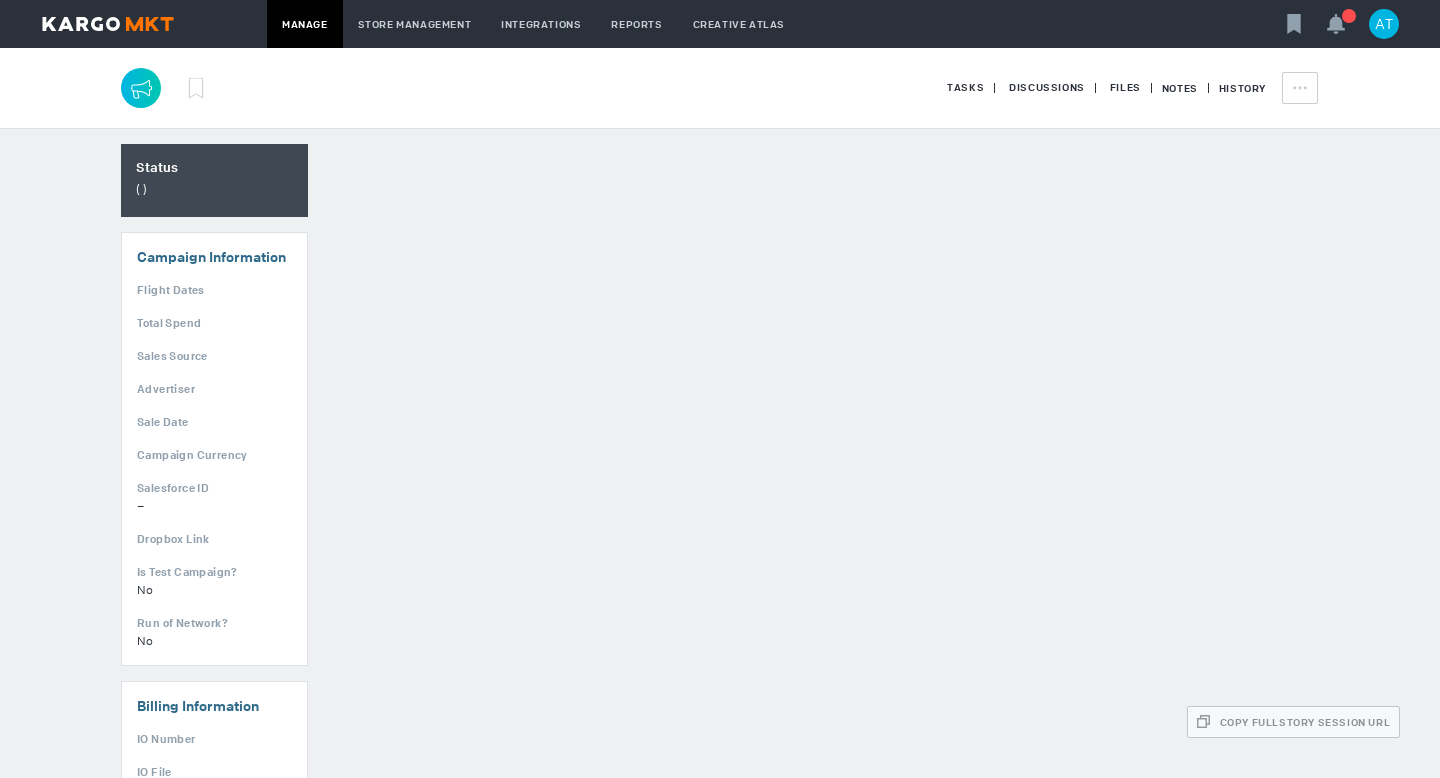 scroll, scrollTop: 0, scrollLeft: 0, axis: both 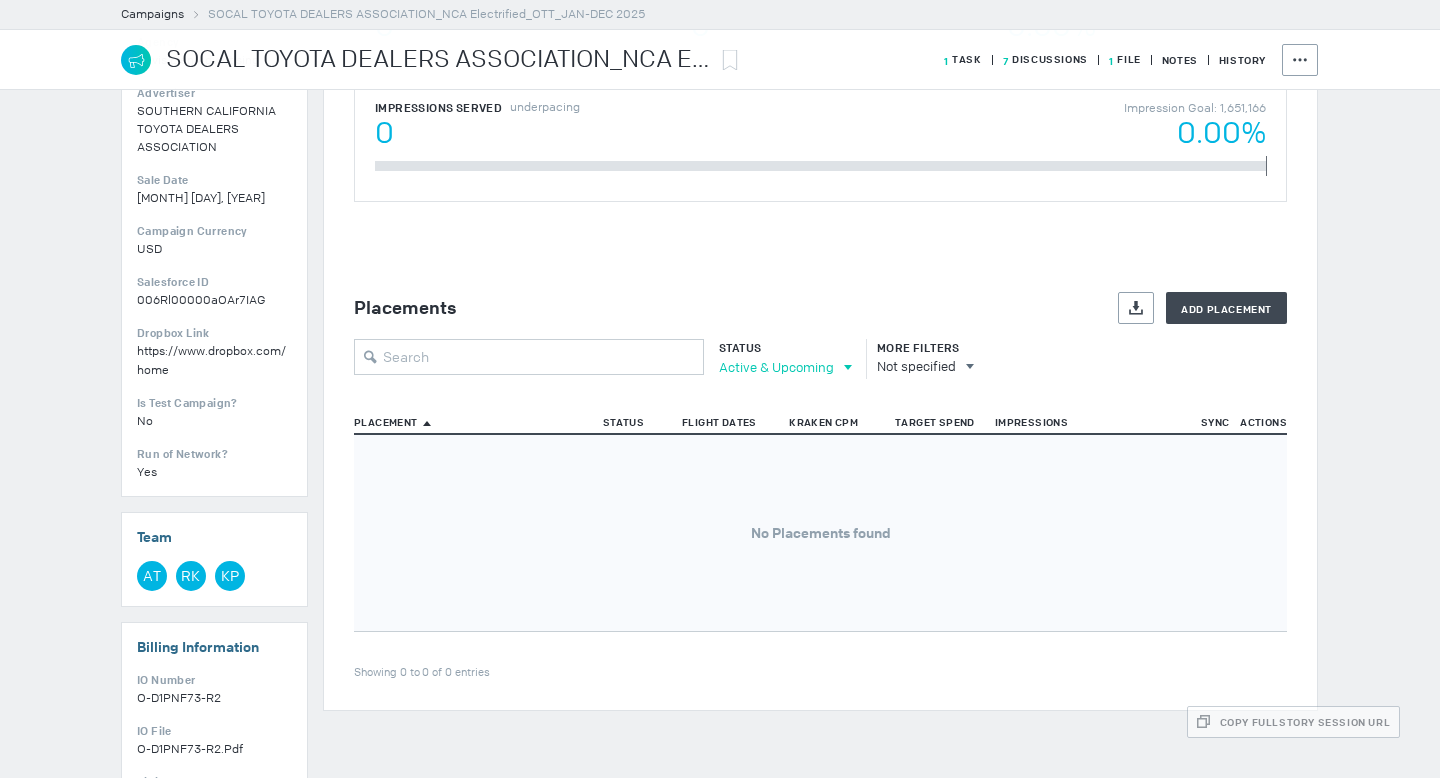 click on "Active & Upcoming" at bounding box center (776, 367) 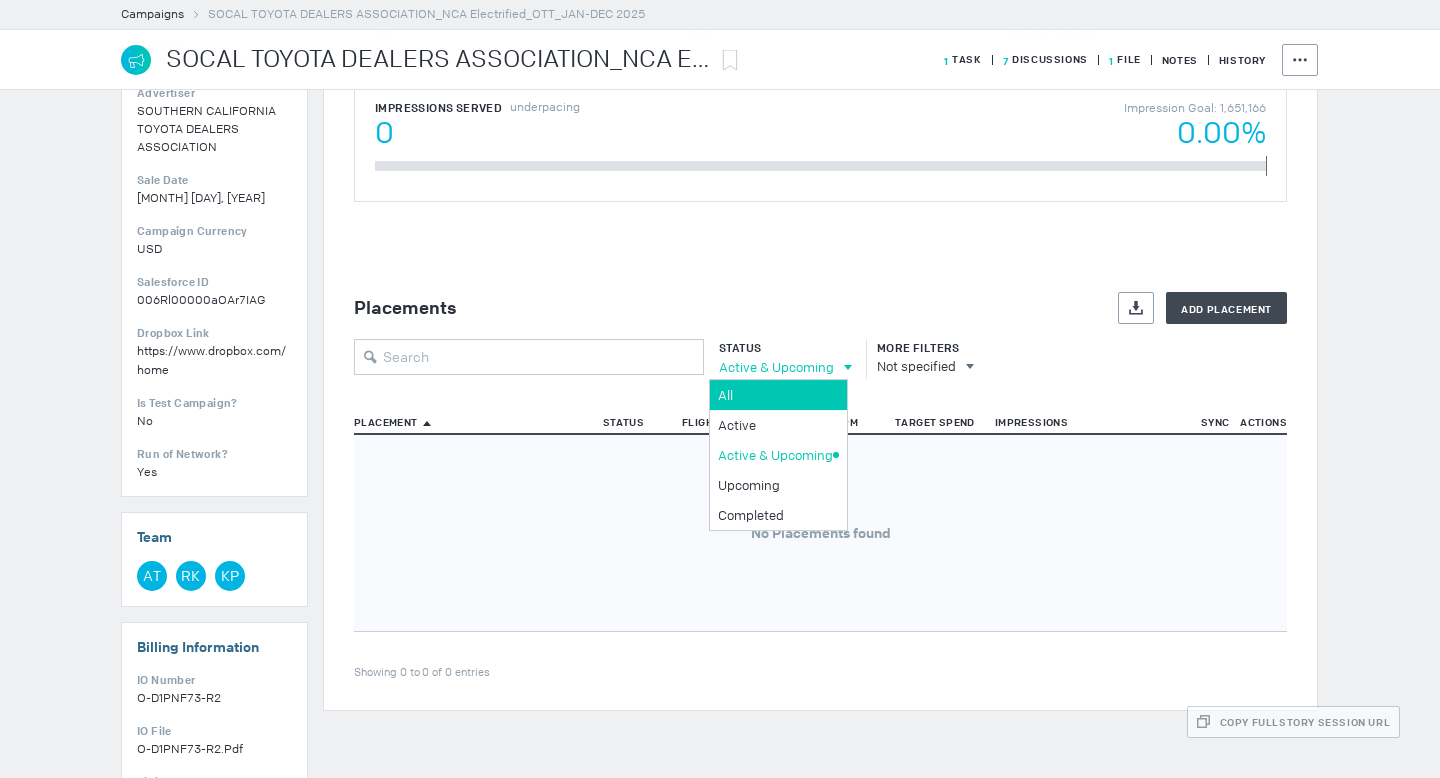 click on "All" at bounding box center (775, 395) 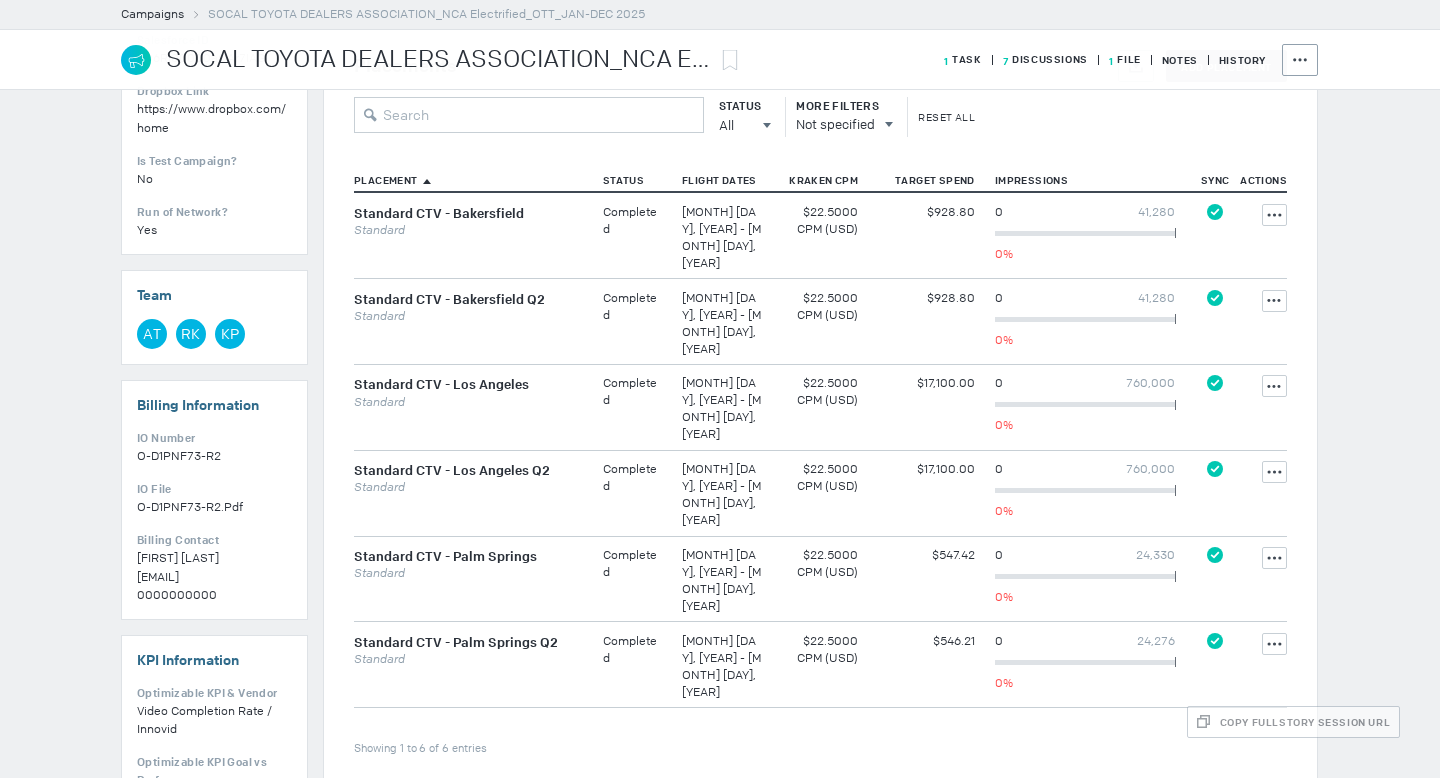 scroll, scrollTop: 0, scrollLeft: 0, axis: both 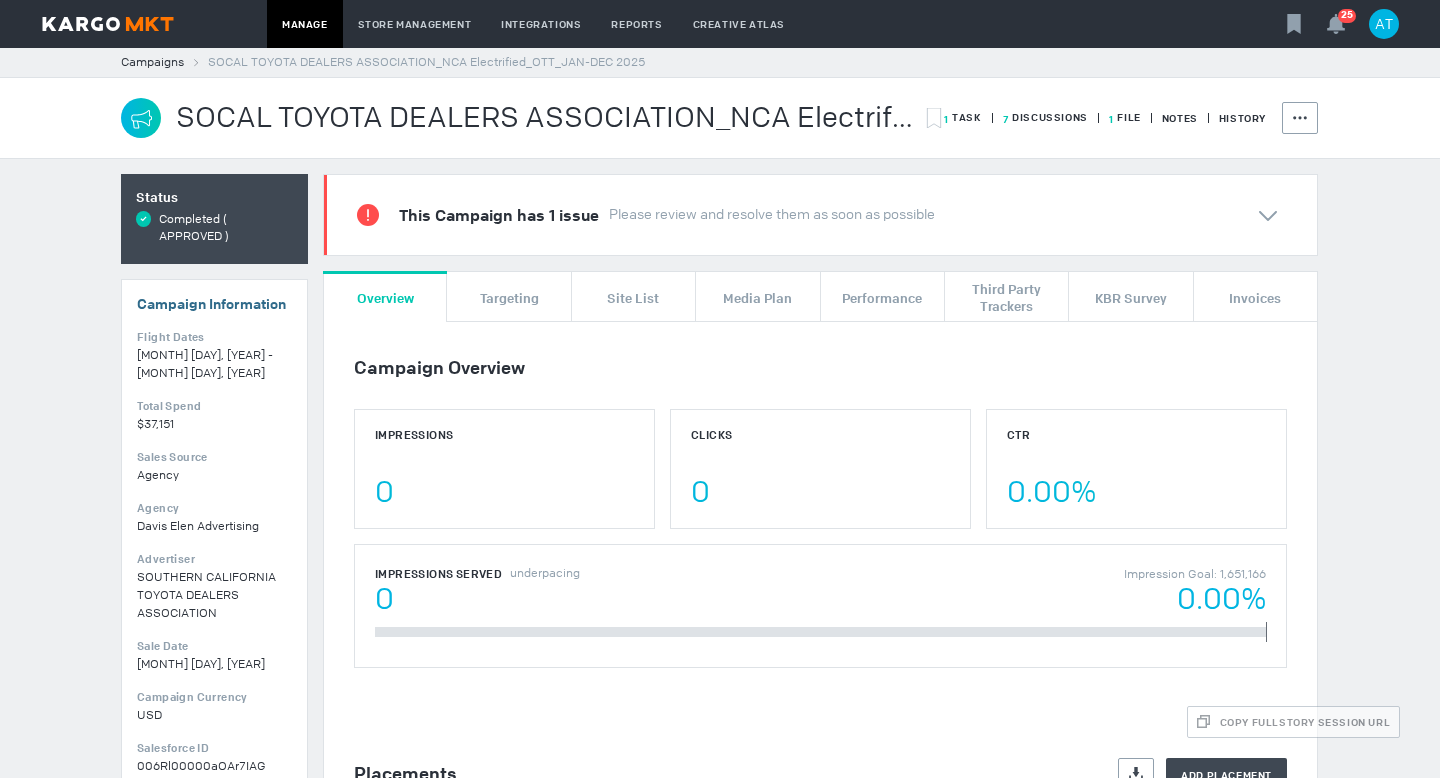 click on "7 Discussions" at bounding box center (963, 117) 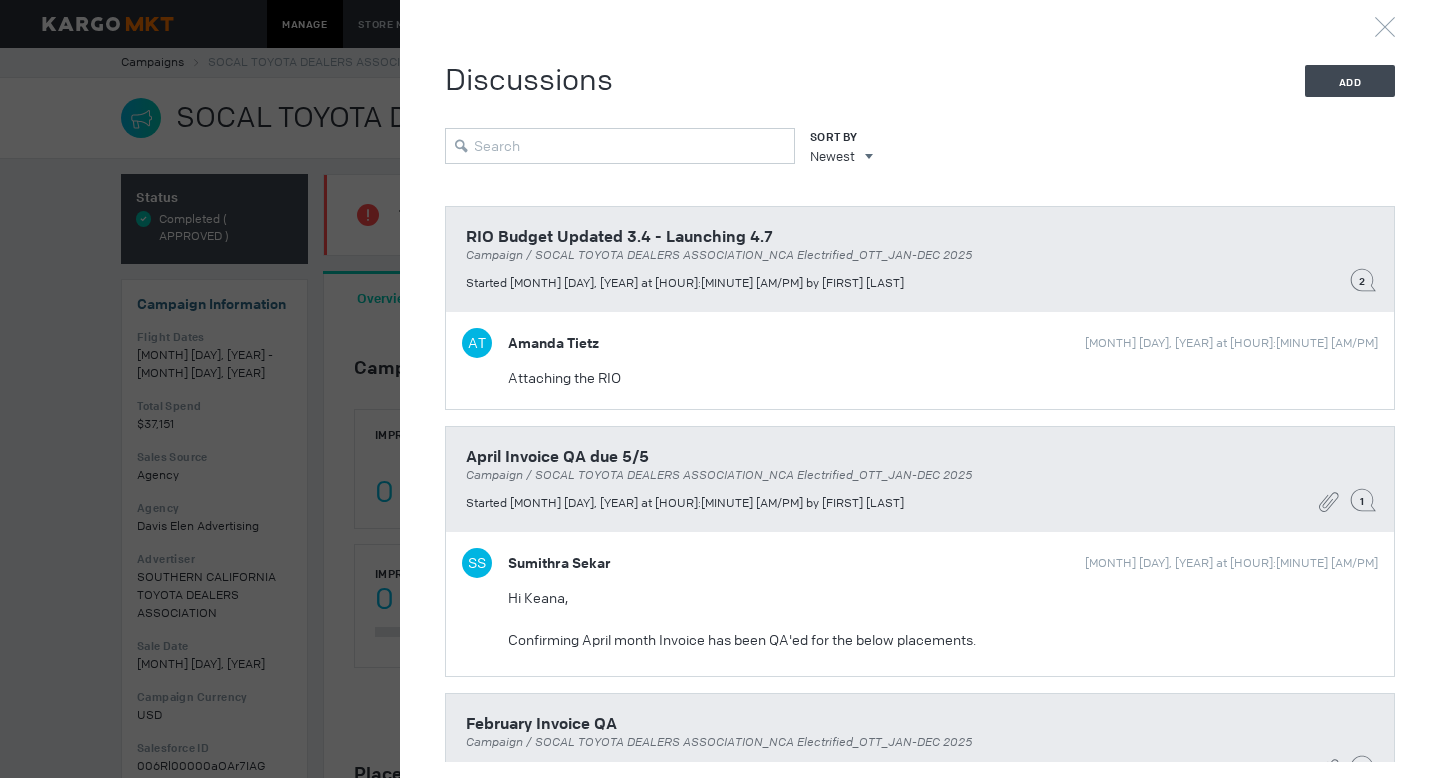 scroll, scrollTop: 219, scrollLeft: 0, axis: vertical 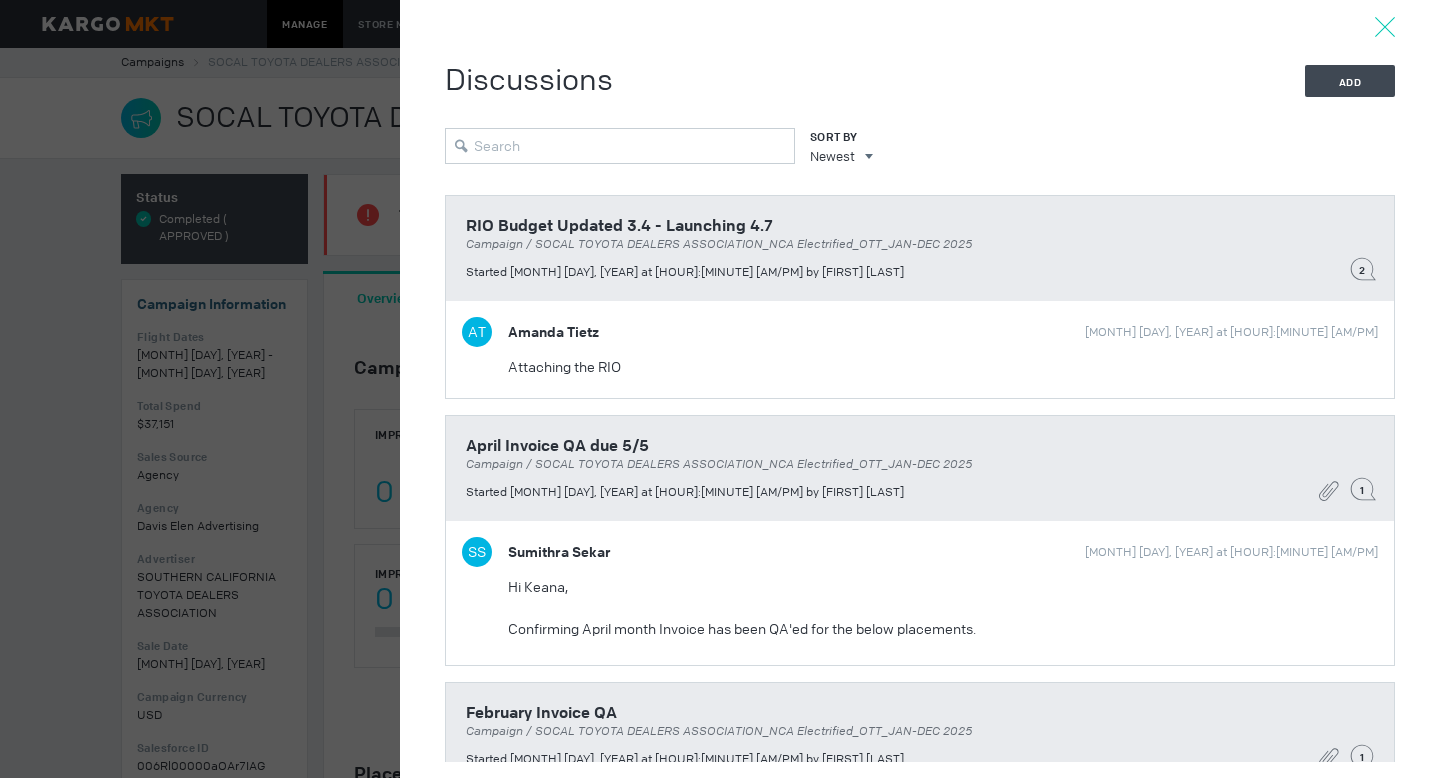 click at bounding box center (1385, 27) 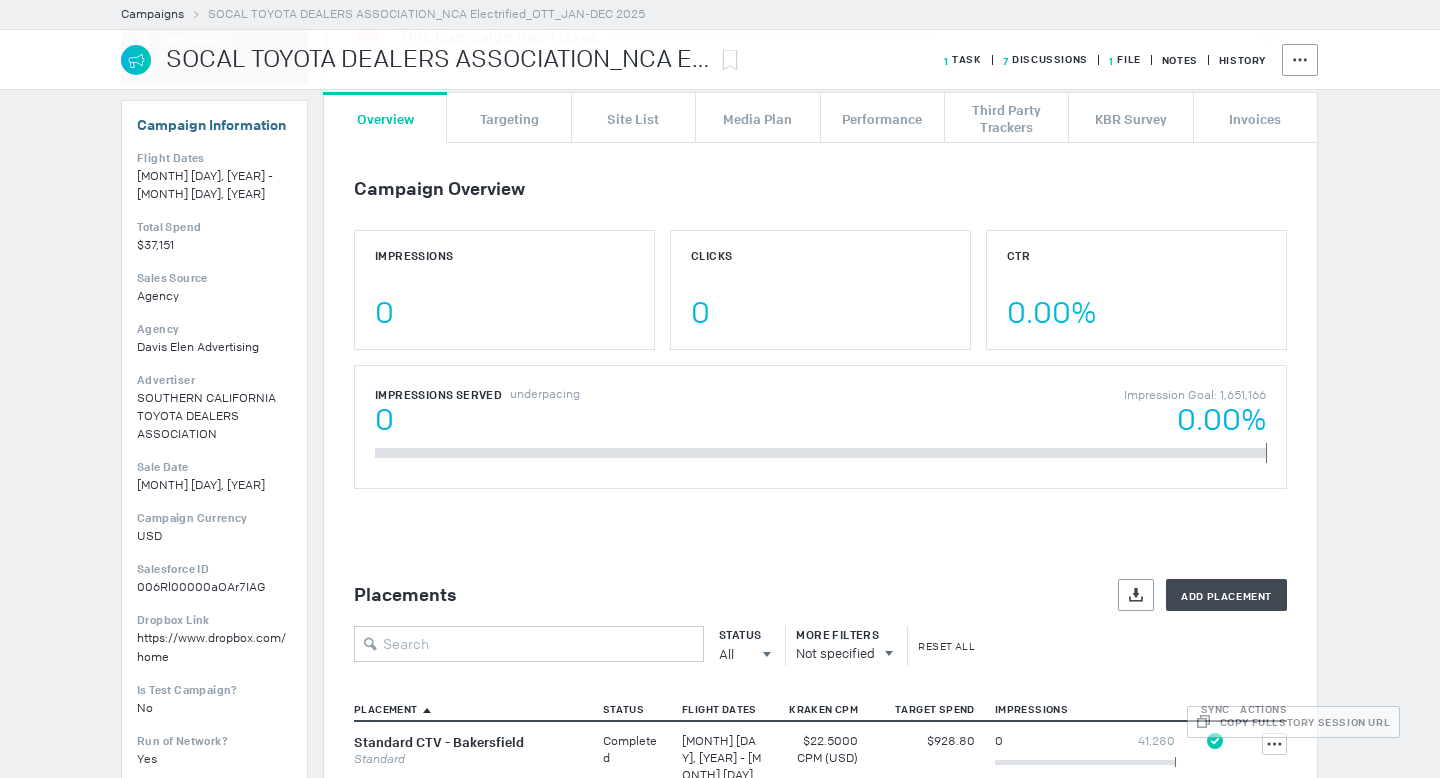 scroll, scrollTop: 189, scrollLeft: 0, axis: vertical 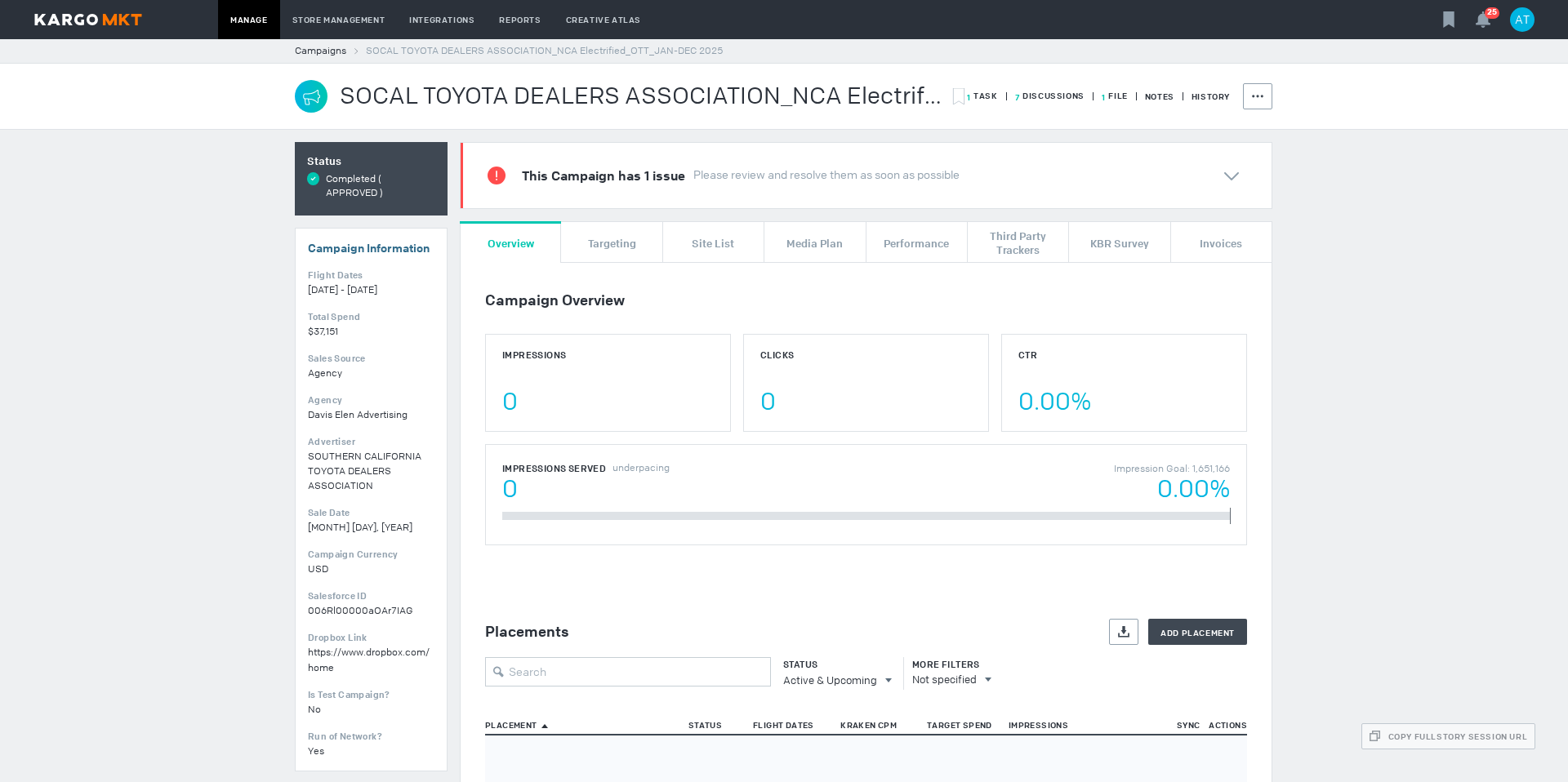 click on "7 Discussions" at bounding box center (1041, 96) 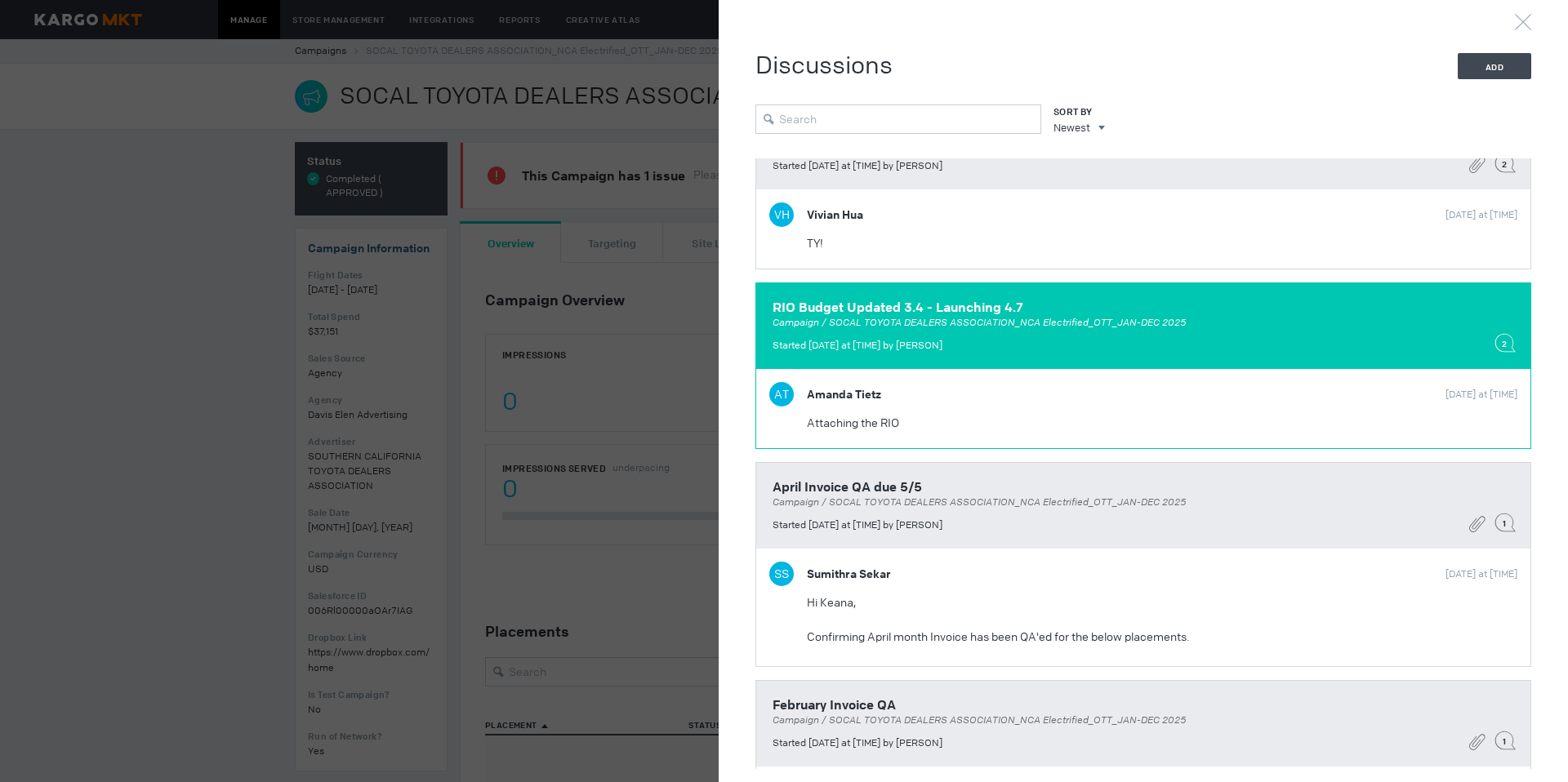 scroll, scrollTop: 72, scrollLeft: 0, axis: vertical 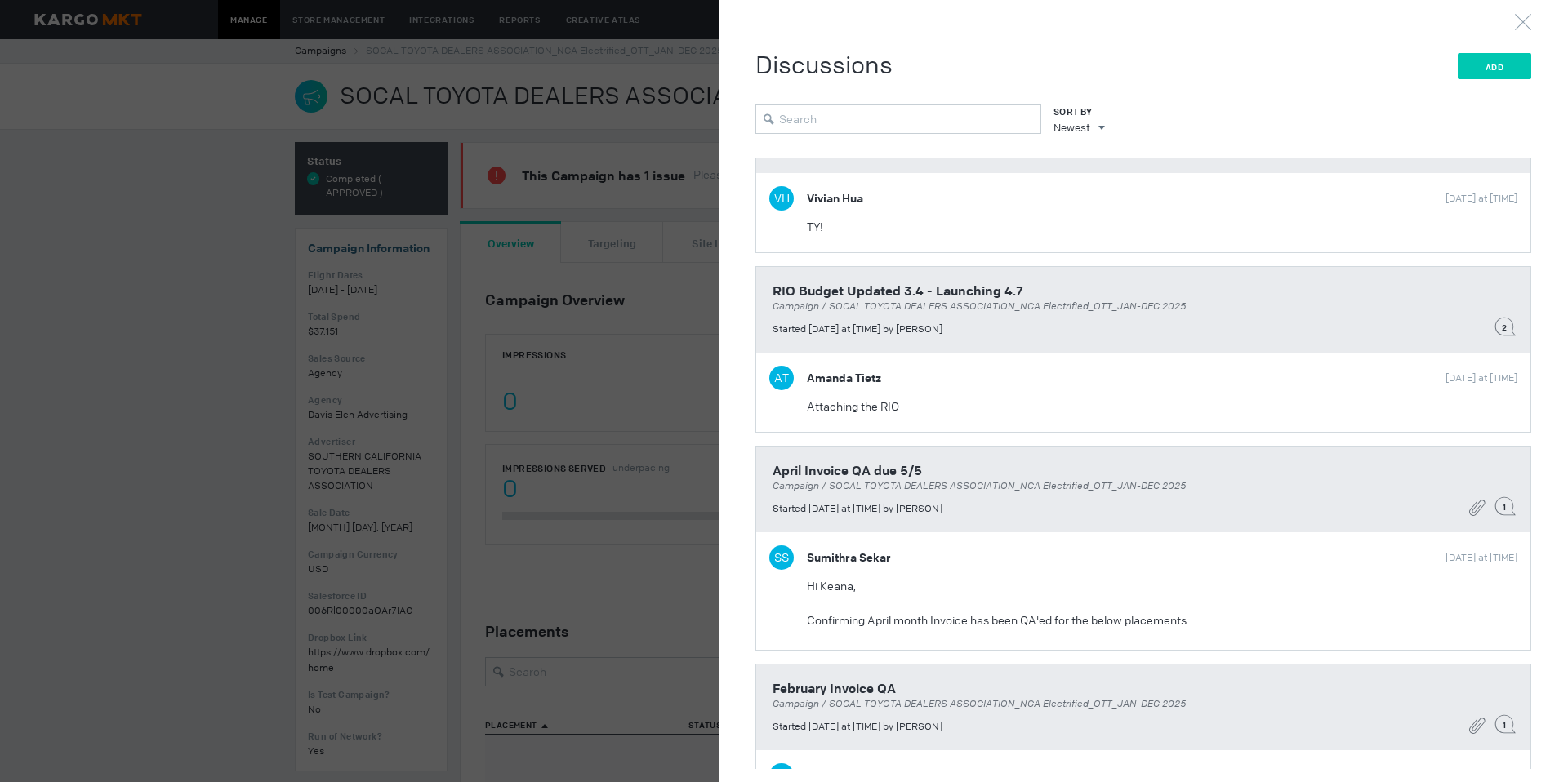 click on "Add" at bounding box center [1494, 66] 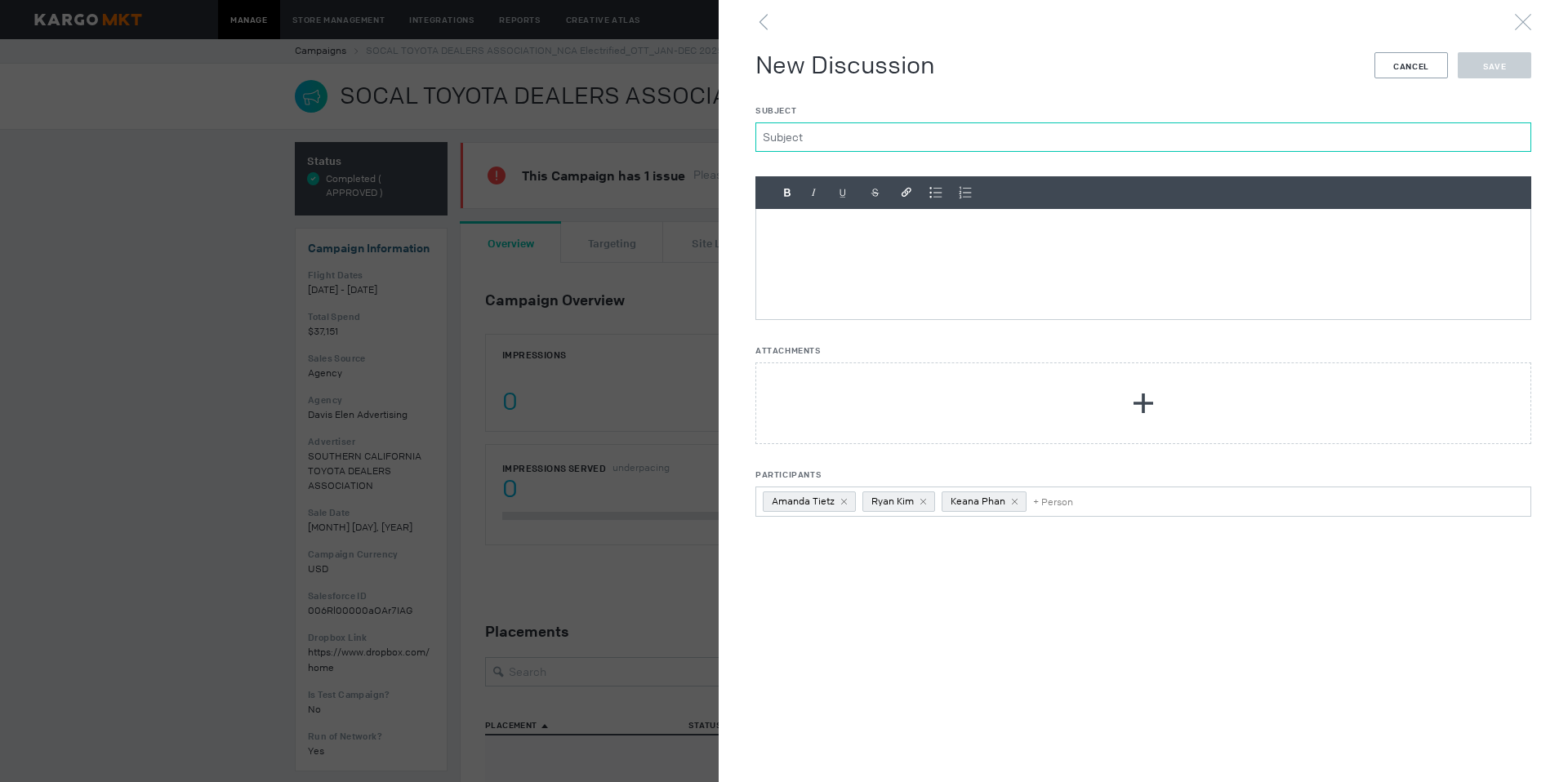 click on "Subject" at bounding box center (1143, 137) 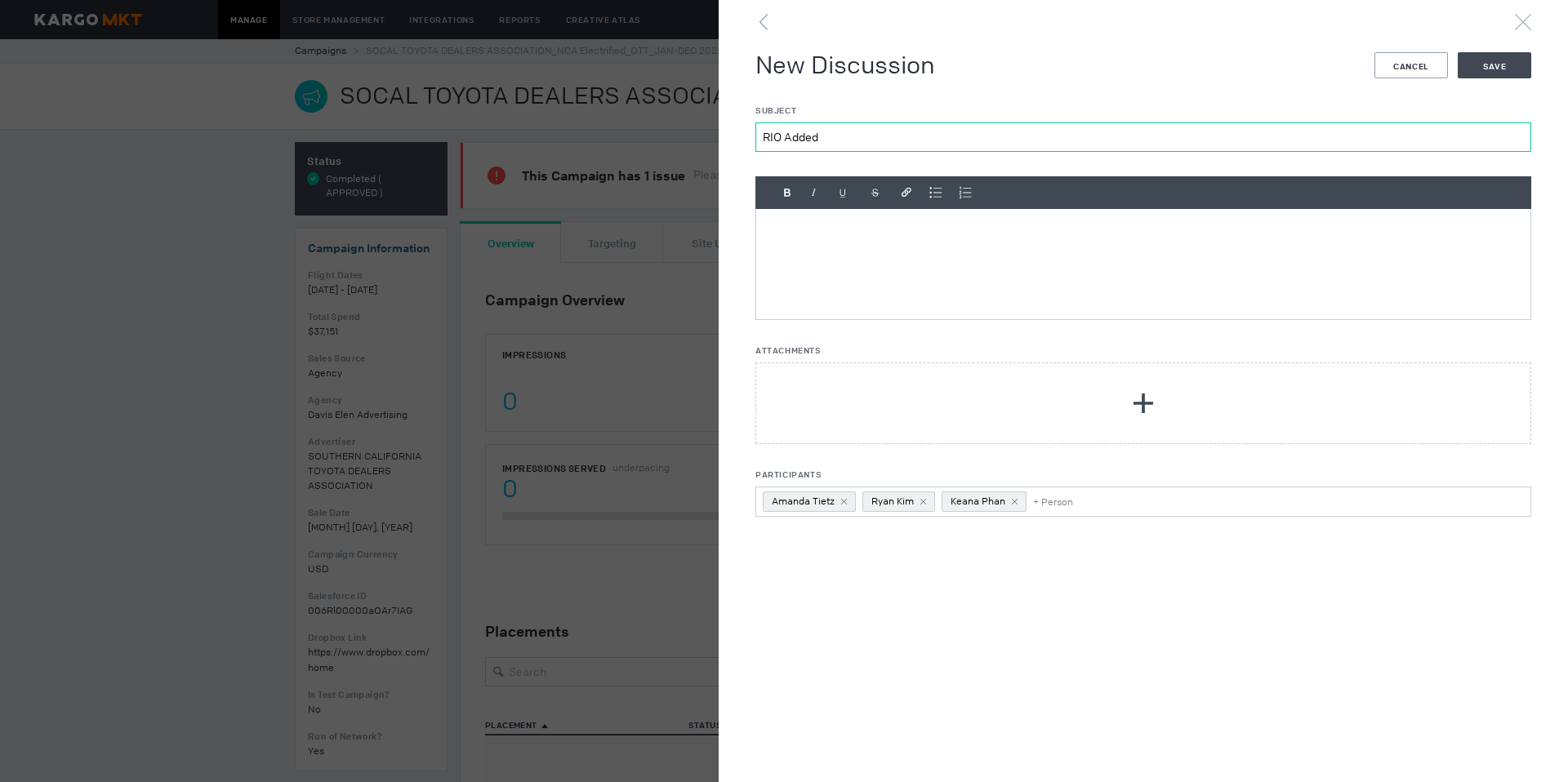 type on "RIO Added" 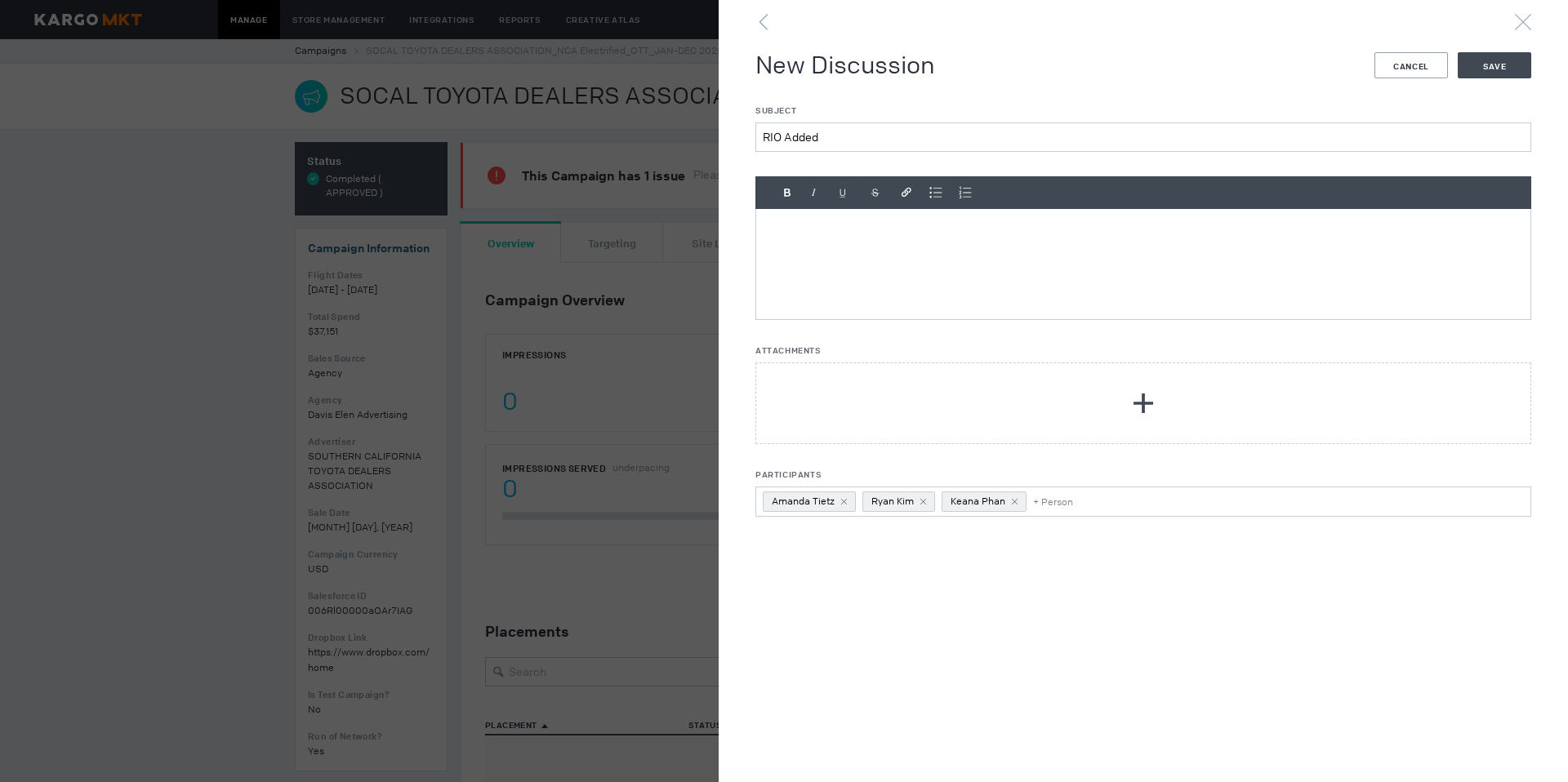 click at bounding box center [1143, 264] 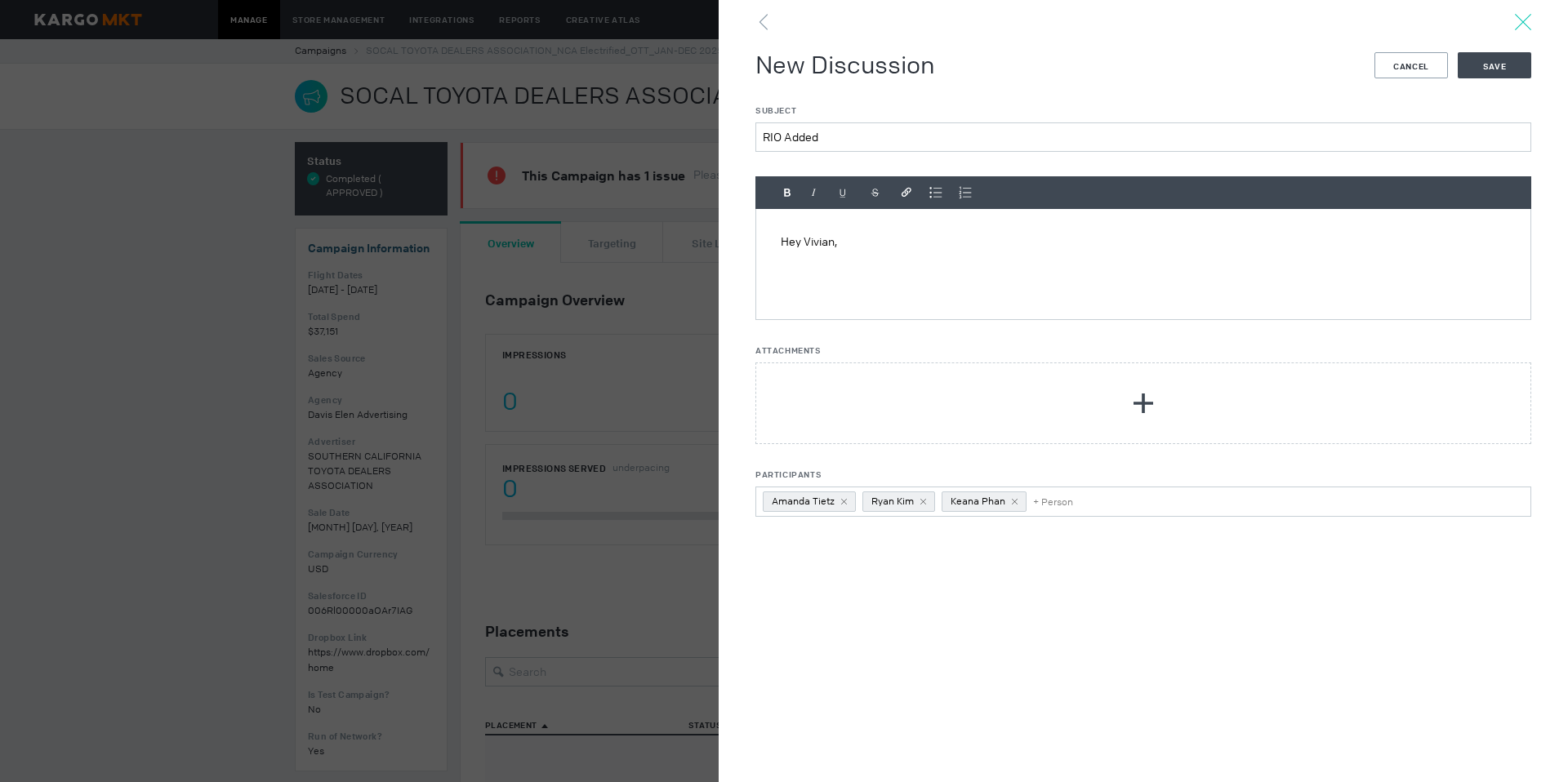 click at bounding box center (1523, 22) 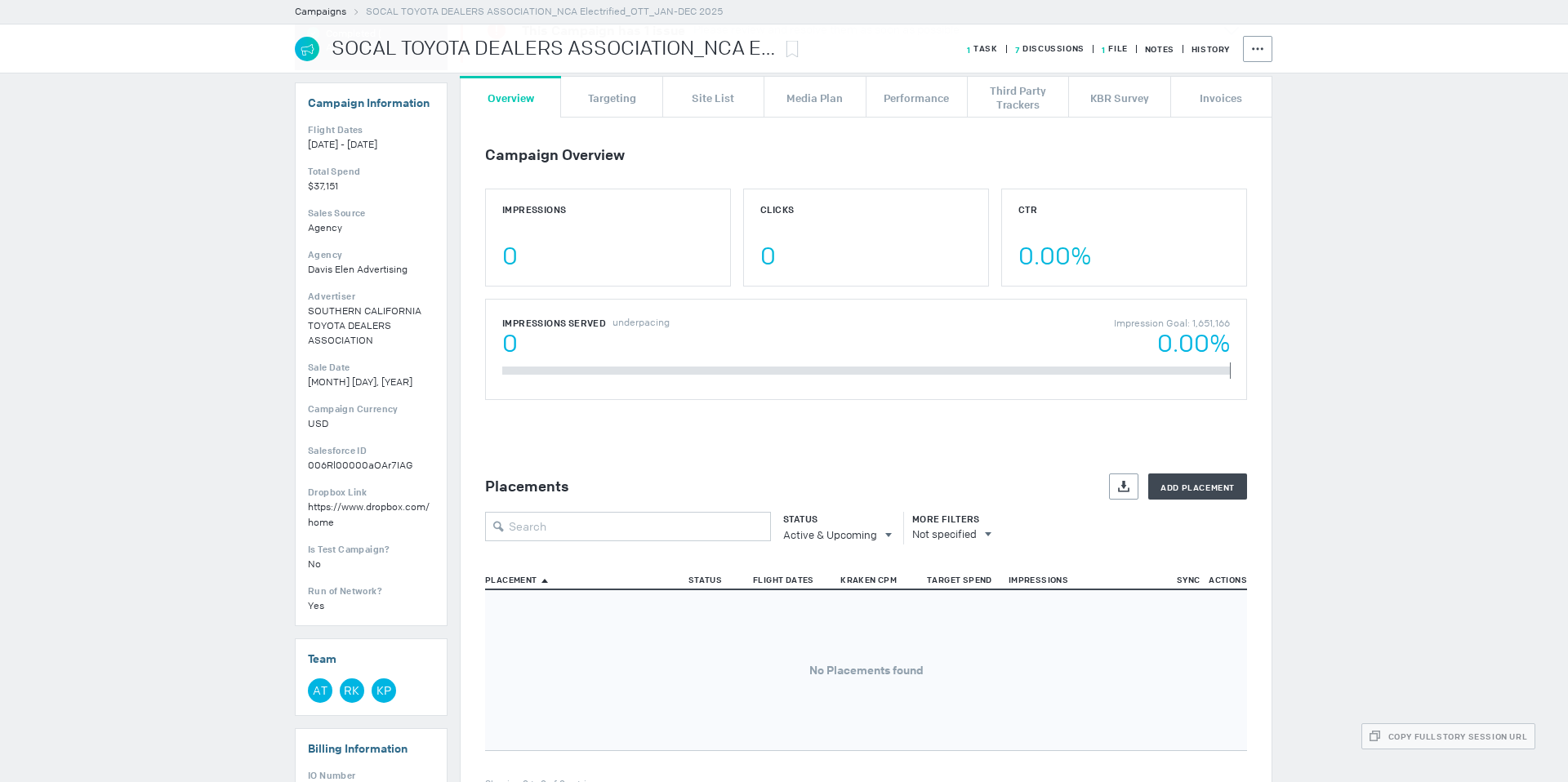 scroll, scrollTop: 182, scrollLeft: 0, axis: vertical 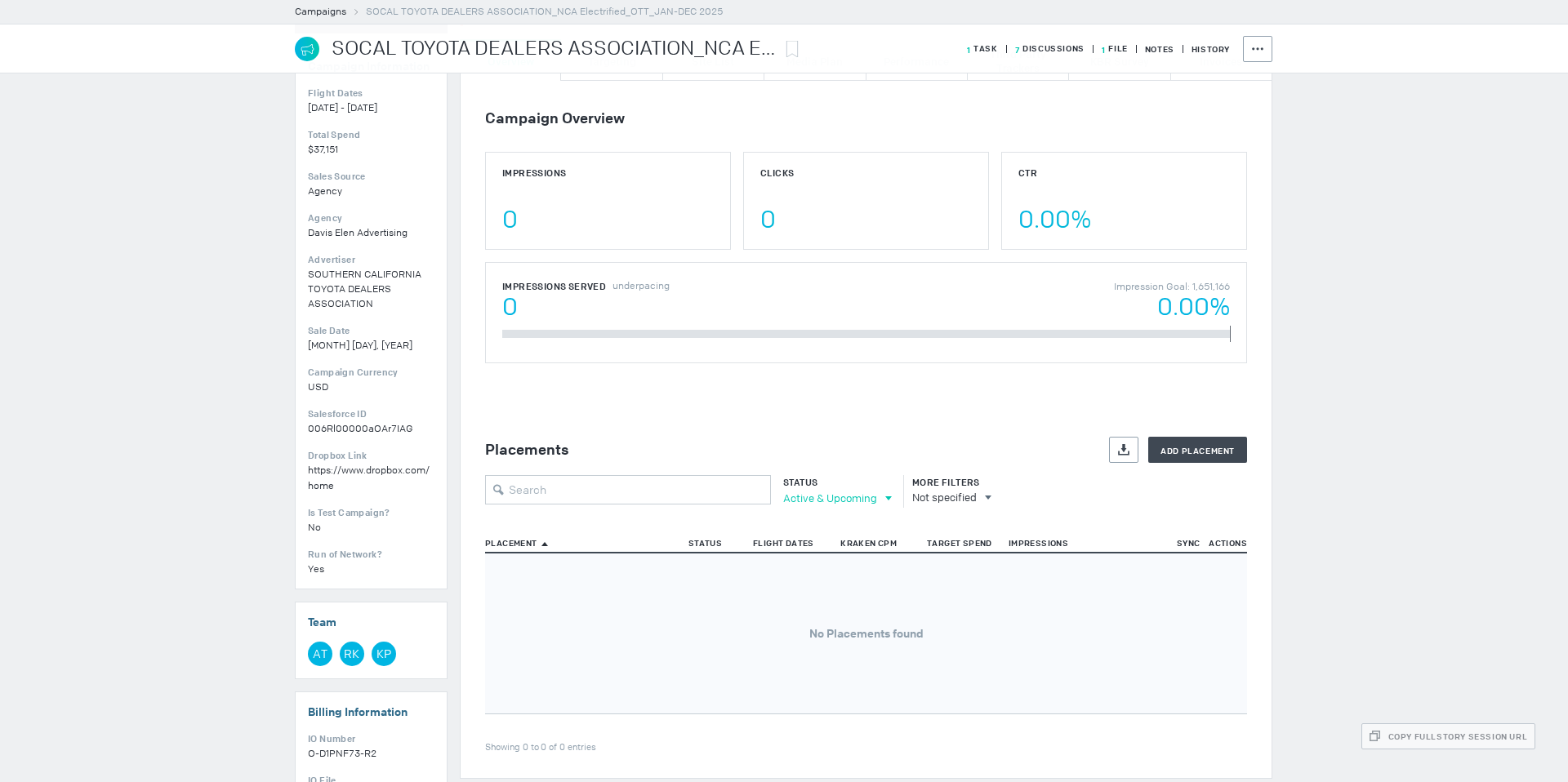 click on "Active & Upcoming" at bounding box center (830, 498) 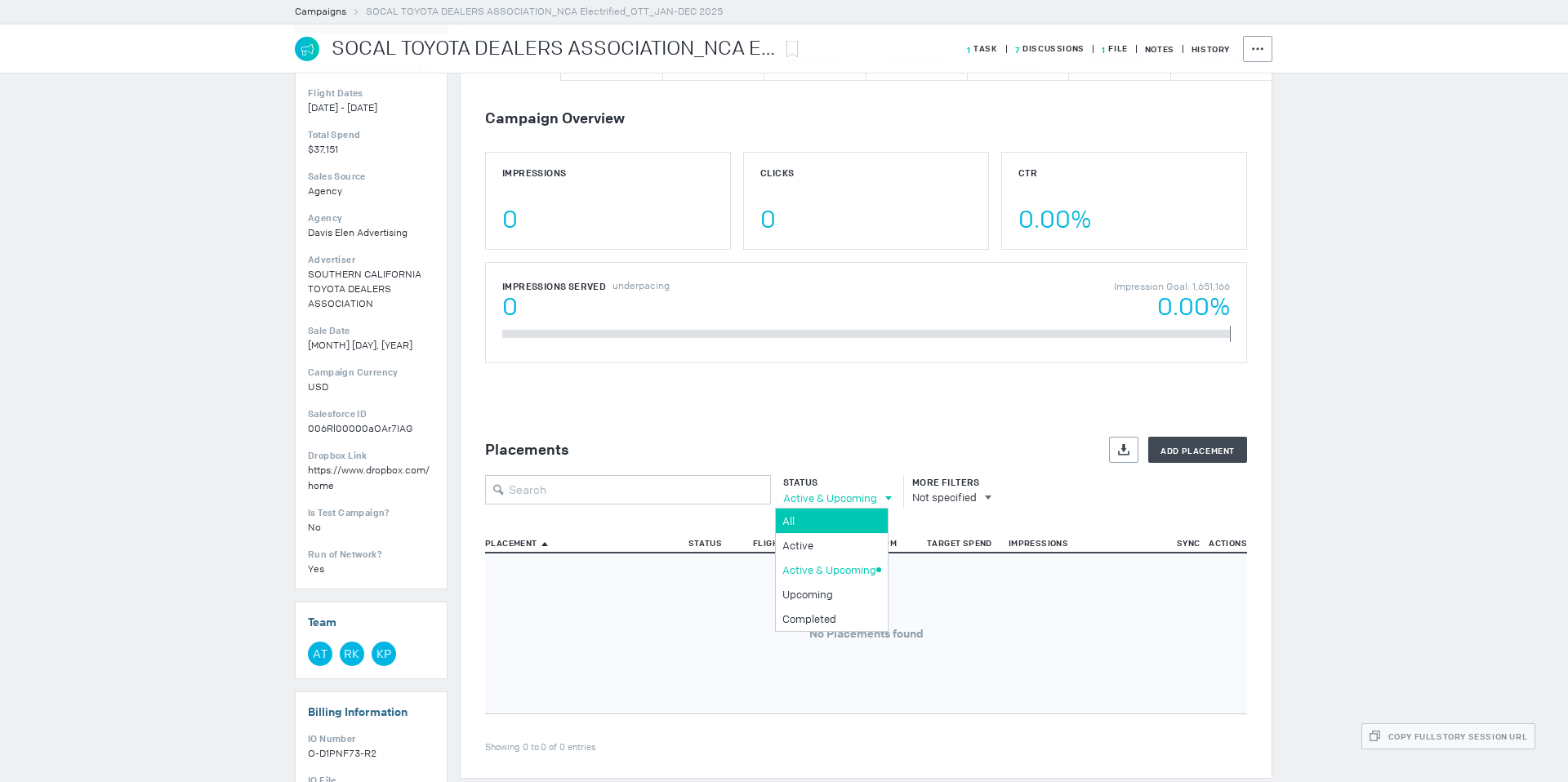 click on "All" at bounding box center [829, 521] 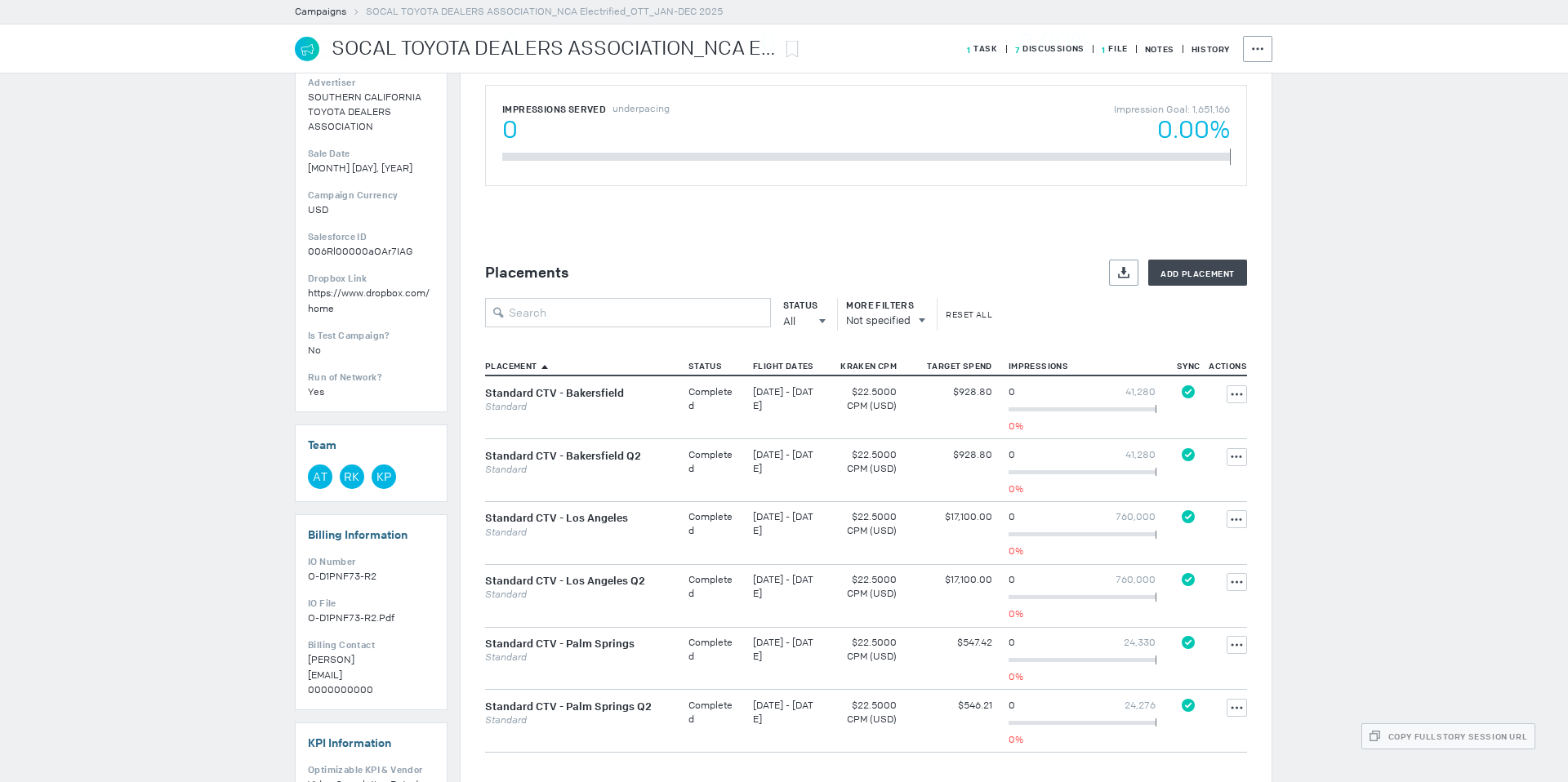 scroll, scrollTop: 238, scrollLeft: 0, axis: vertical 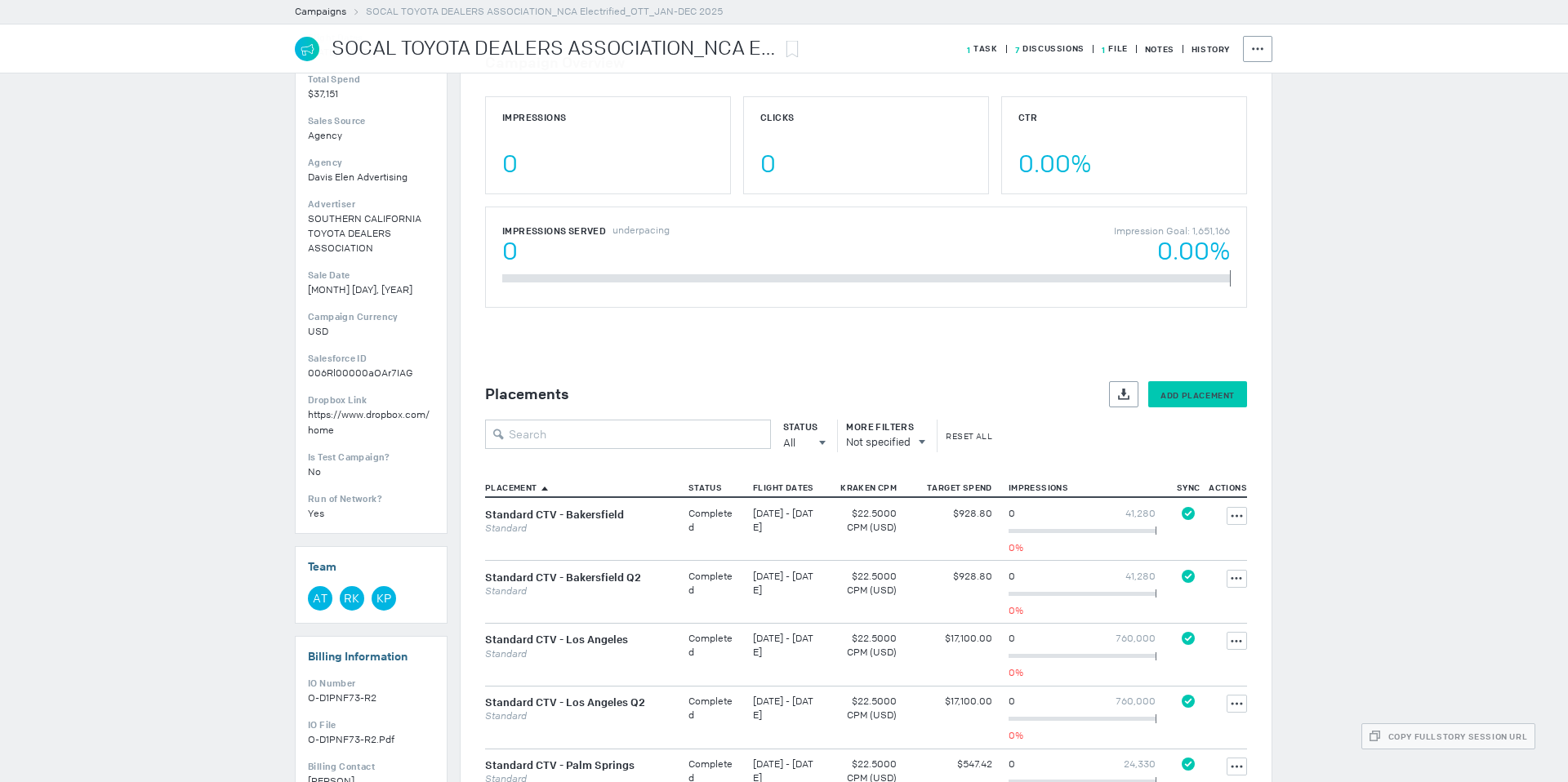 click on "Add Placement" at bounding box center [1197, 395] 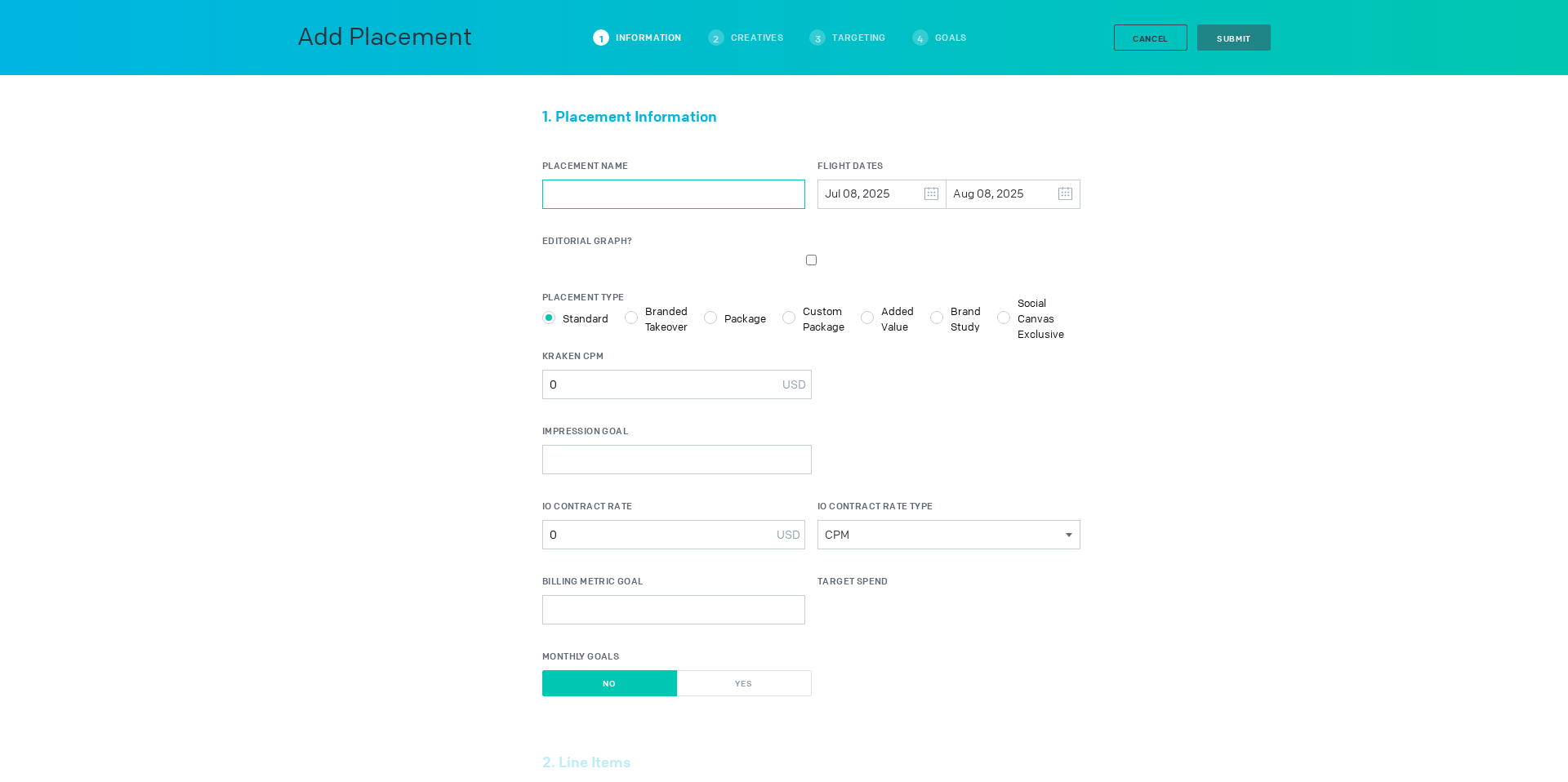 click on "Placement Name" at bounding box center [674, 194] 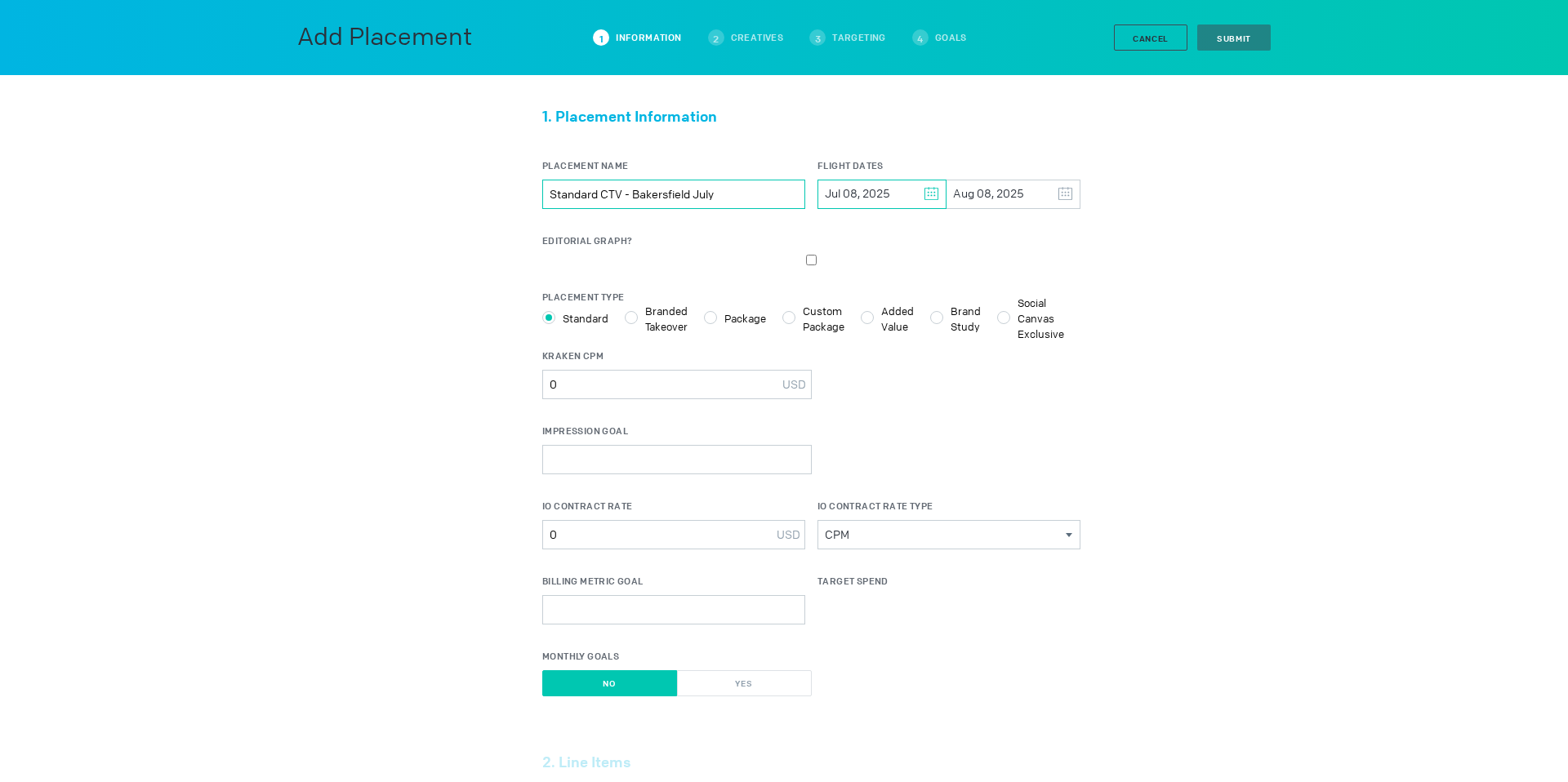 type on "Standard CTV - Bakersfield July" 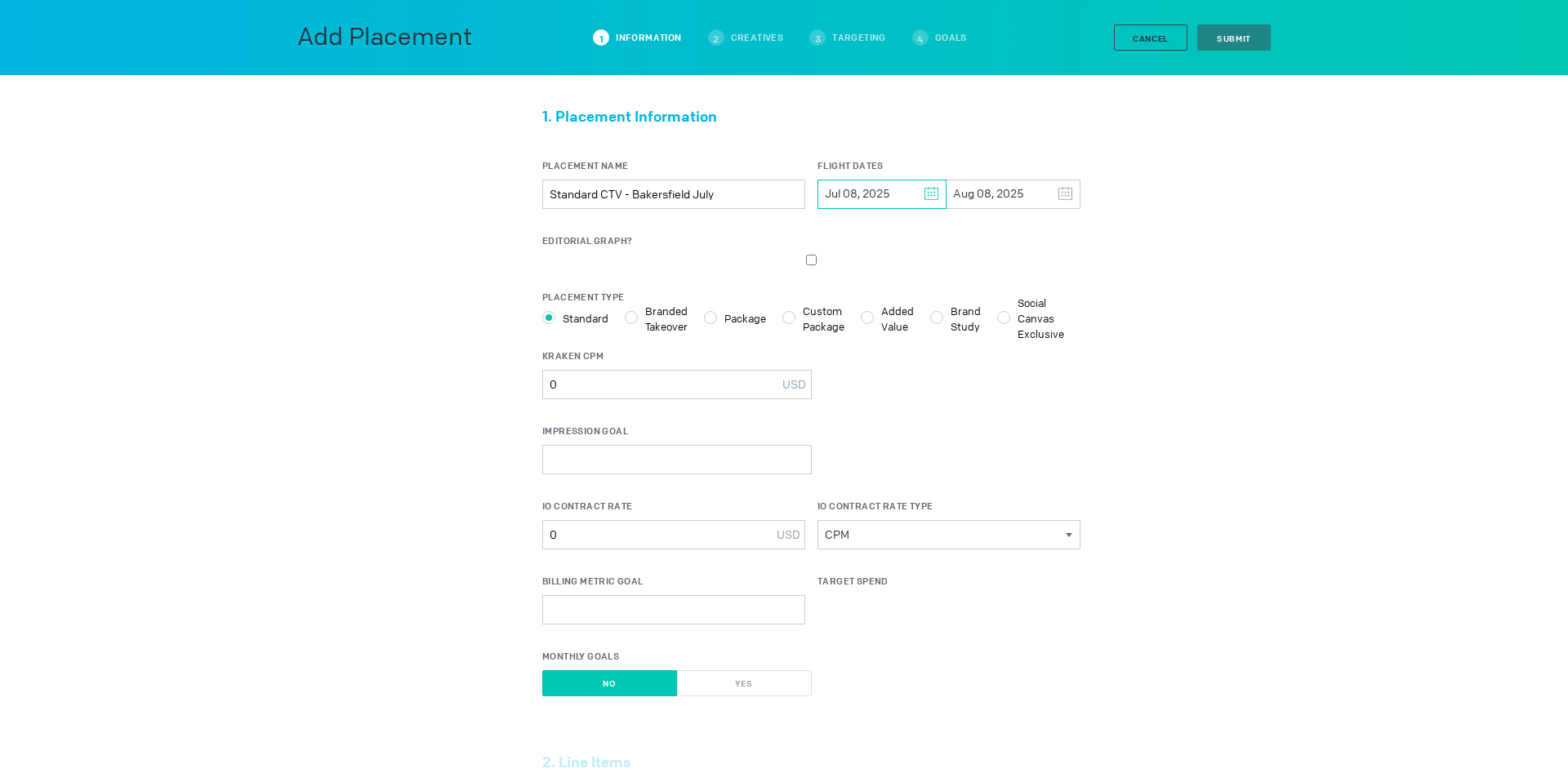 click on "Jul 08, 2025" at bounding box center [882, 194] 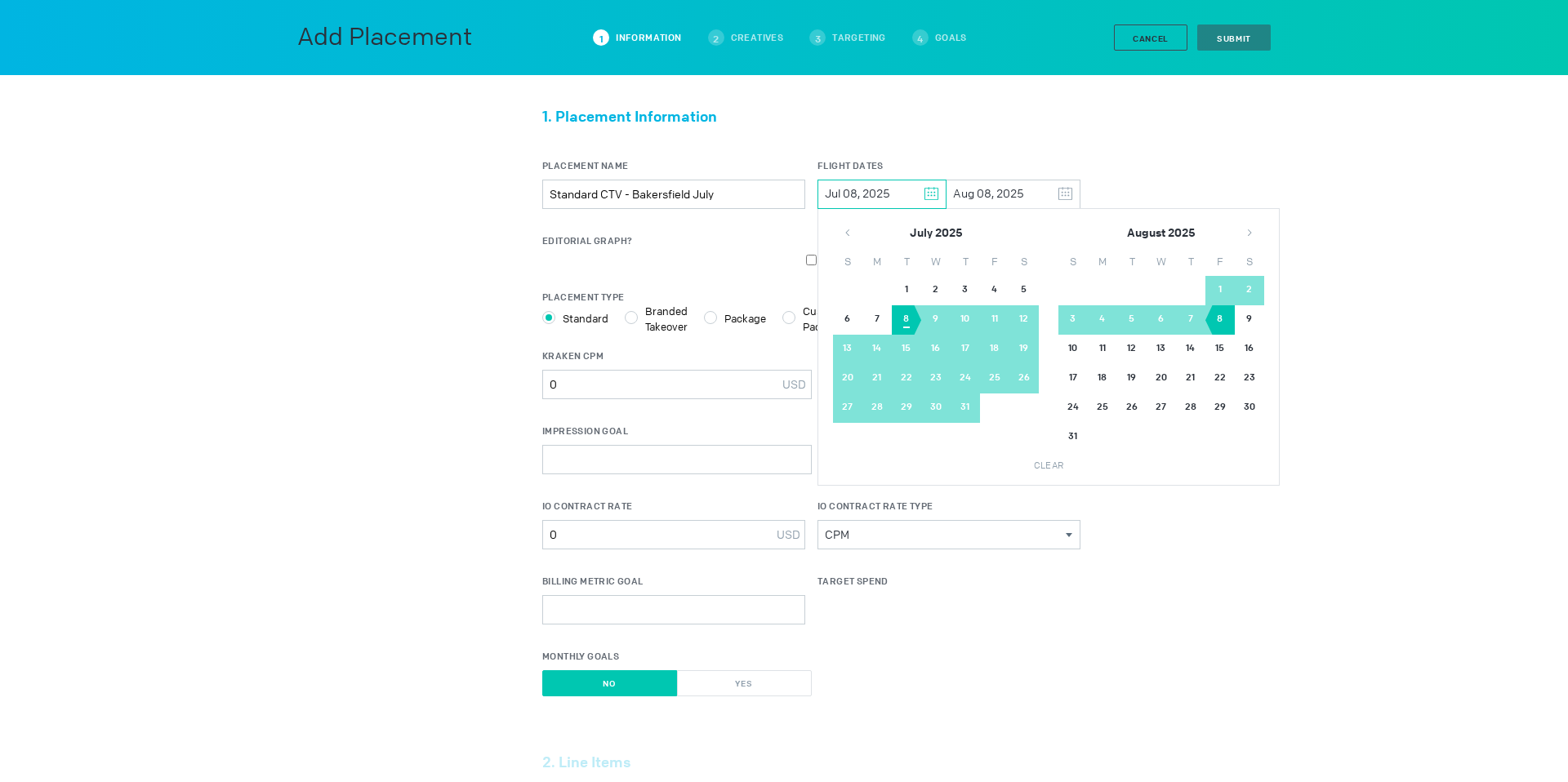 click on "14" at bounding box center [906, 320] 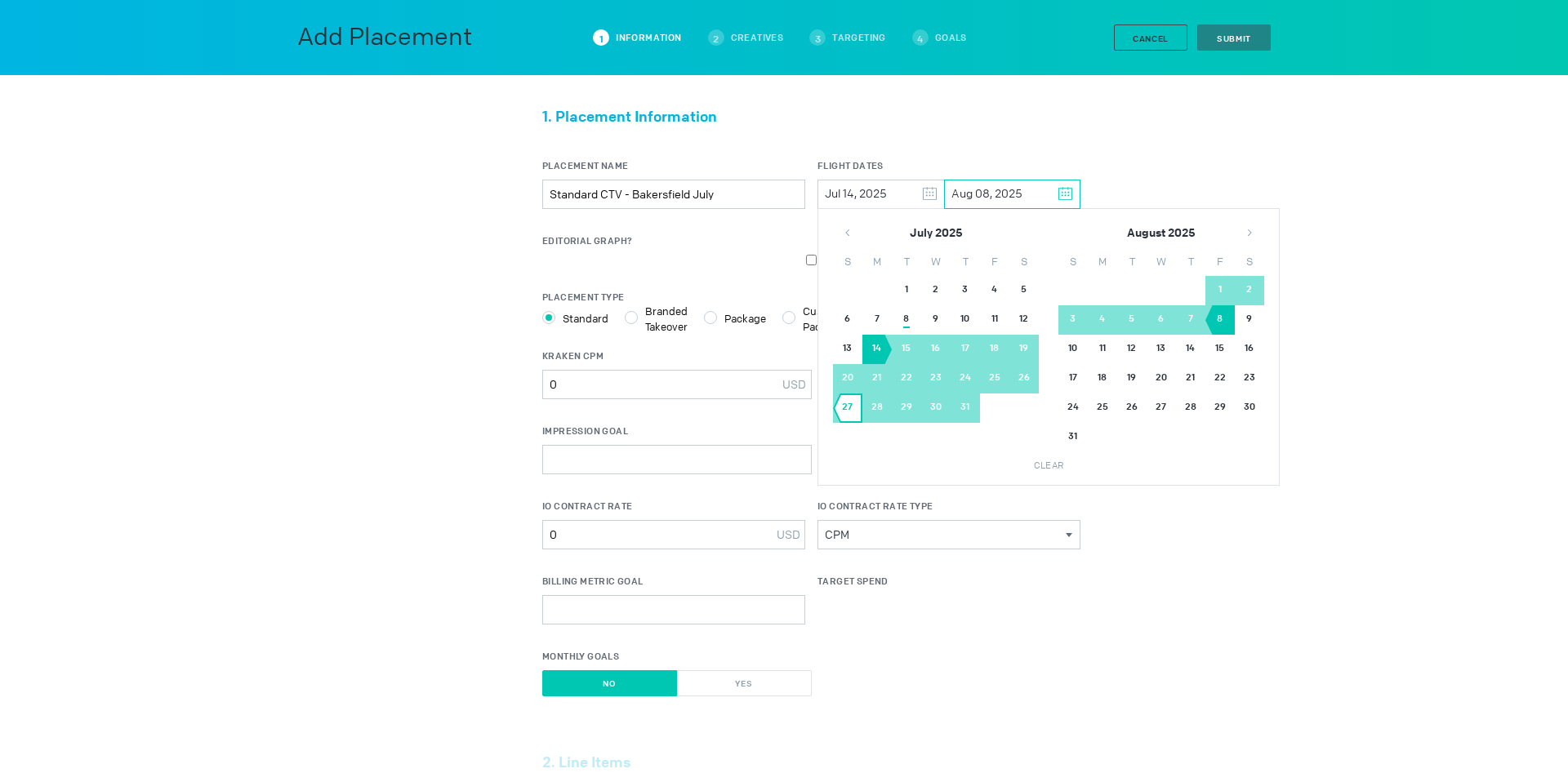 click on "27" at bounding box center [848, 408] 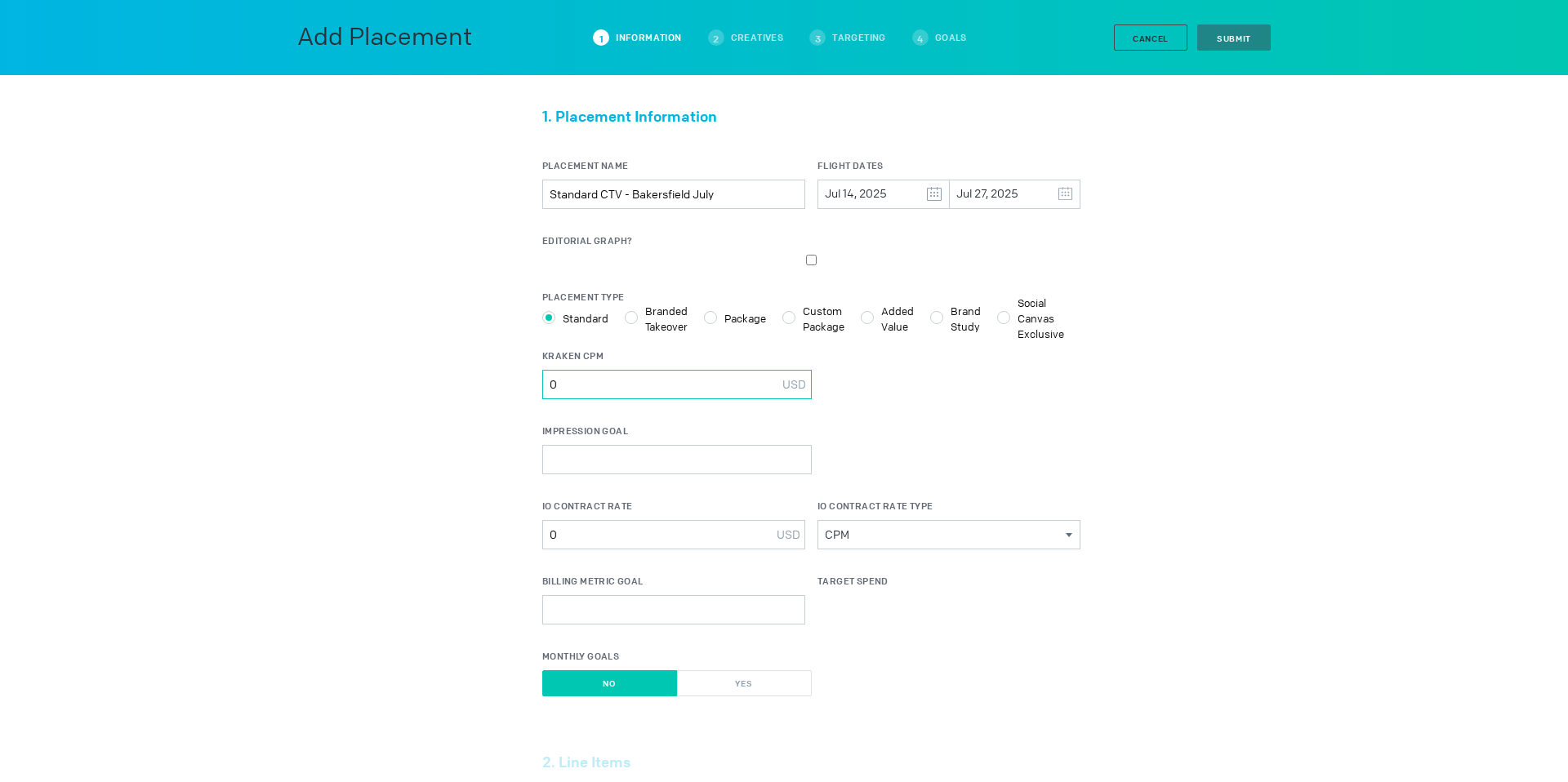 click on "0" at bounding box center (677, 384) 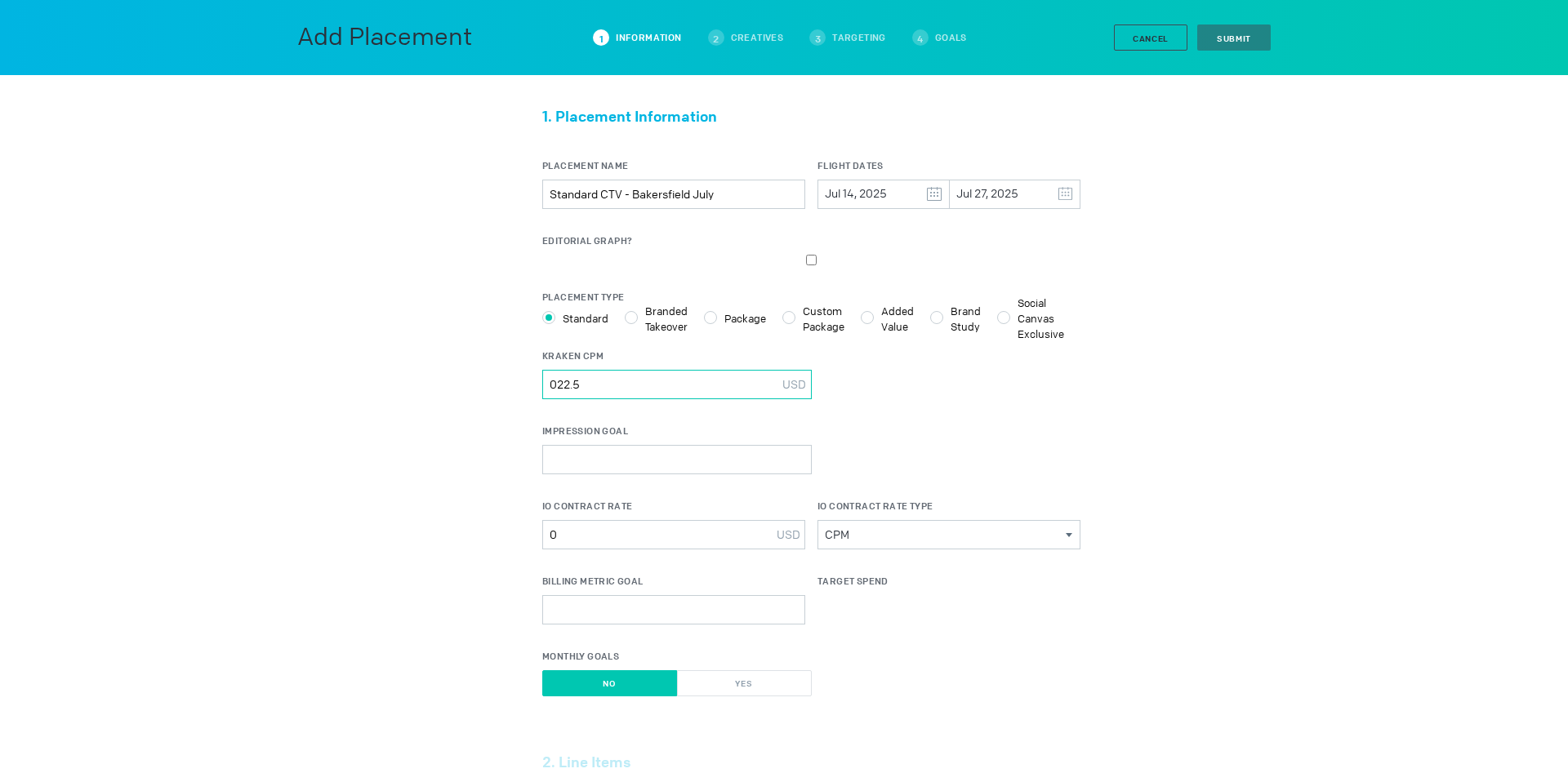 type on "022.5" 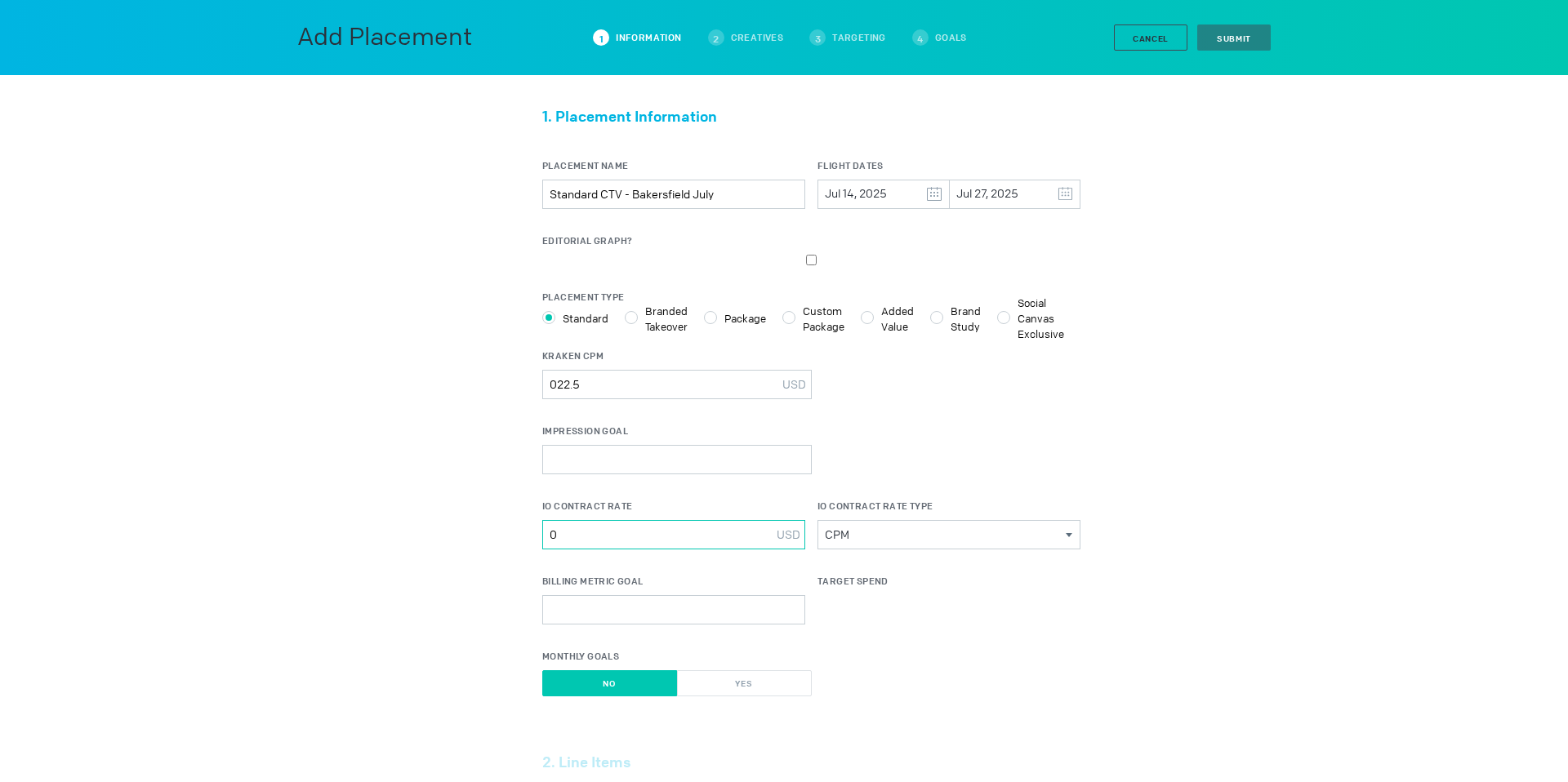 click on "0" at bounding box center [674, 535] 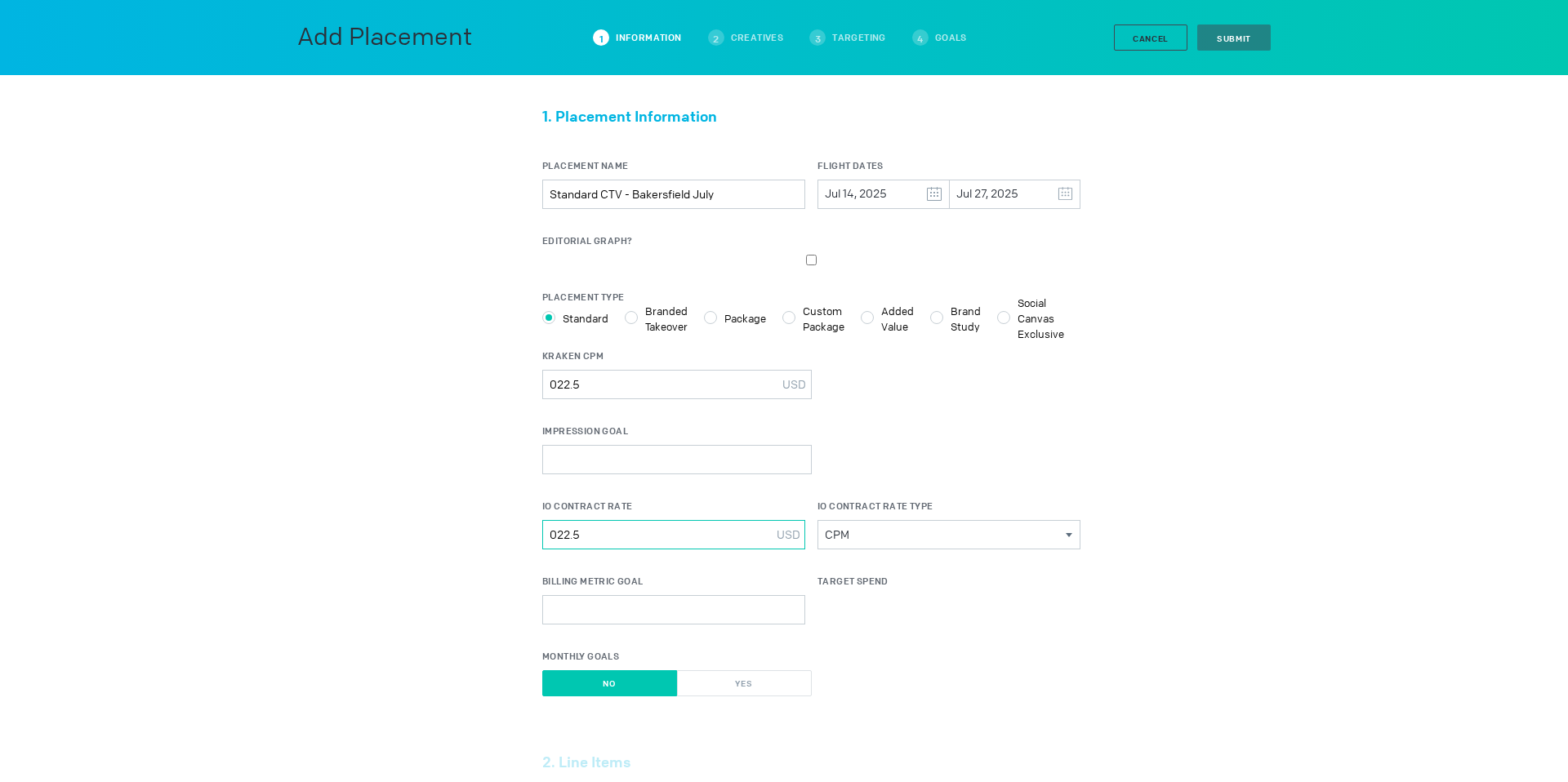 type on "022.5" 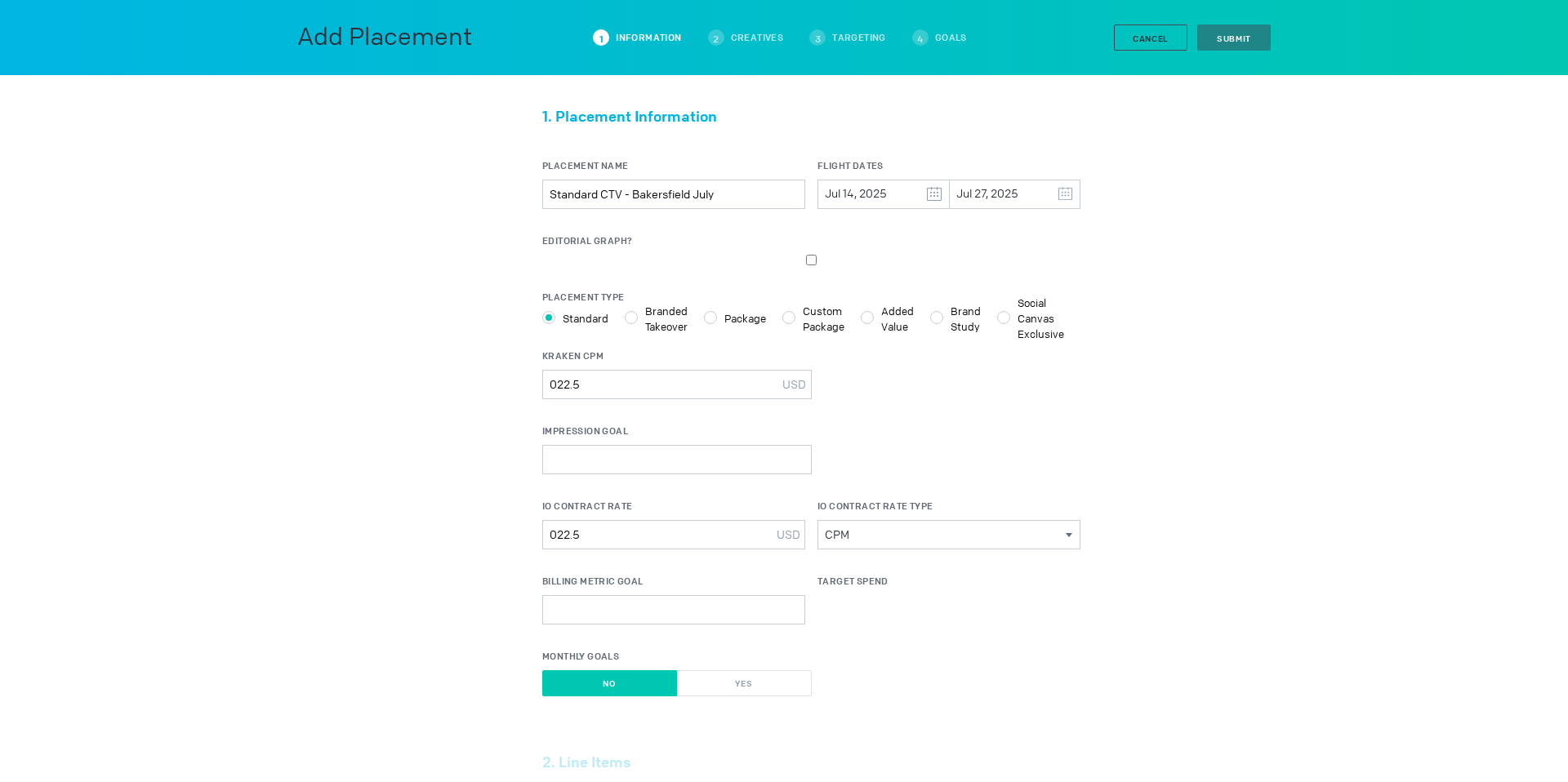 click on "Impression Goal" at bounding box center (677, 374) 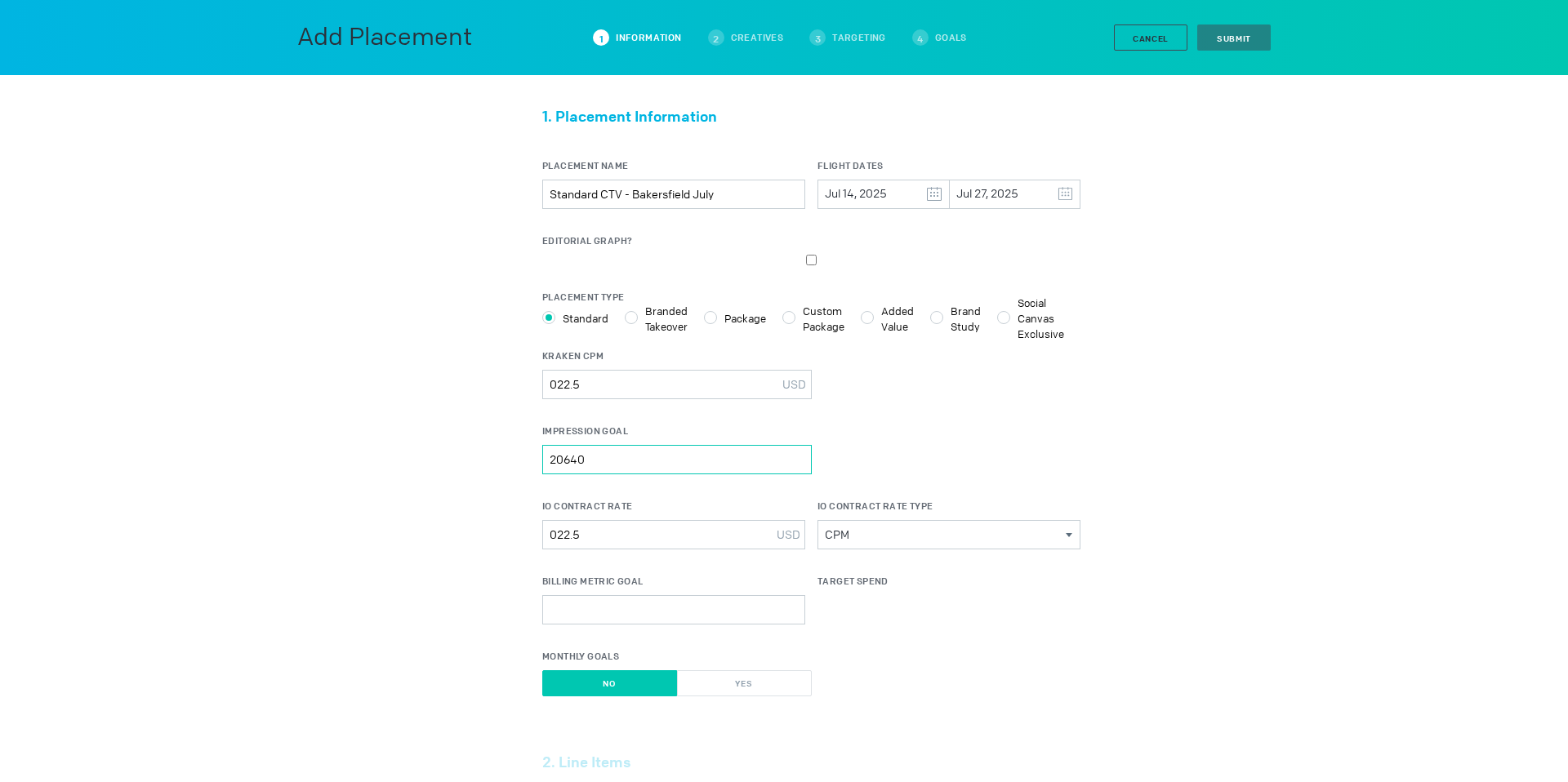 drag, startPoint x: 595, startPoint y: 450, endPoint x: 484, endPoint y: 461, distance: 111.54371 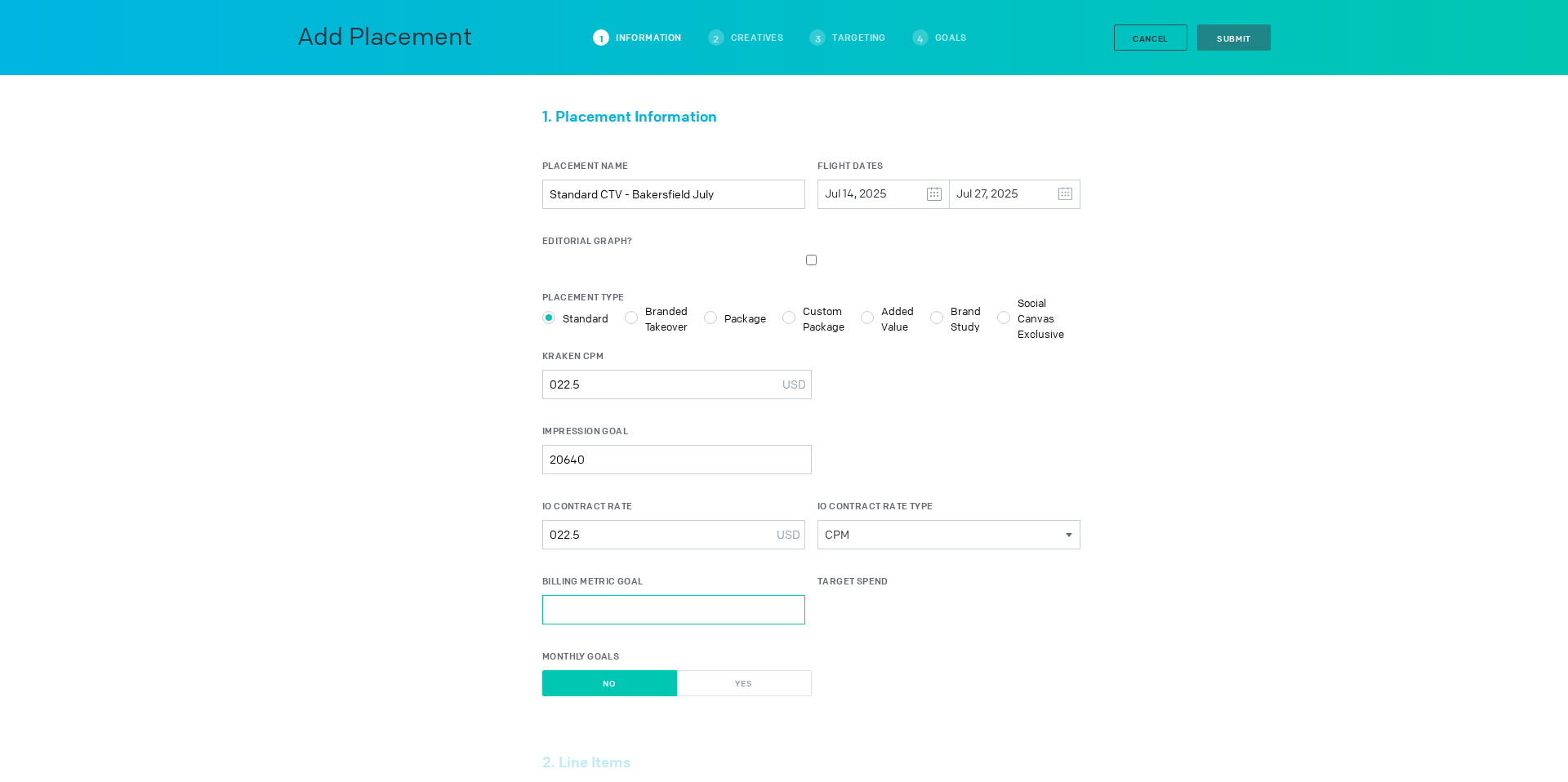 click on "Billing Metric Goal" at bounding box center [674, 610] 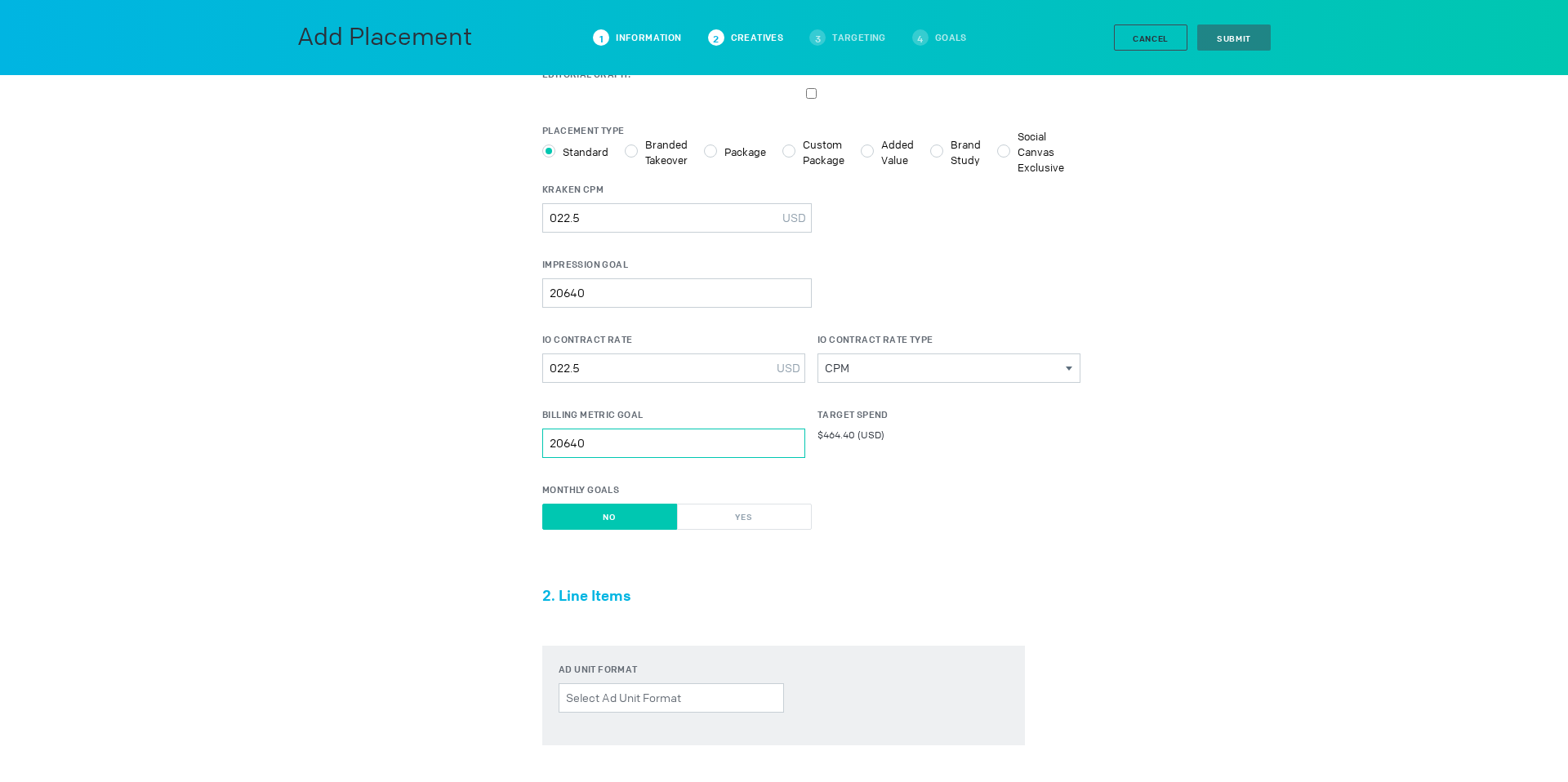 scroll, scrollTop: 168, scrollLeft: 0, axis: vertical 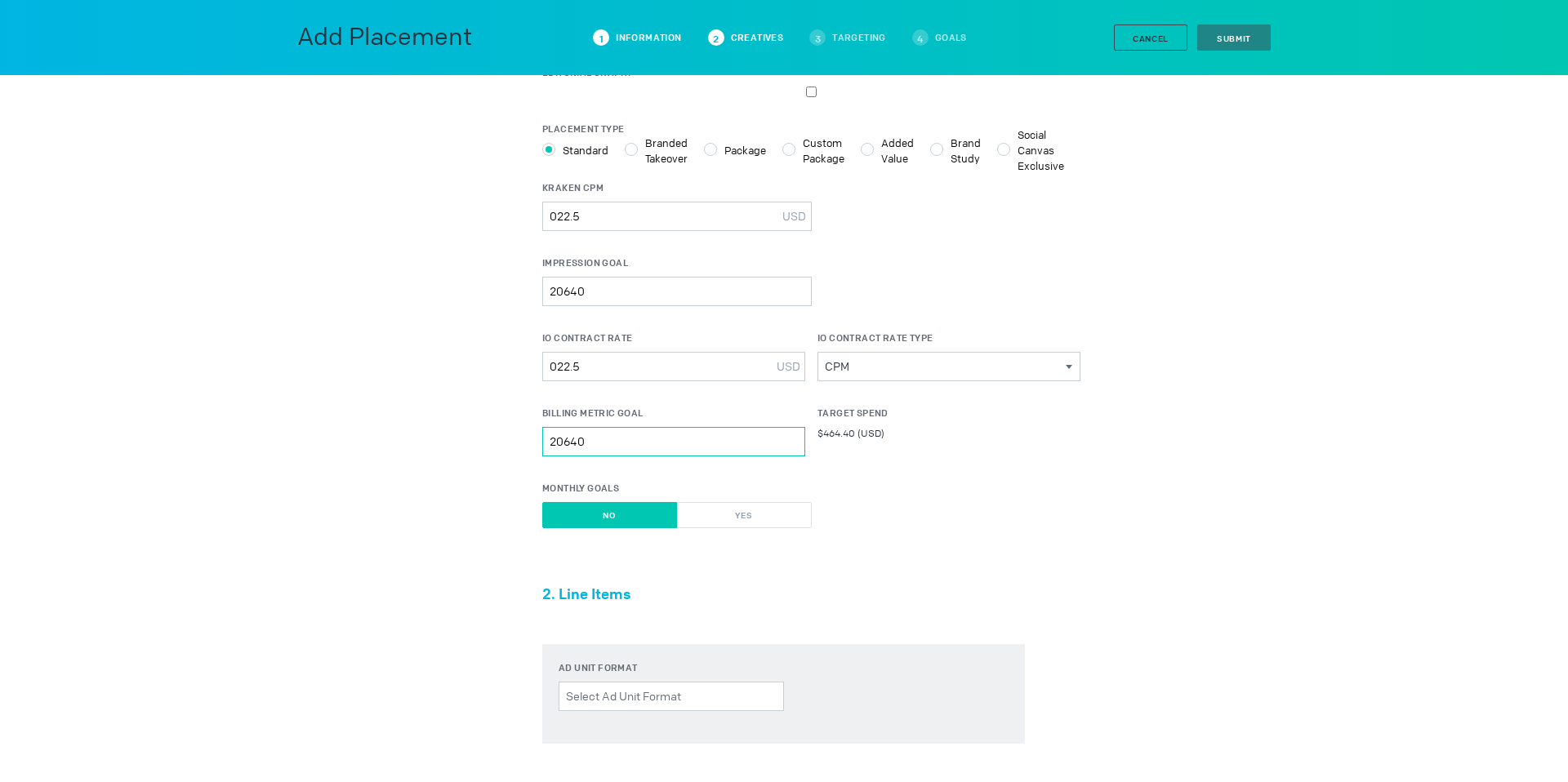 type on "20640" 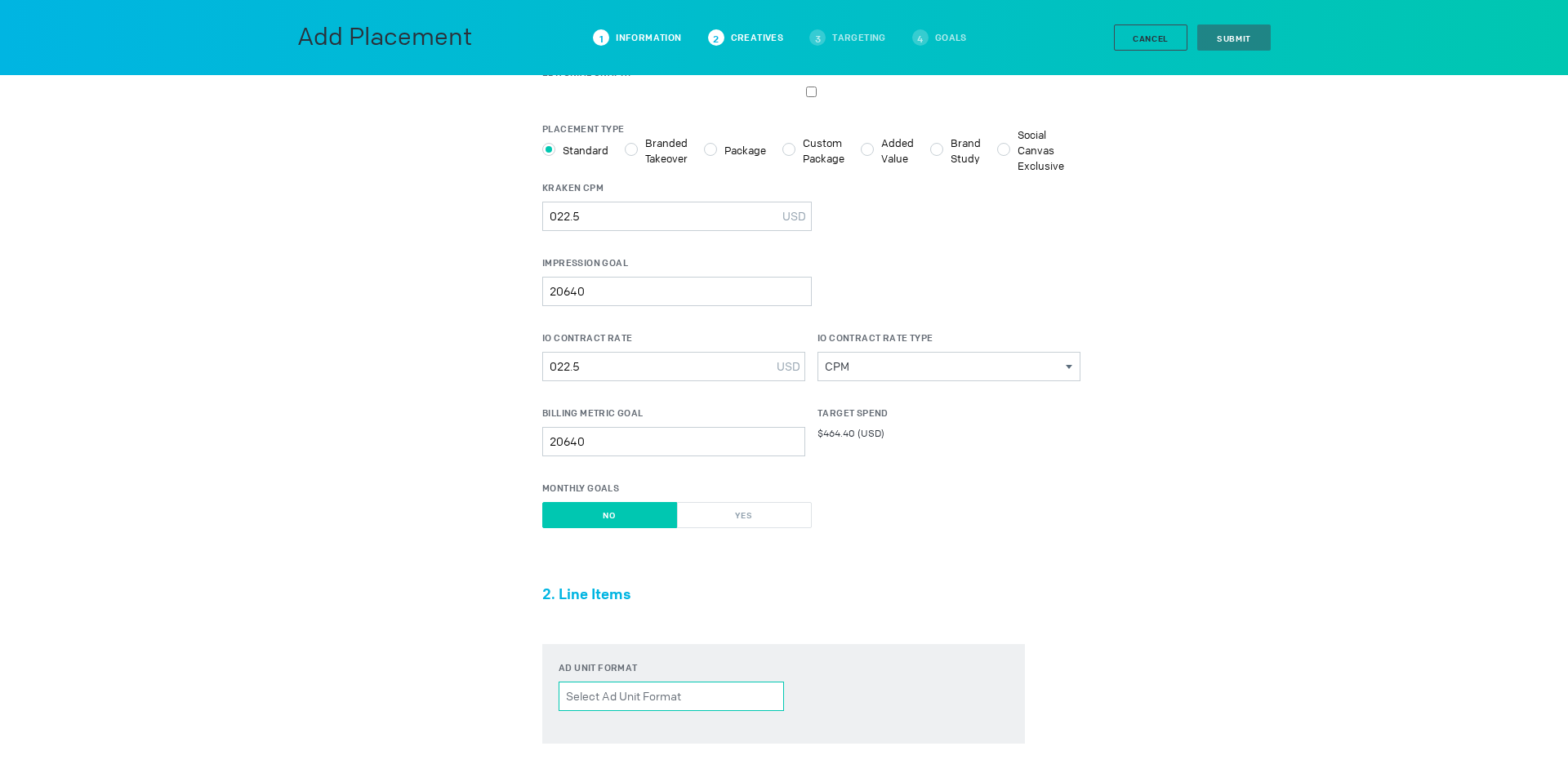 click on "Ad unit format Please select a valid item" at bounding box center [671, 696] 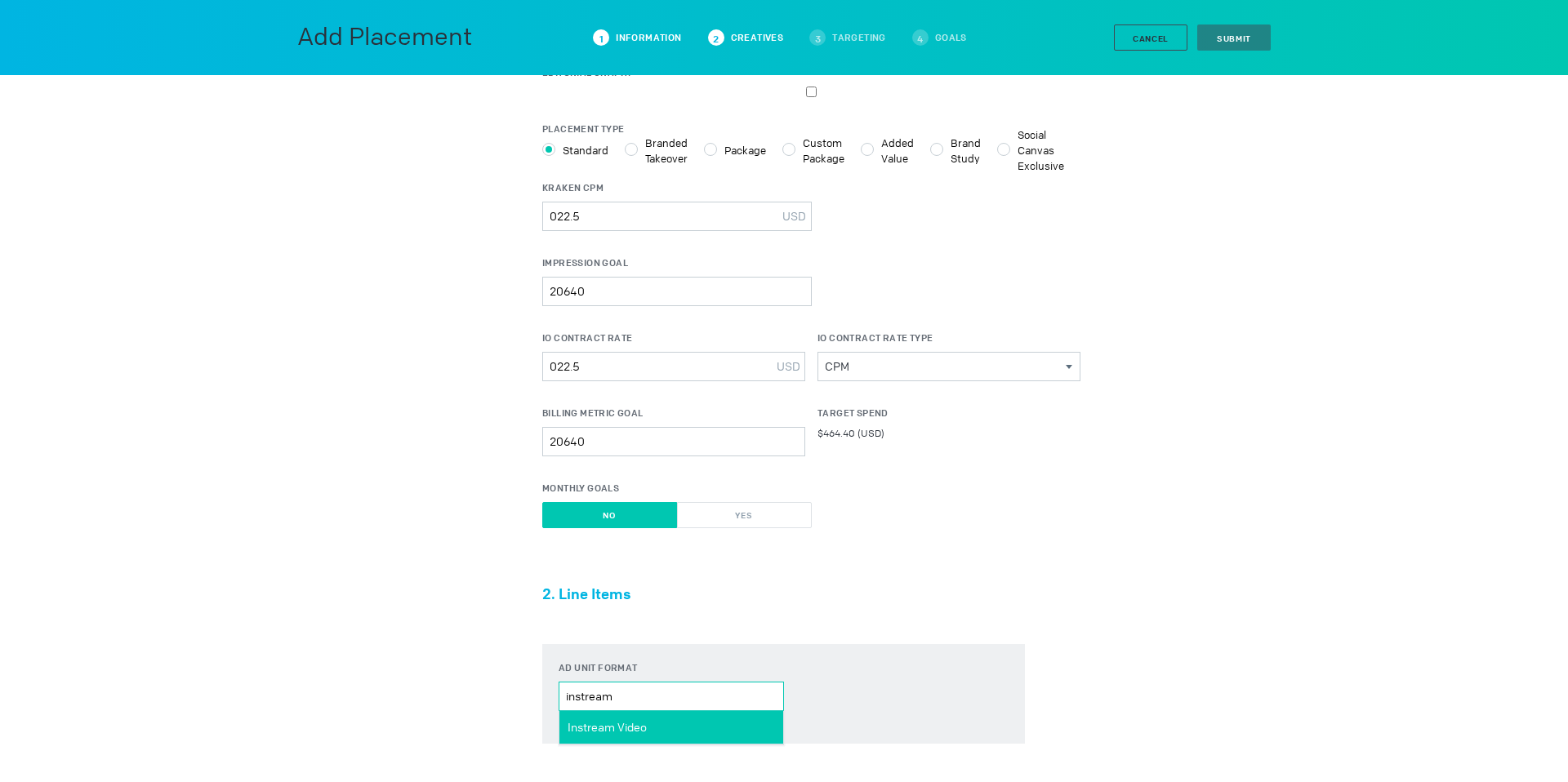 type on "instream" 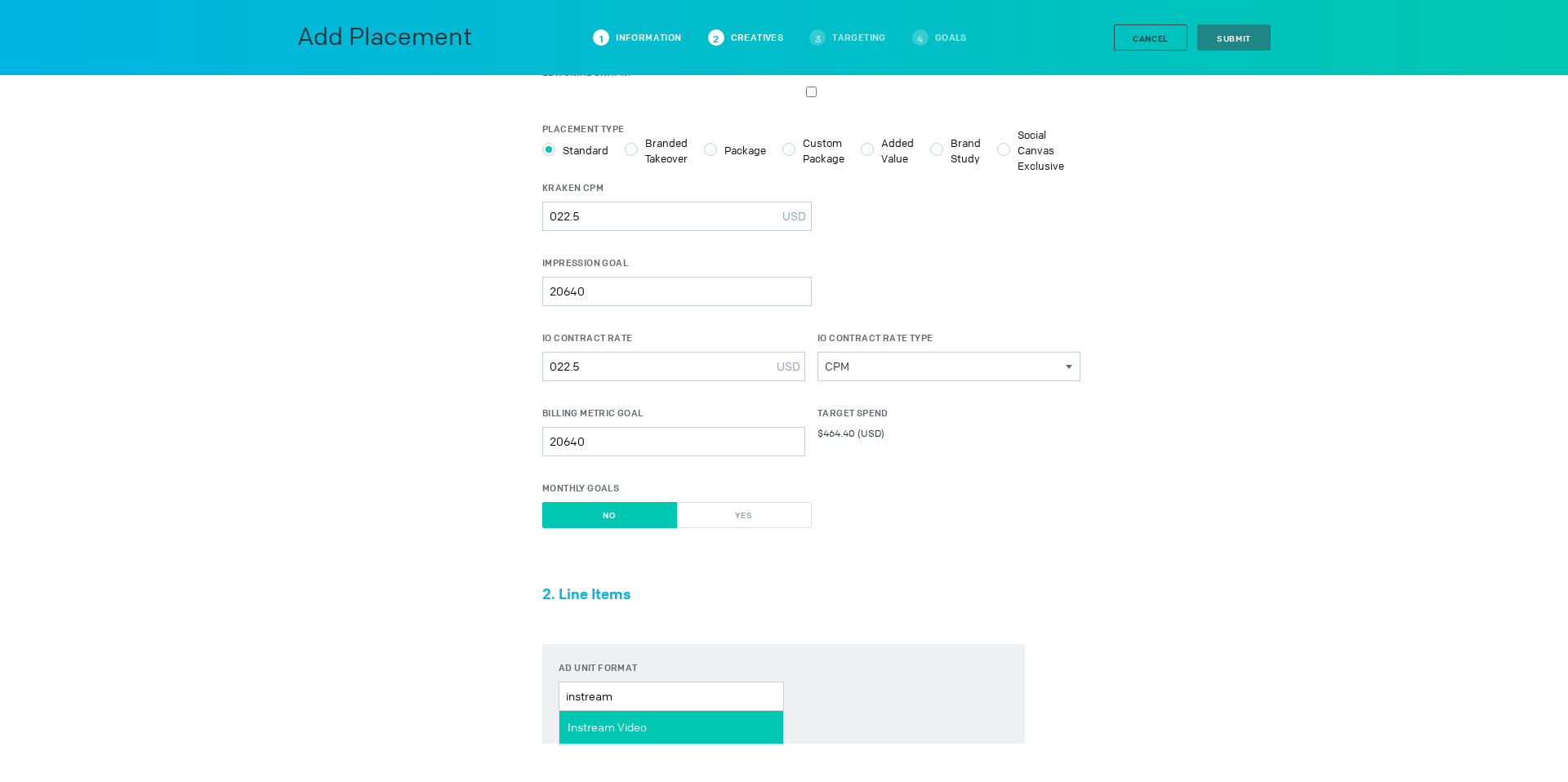 click on "Instream Video" at bounding box center [607, 727] 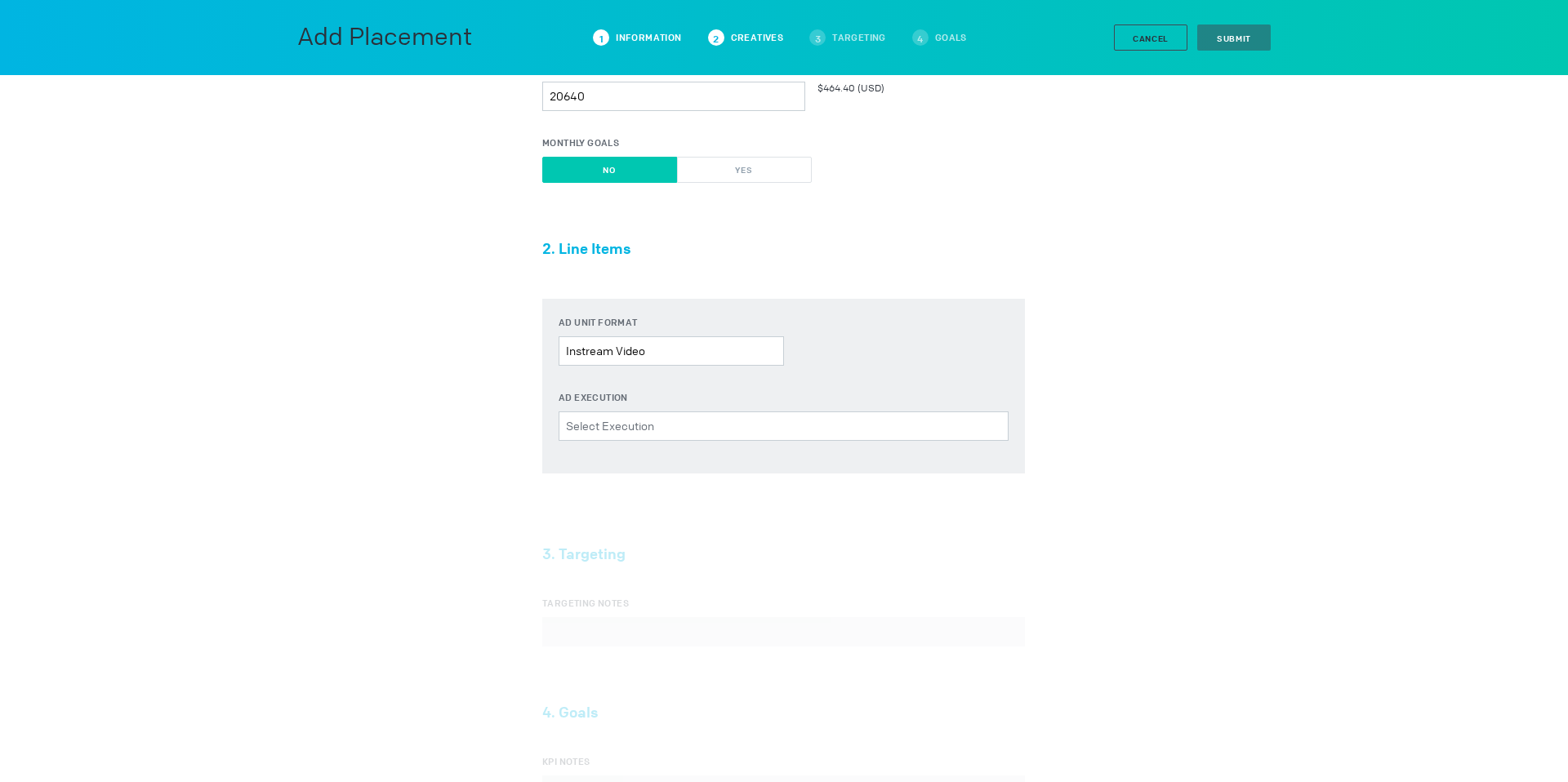 scroll, scrollTop: 548, scrollLeft: 0, axis: vertical 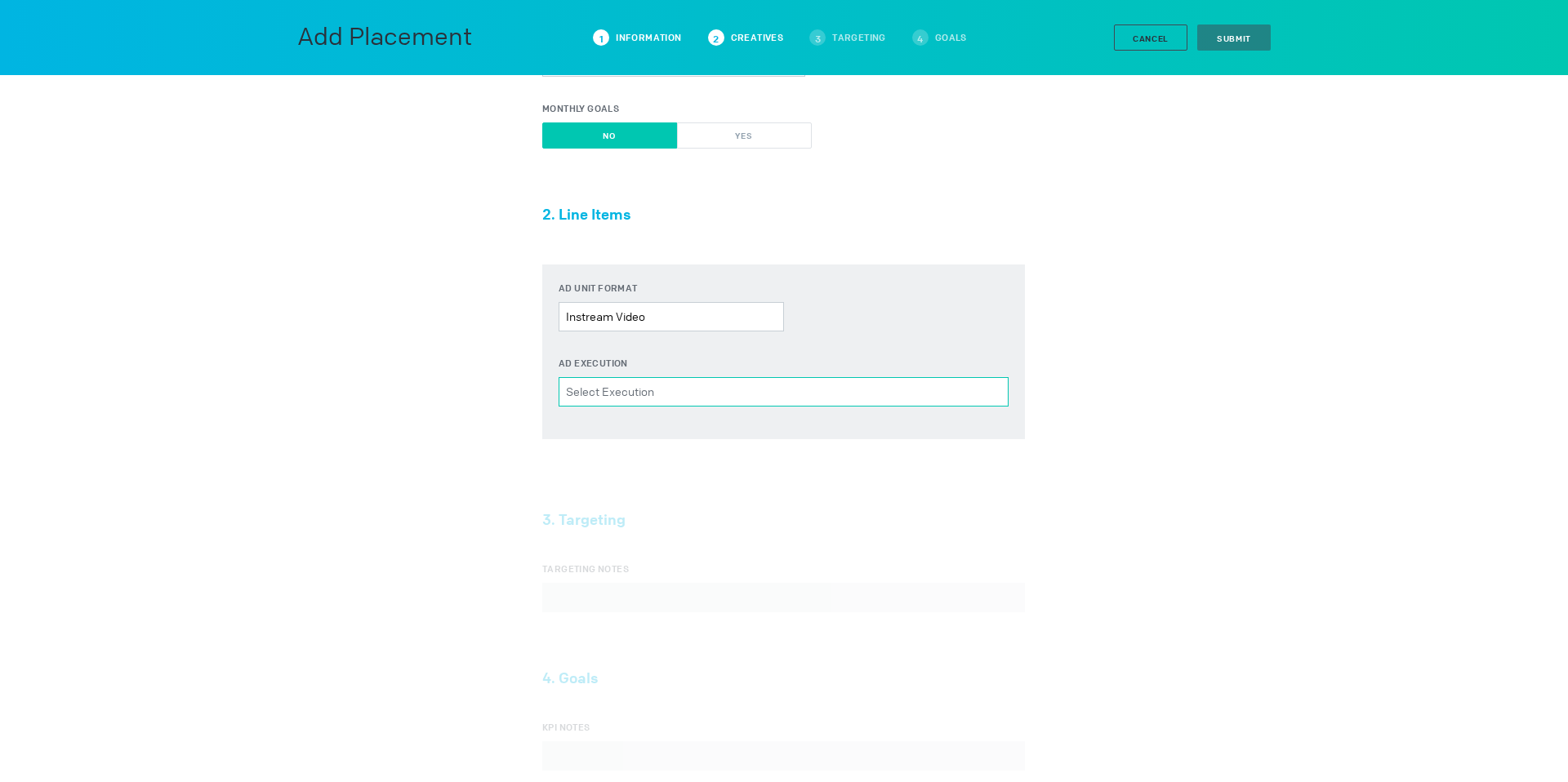 click on "Ad Execution Please select a valid item" at bounding box center (783, 392) 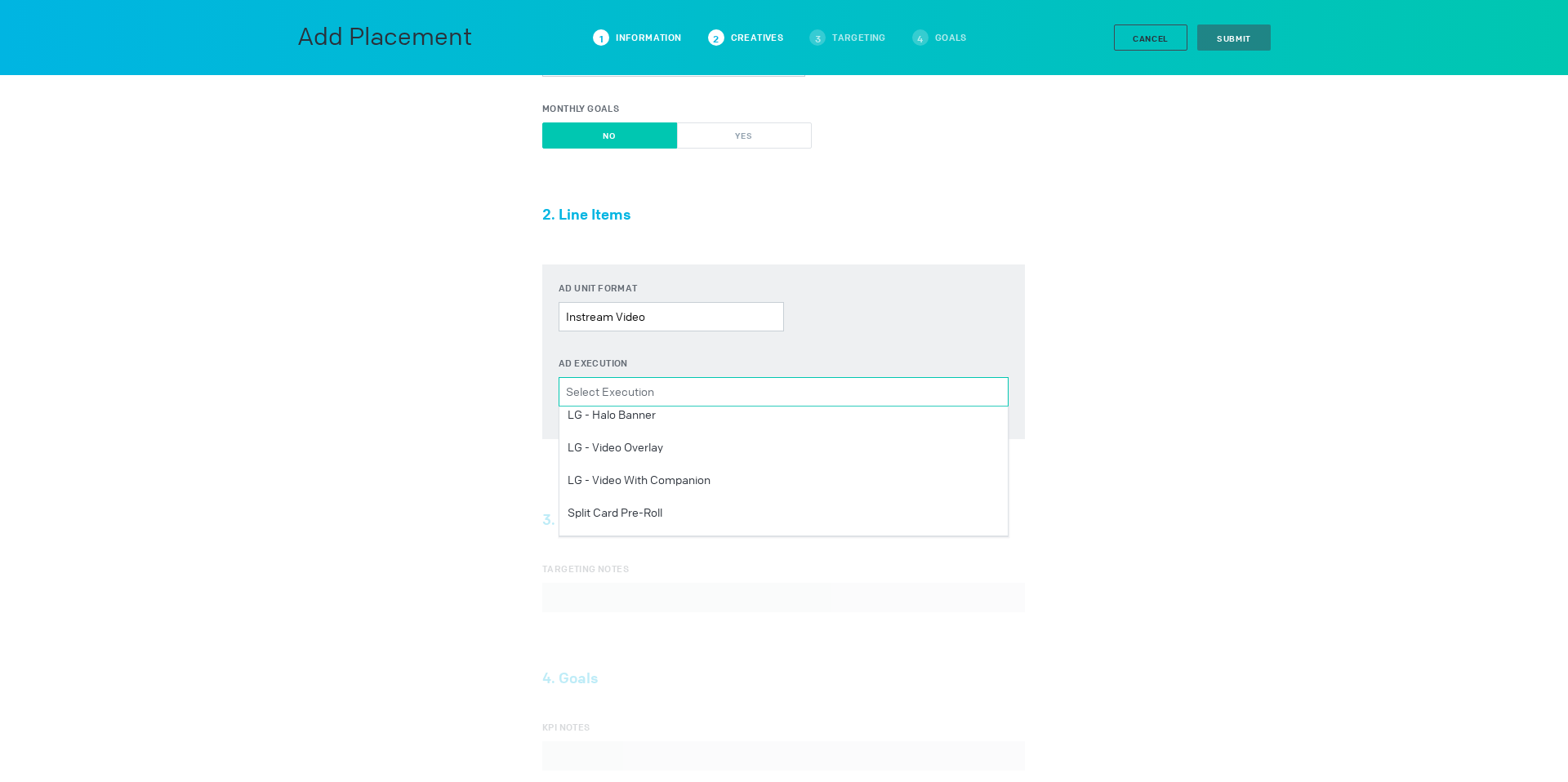 scroll, scrollTop: 230, scrollLeft: 0, axis: vertical 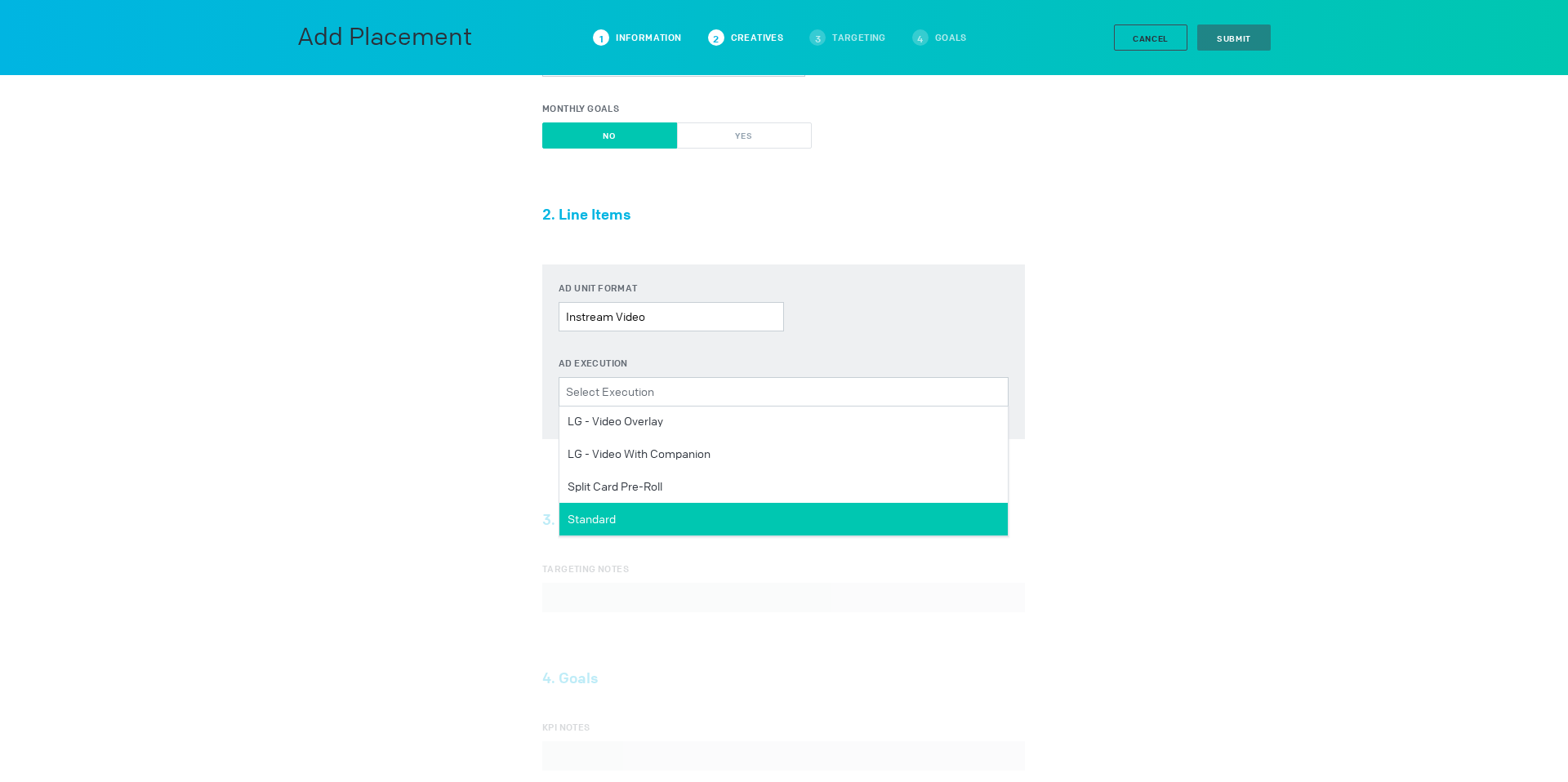 click on "Standard" at bounding box center (578, 193) 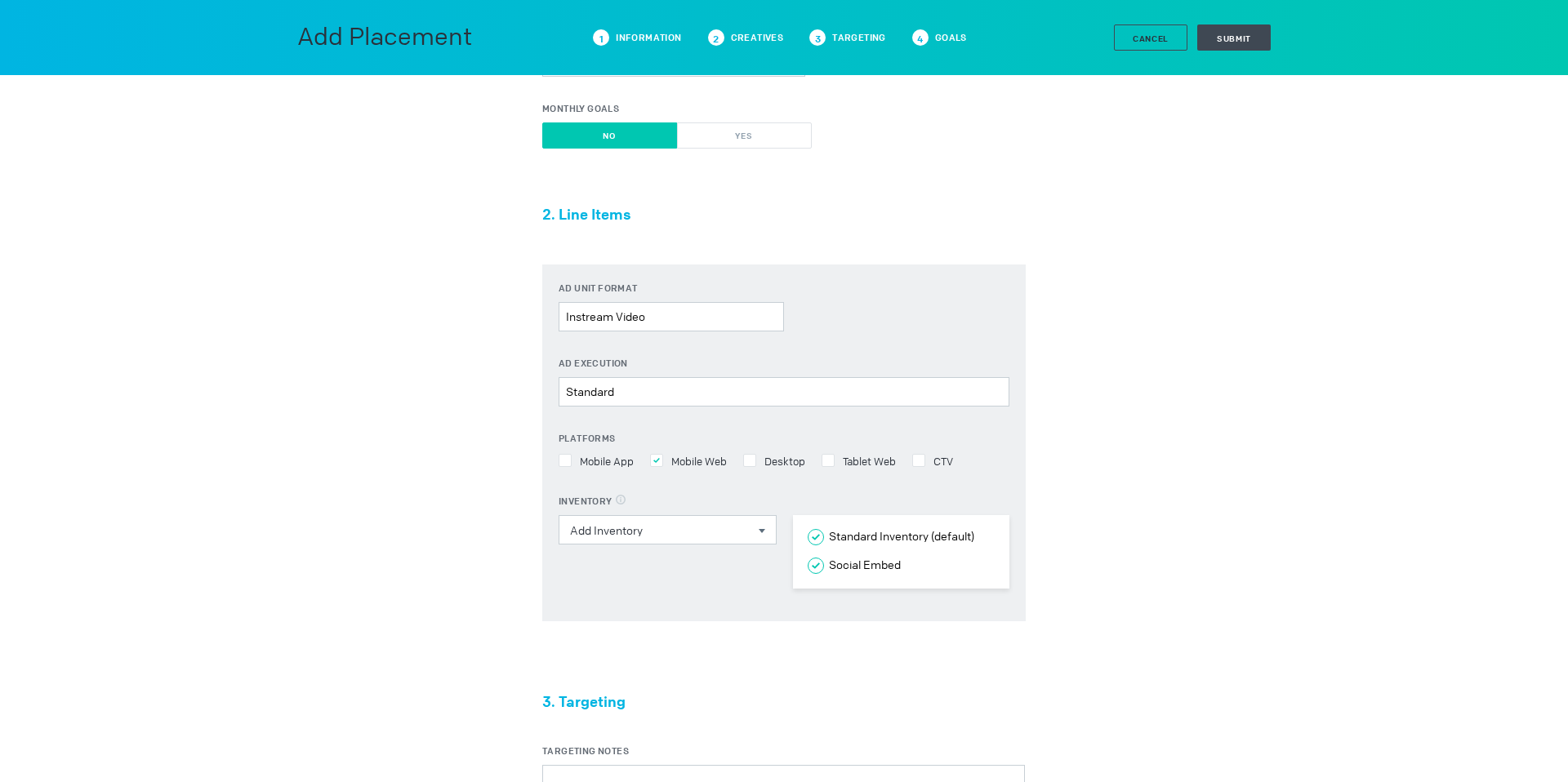 click at bounding box center [657, 460] 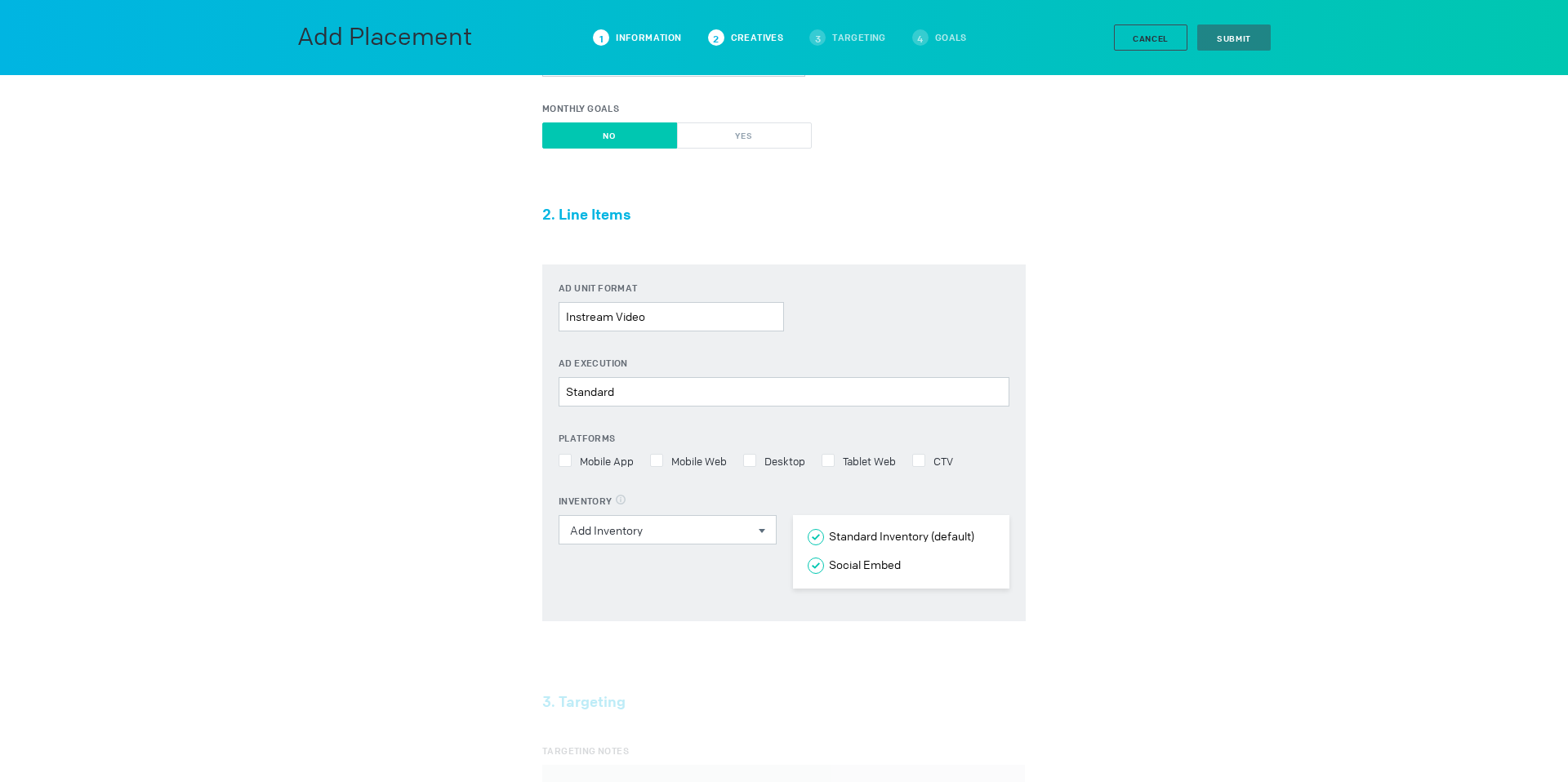 click at bounding box center [565, 460] 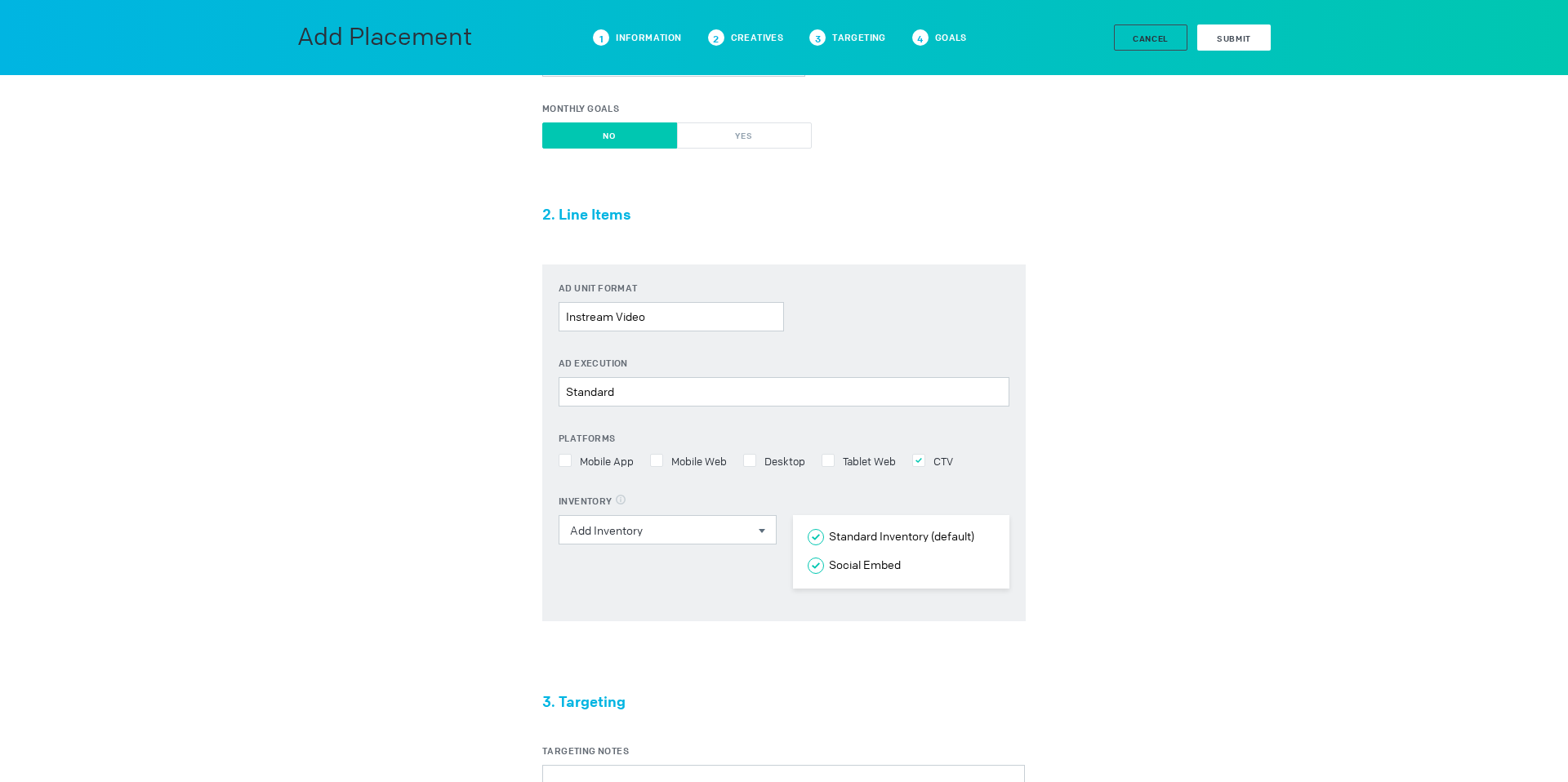 click on "Submit" at bounding box center [1234, 38] 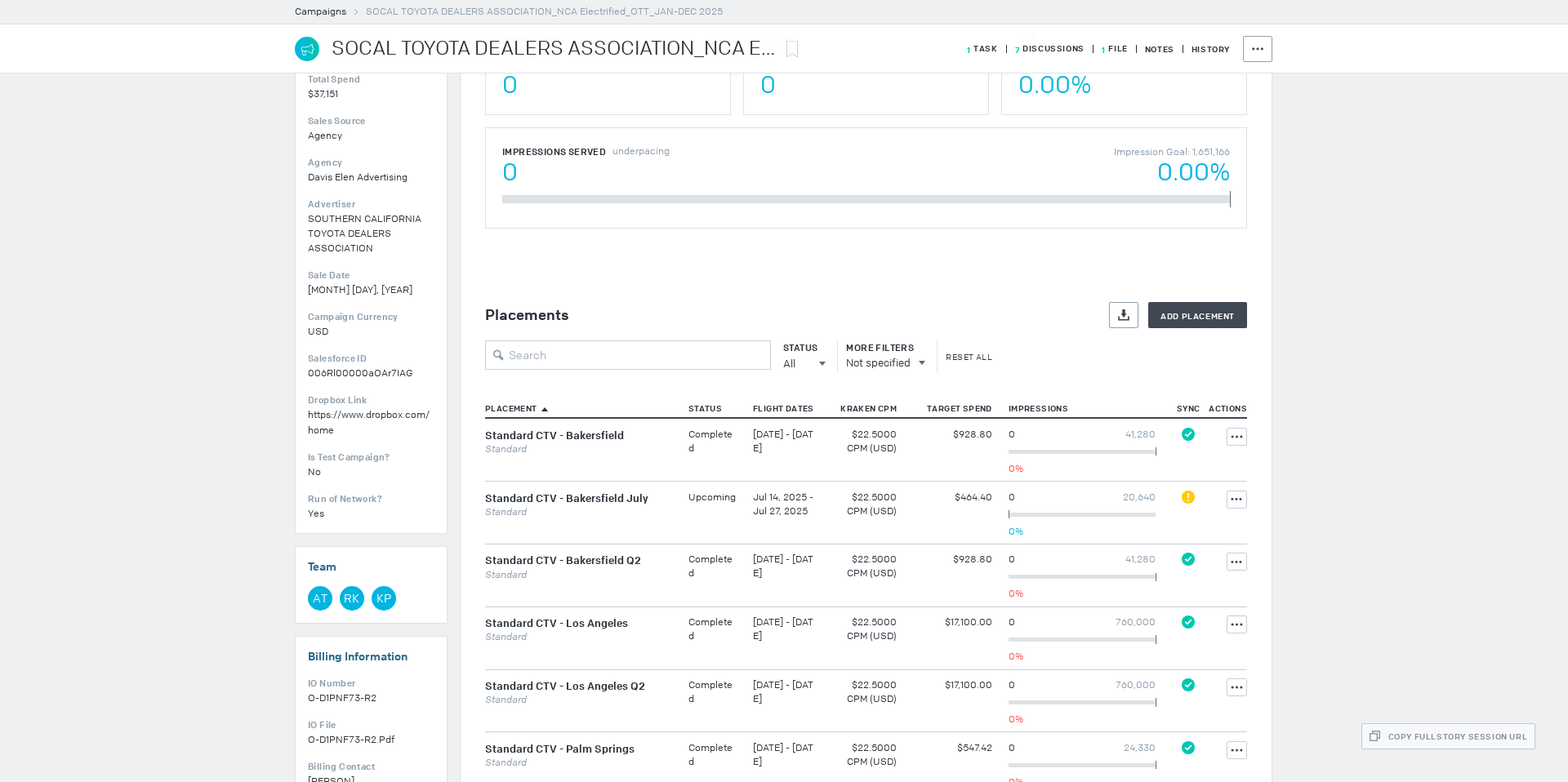 scroll, scrollTop: 224, scrollLeft: 0, axis: vertical 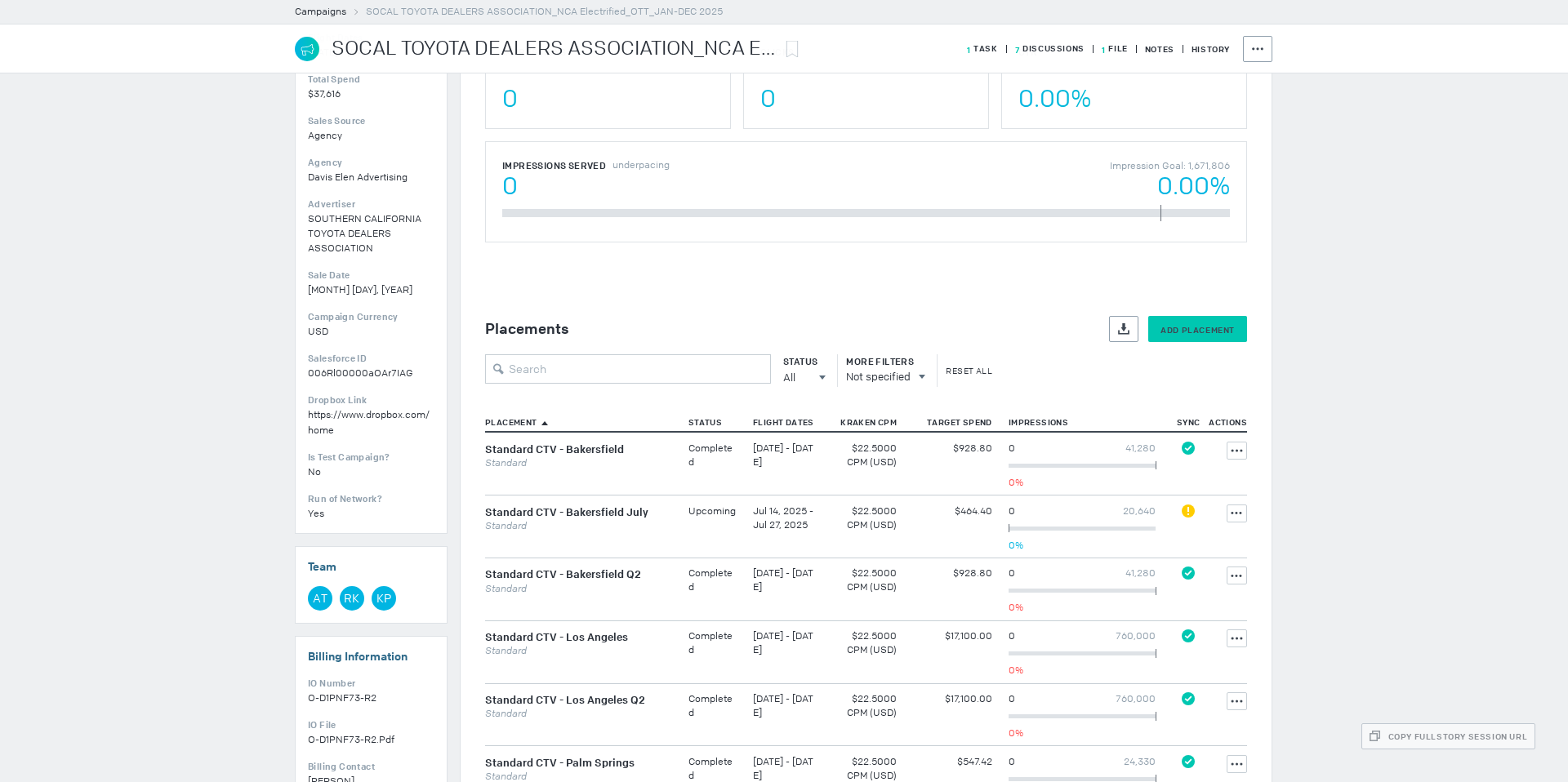 click on "Add Placement" at bounding box center [1197, 330] 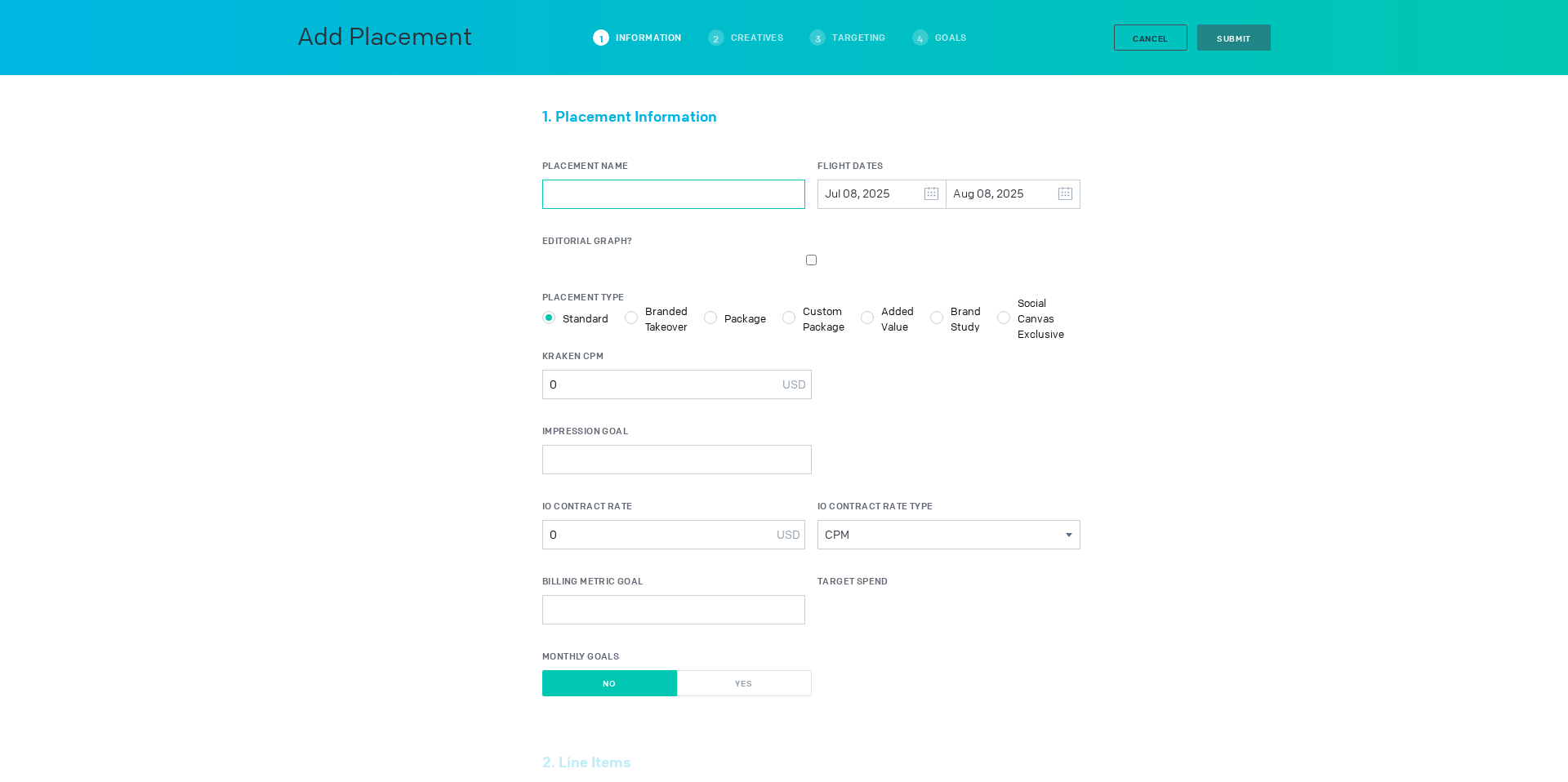 click on "Placement Name" at bounding box center [674, 194] 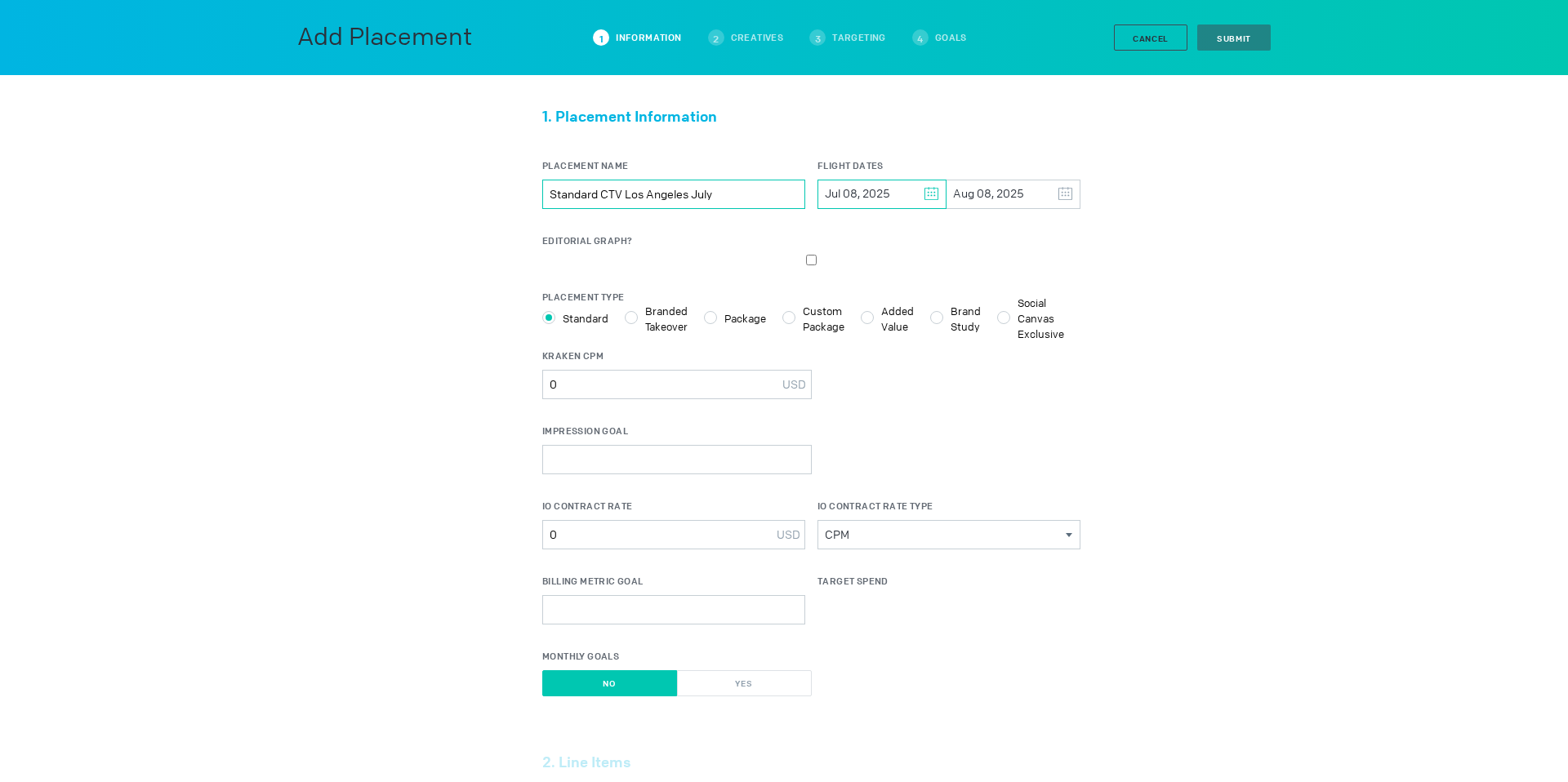 type on "Standard CTV Los Angeles July" 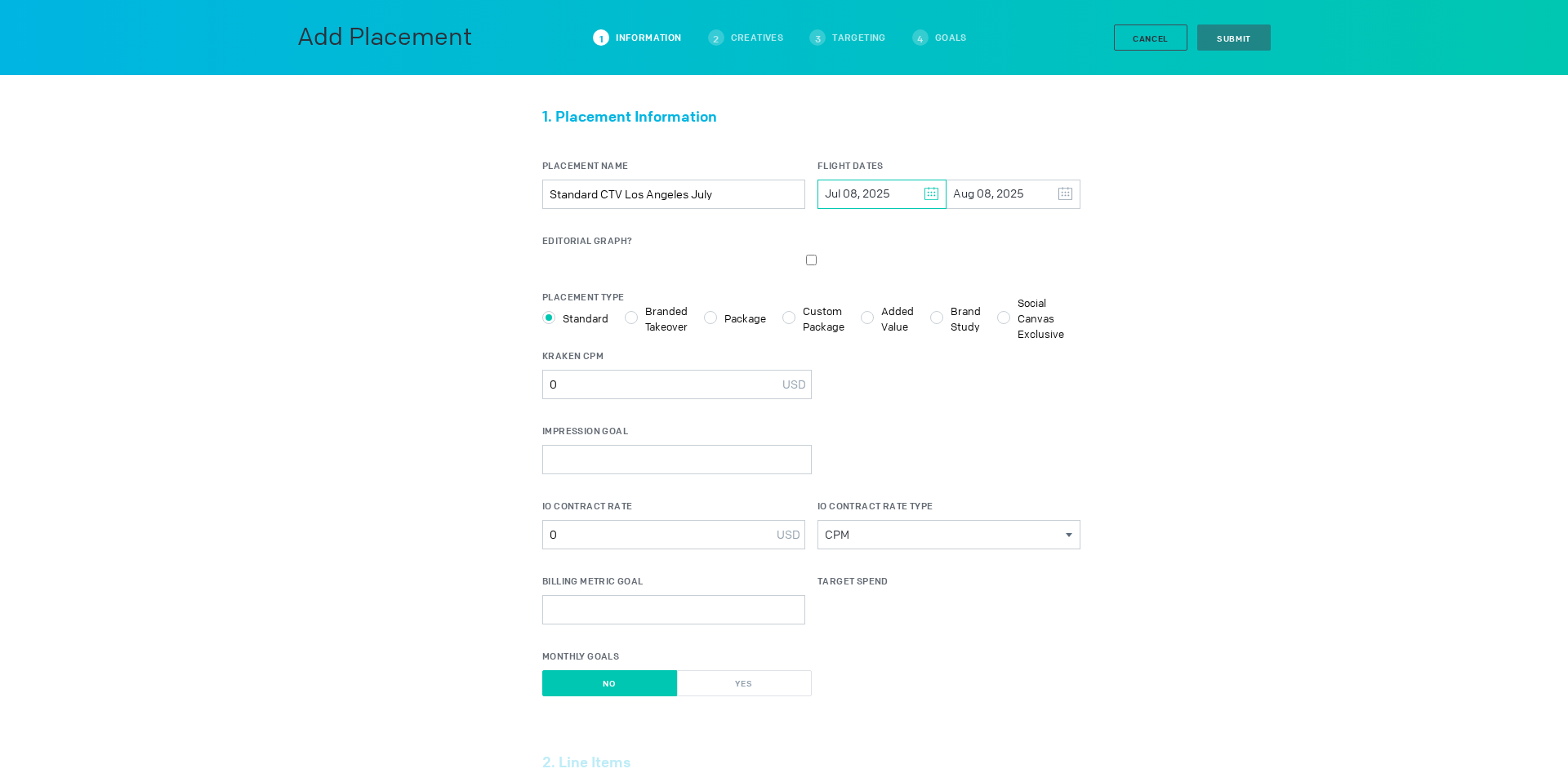 click on "Jul 08, 2025" at bounding box center (882, 194) 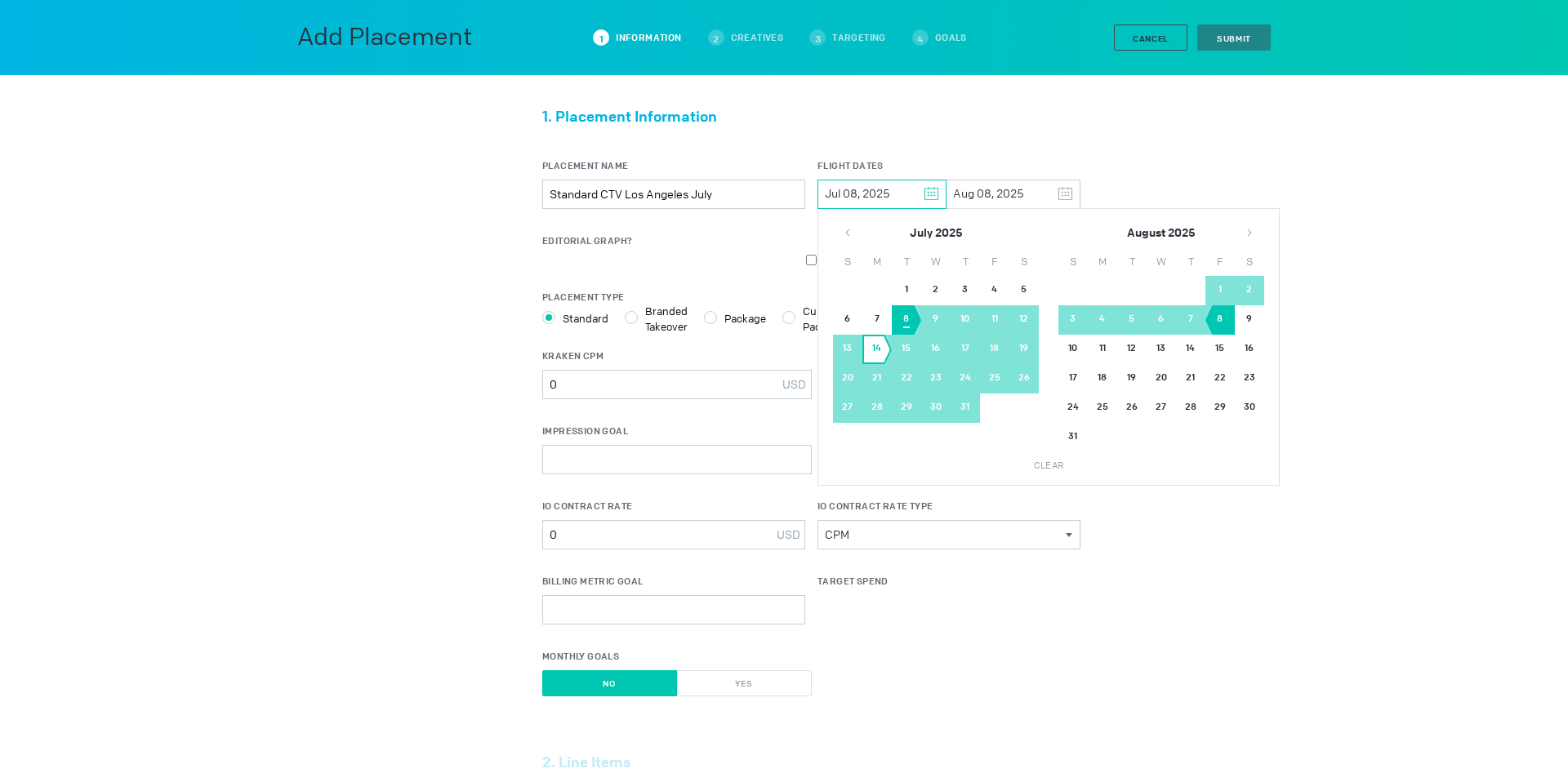 click on "14" at bounding box center (877, 349) 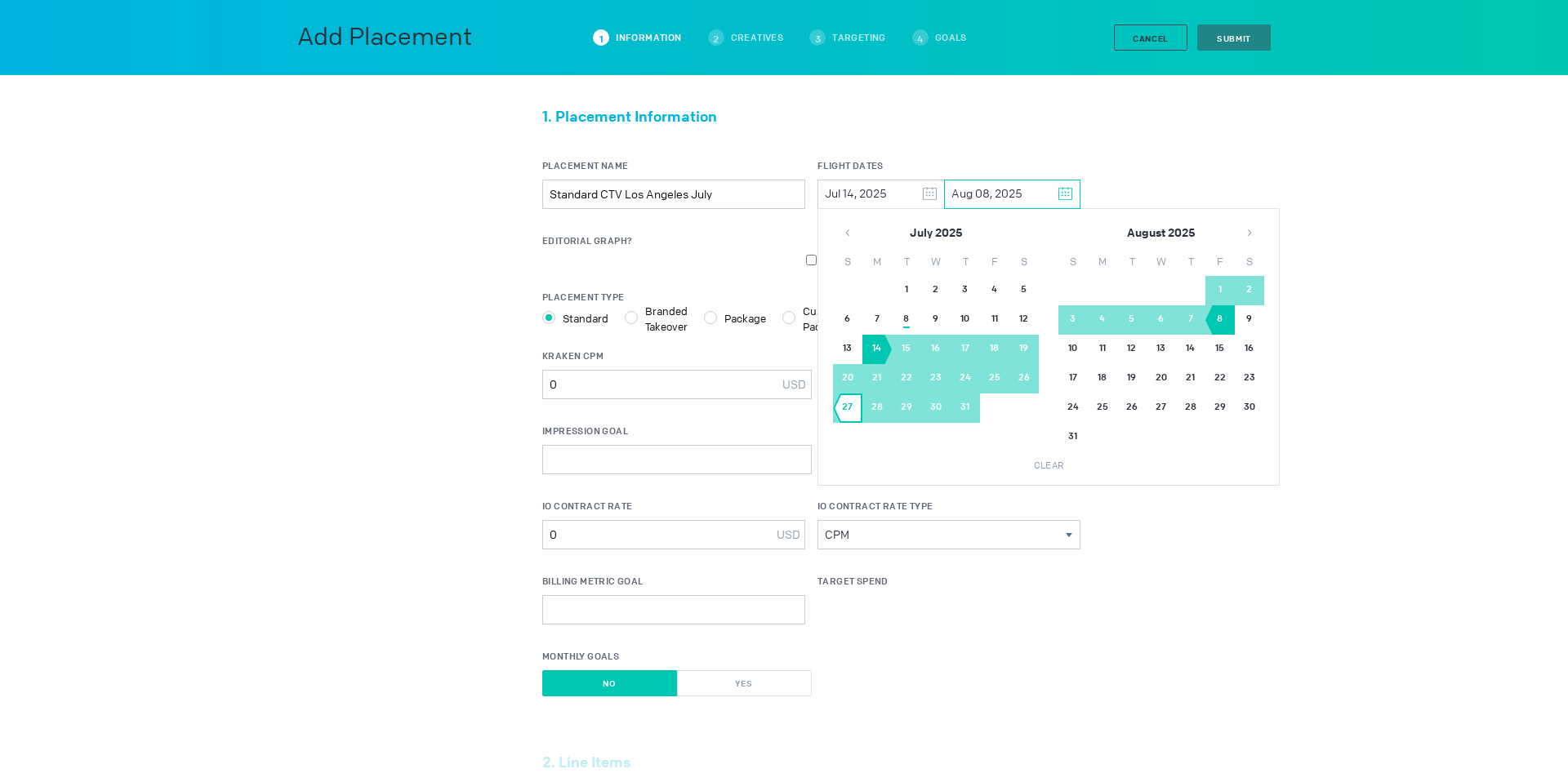 click on "27" at bounding box center (848, 408) 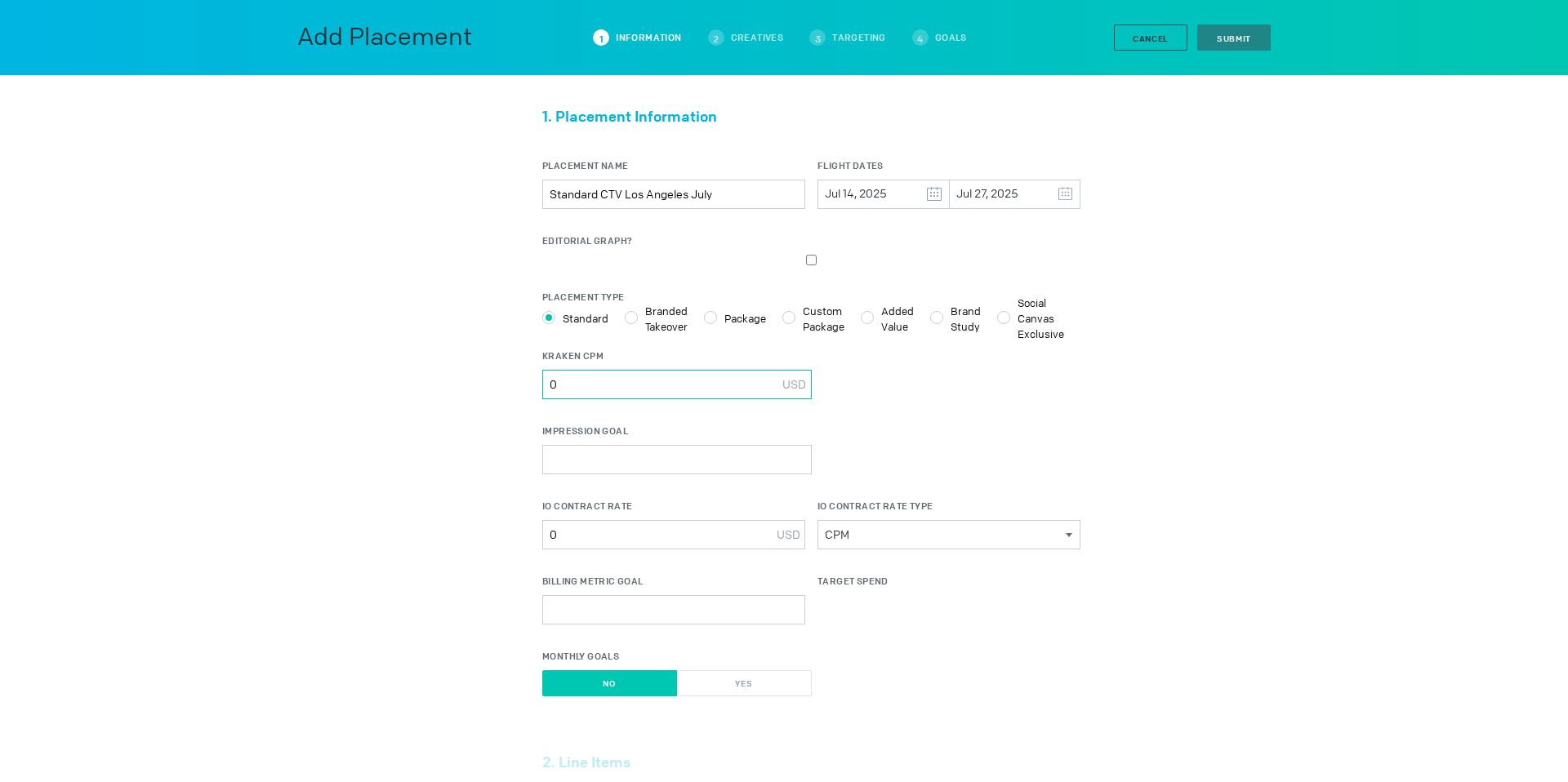click on "0" at bounding box center [677, 384] 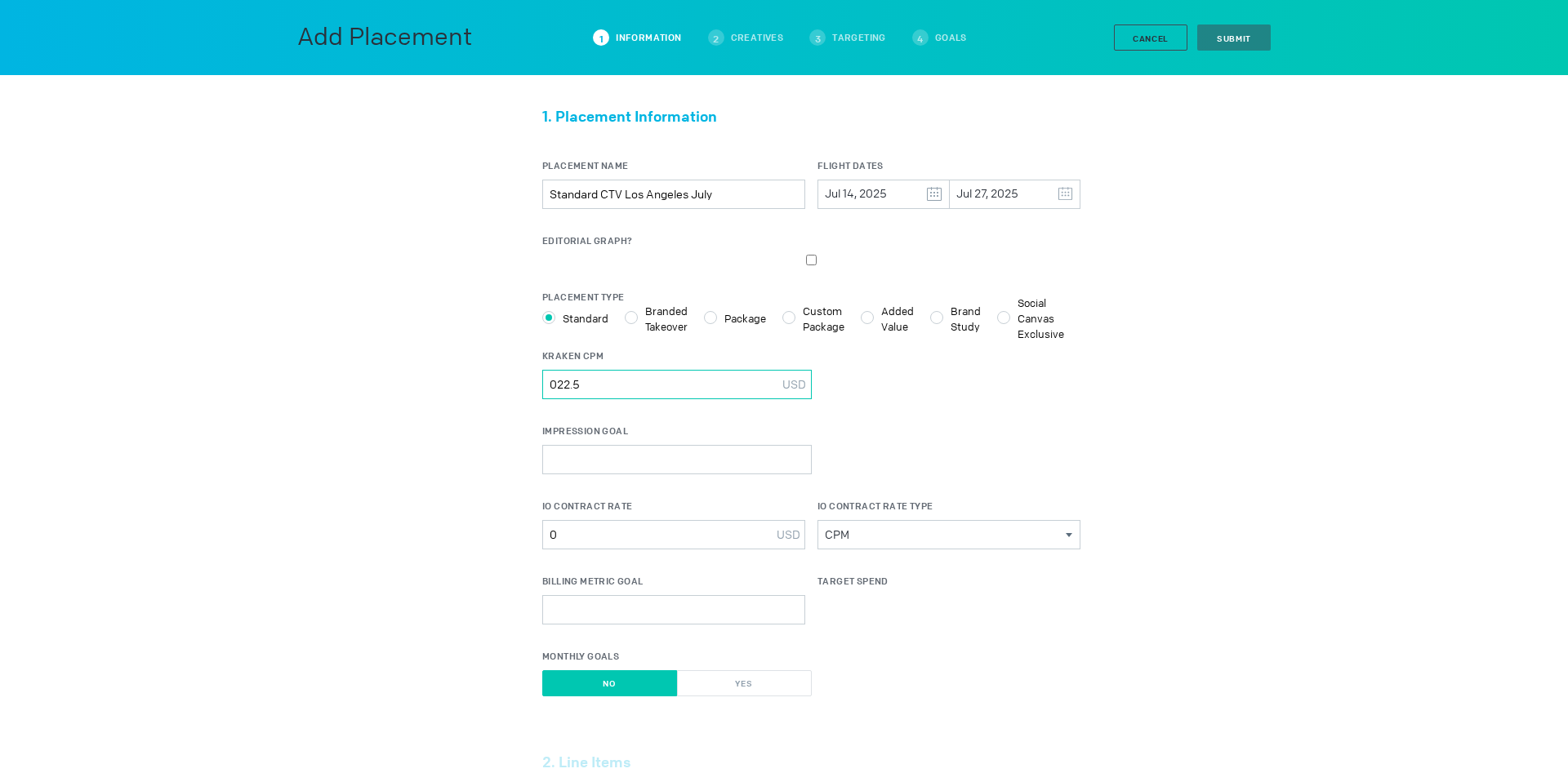 type on "022.5" 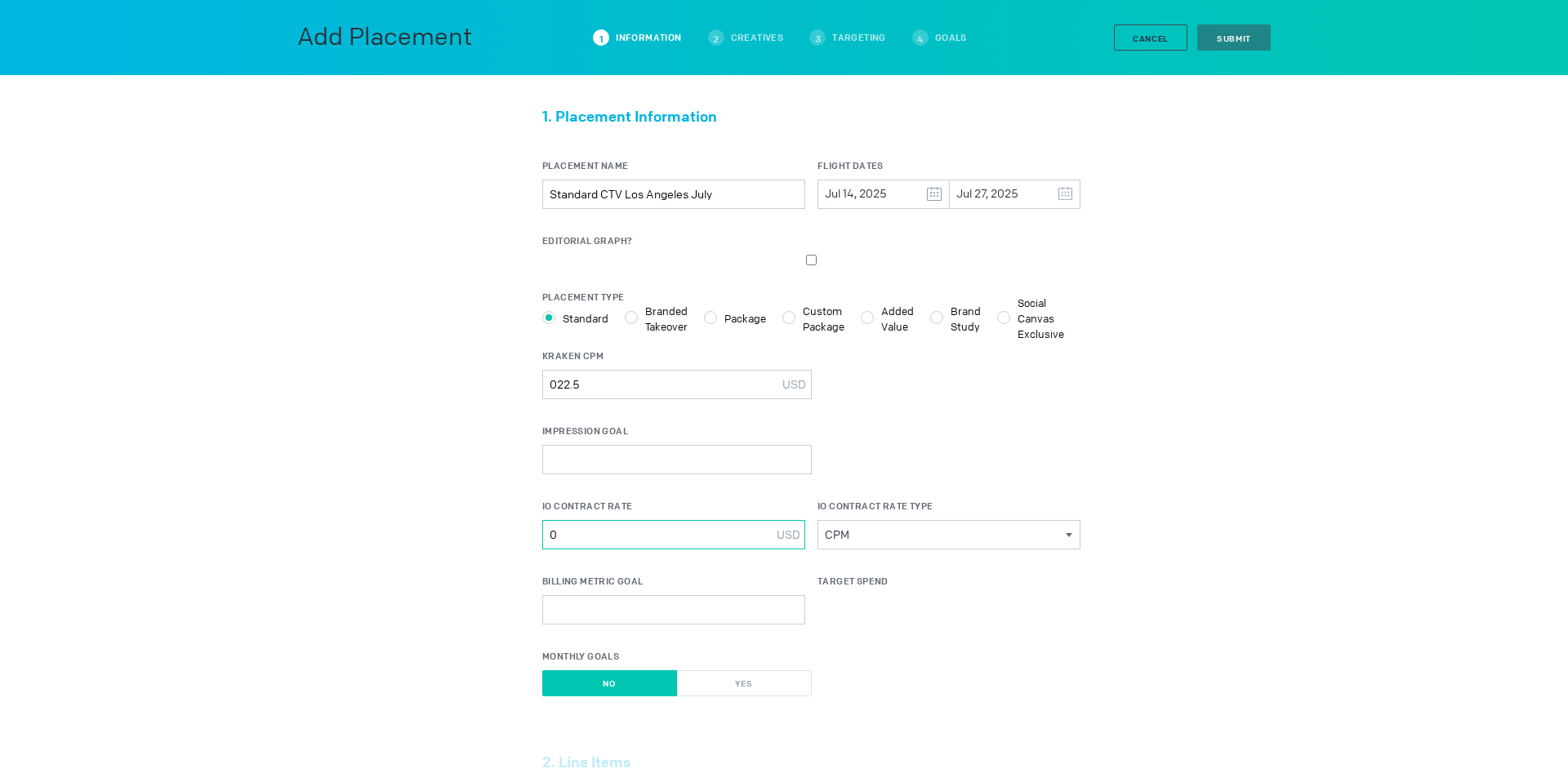 click on "0" at bounding box center [674, 535] 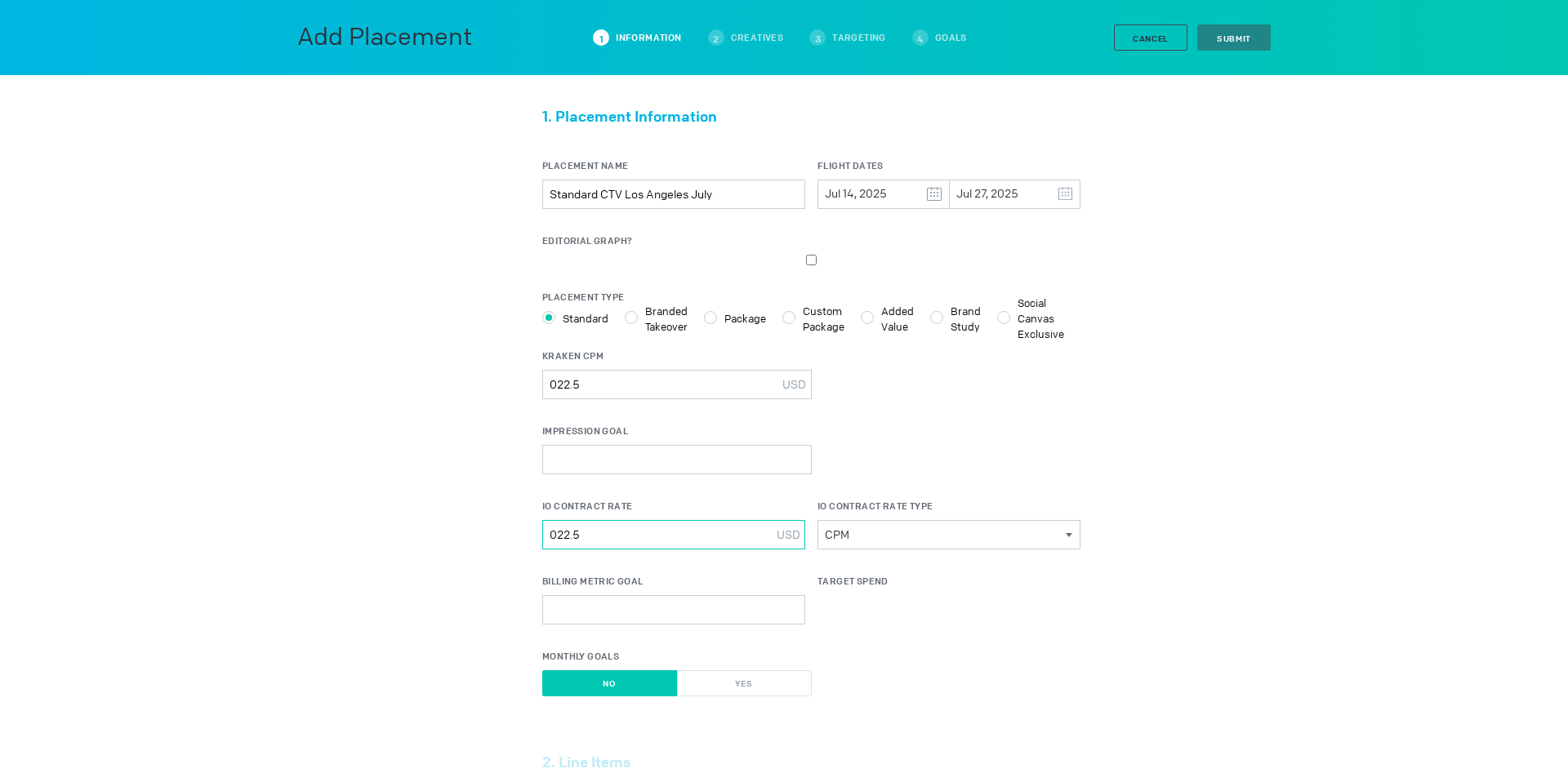 type on "022.5" 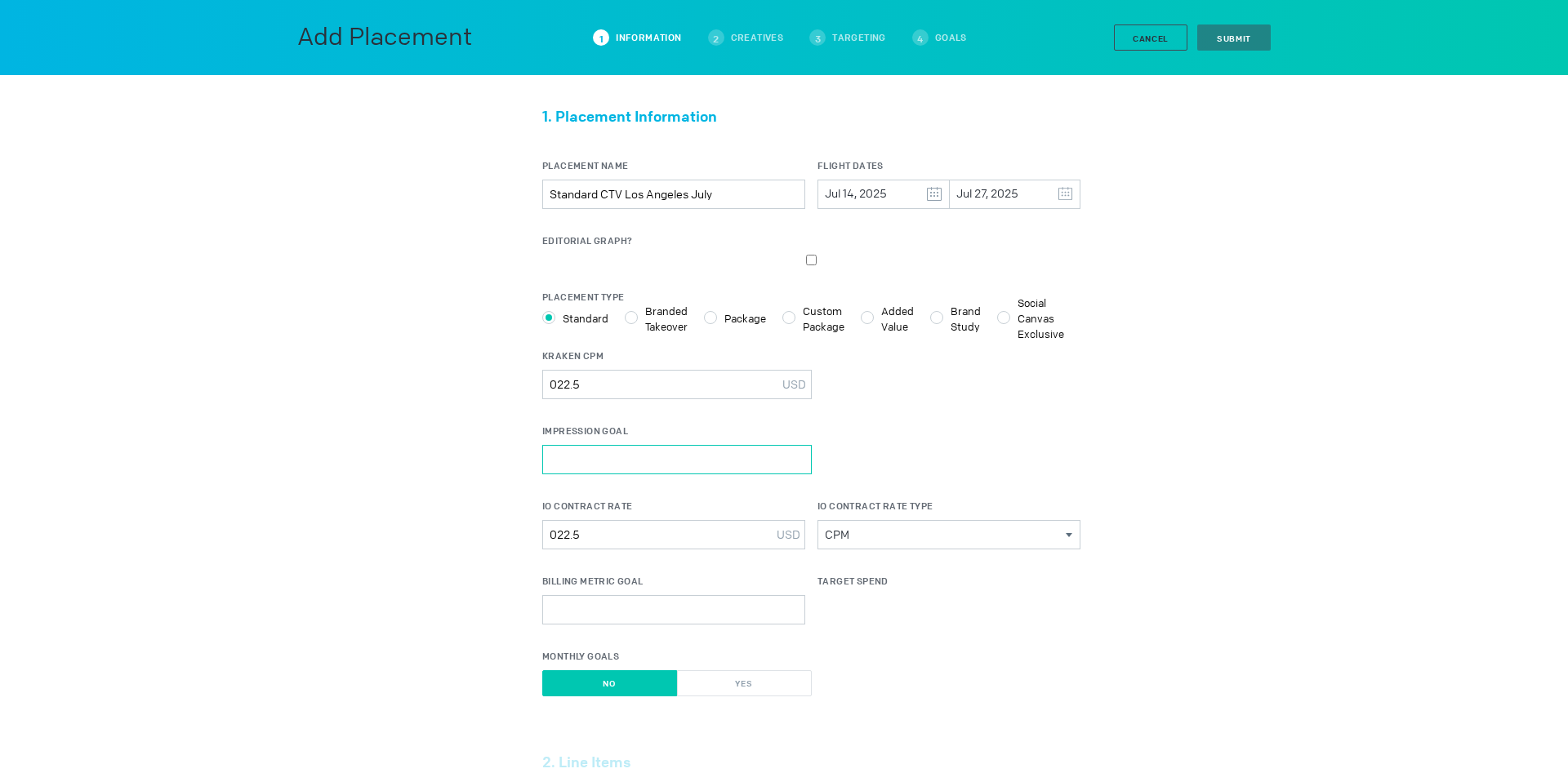 click on "Impression Goal" at bounding box center [677, 460] 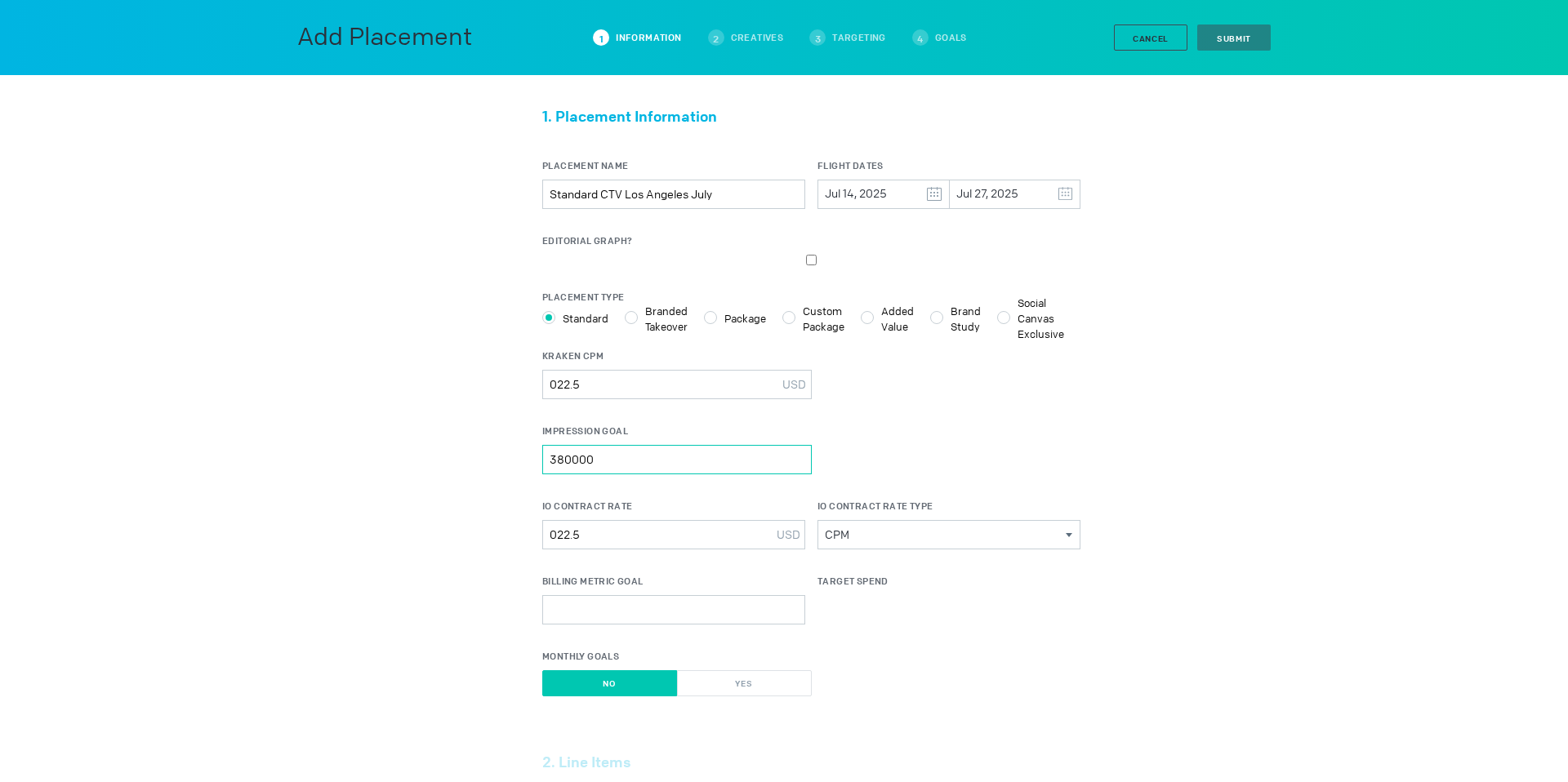 drag, startPoint x: 607, startPoint y: 470, endPoint x: 524, endPoint y: 461, distance: 83.486526 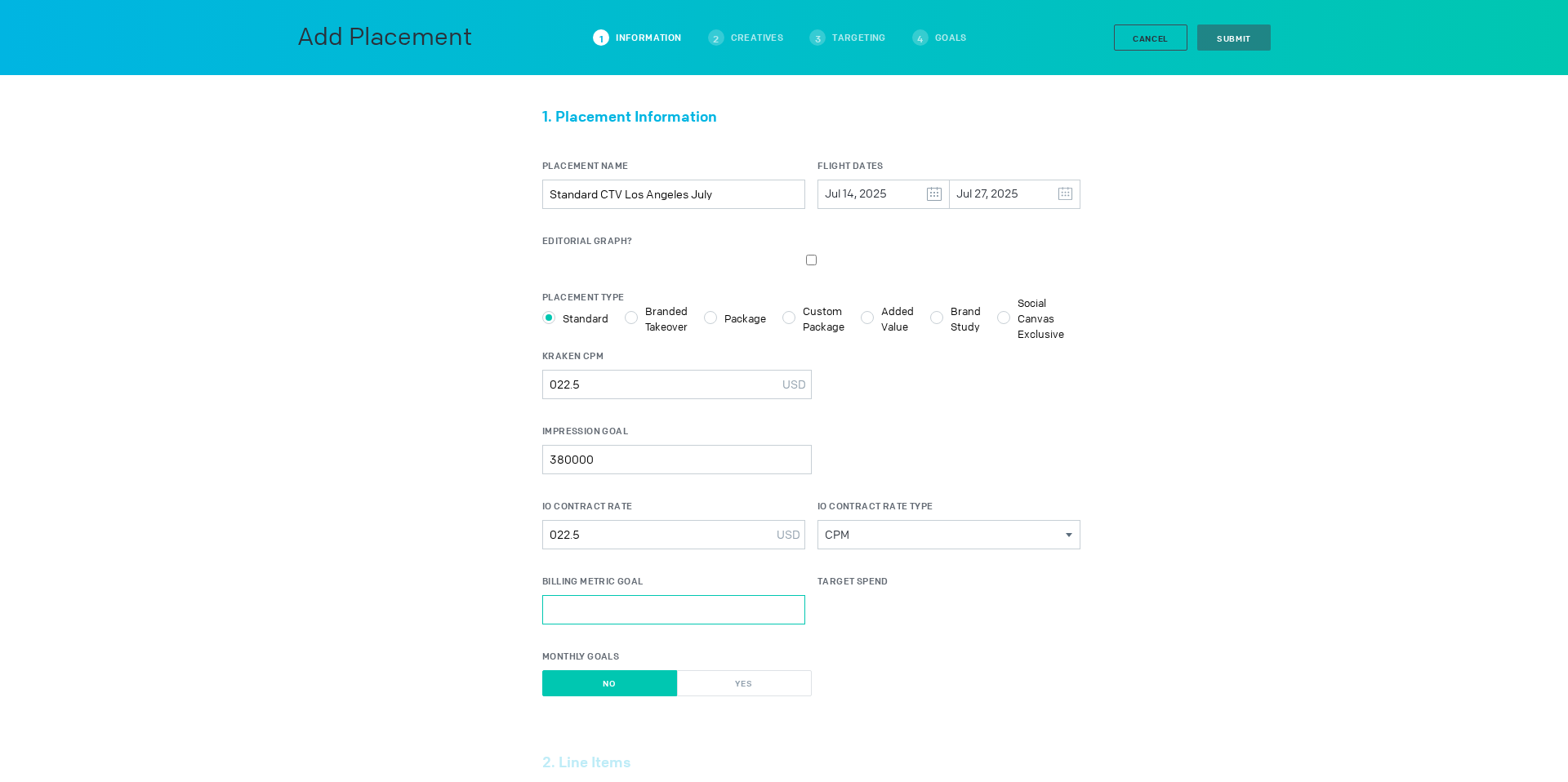 click on "Billing Metric Goal" at bounding box center [674, 610] 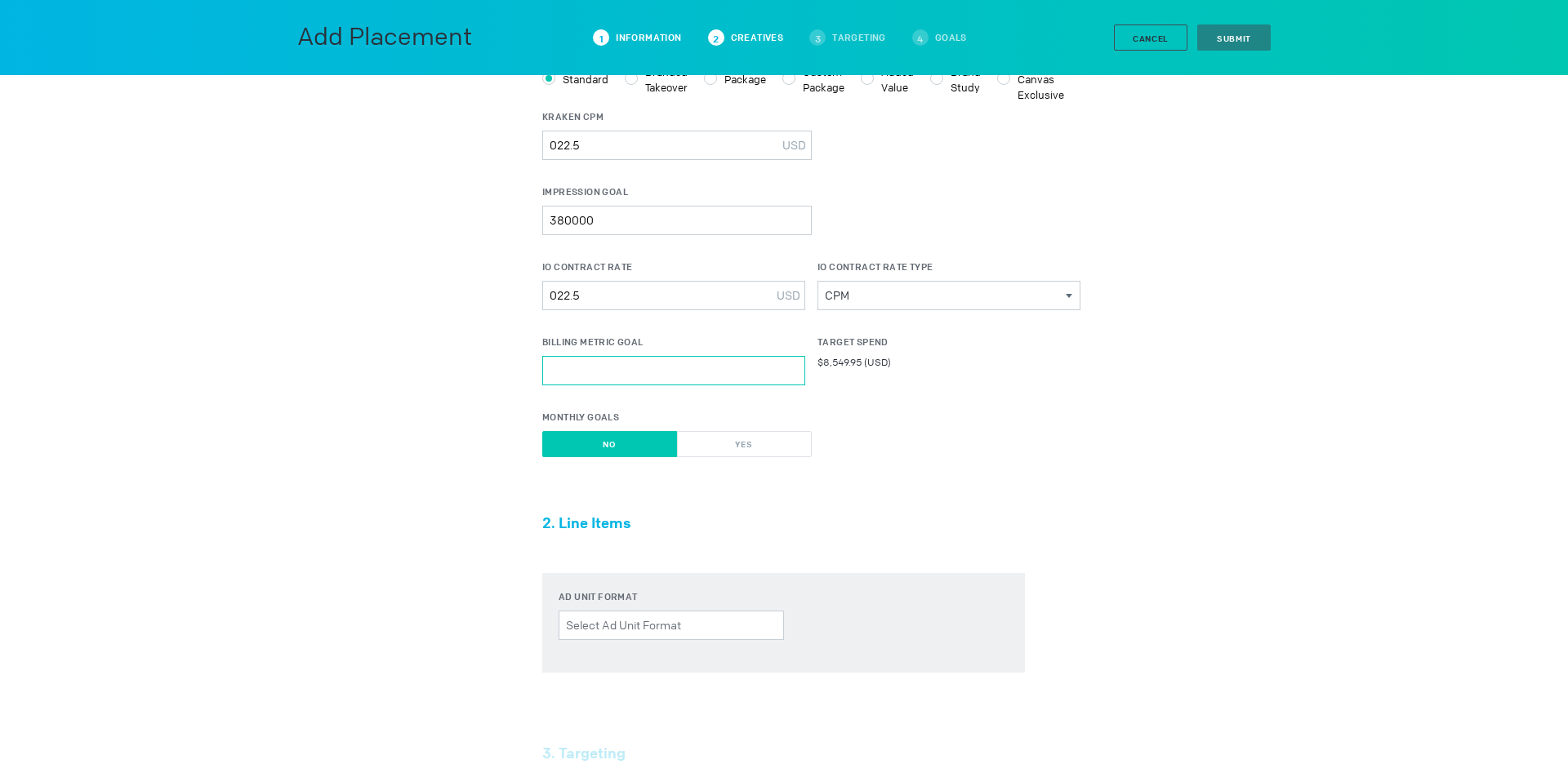 scroll, scrollTop: 277, scrollLeft: 0, axis: vertical 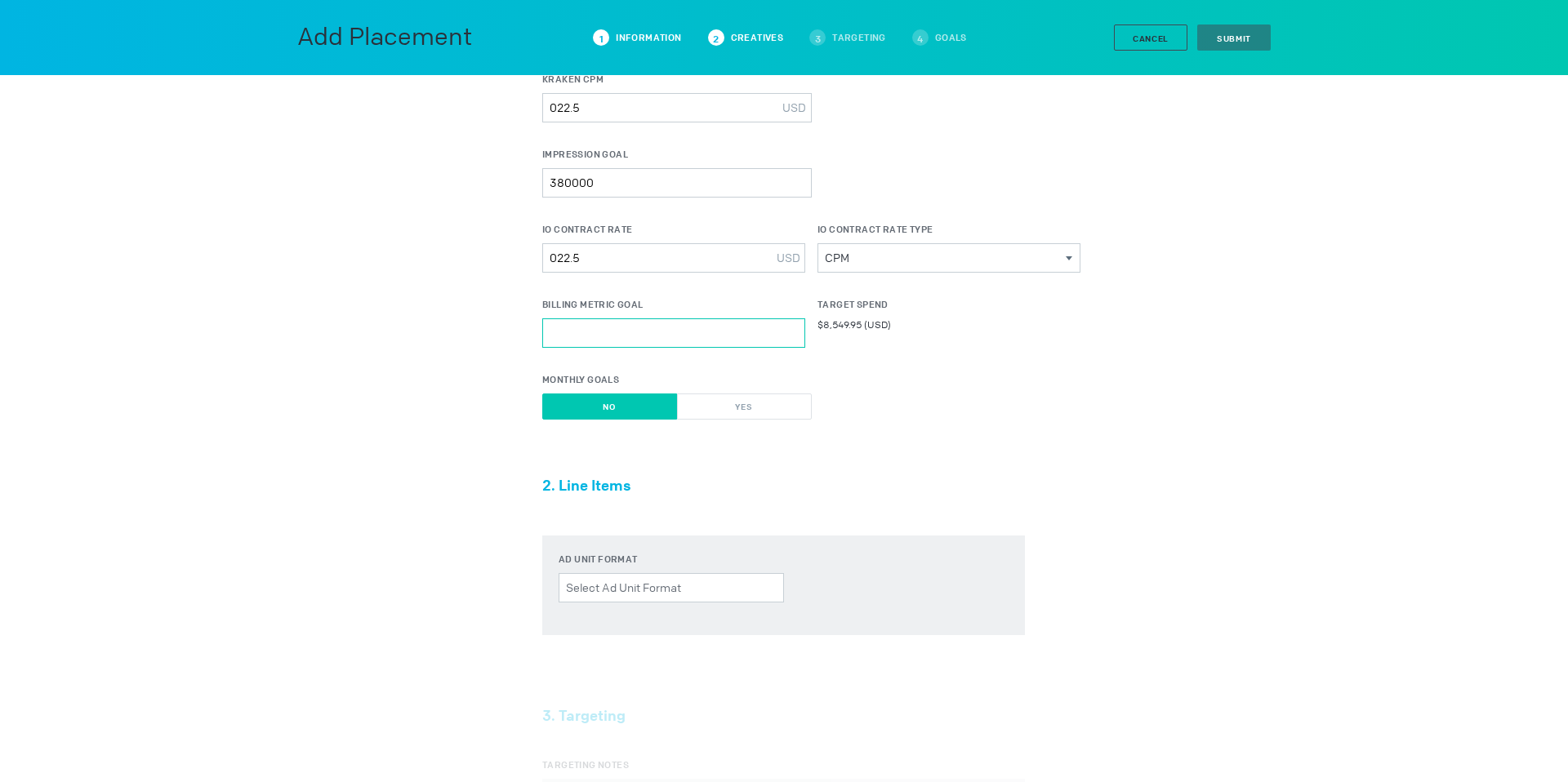 type on "[NUMBER]" 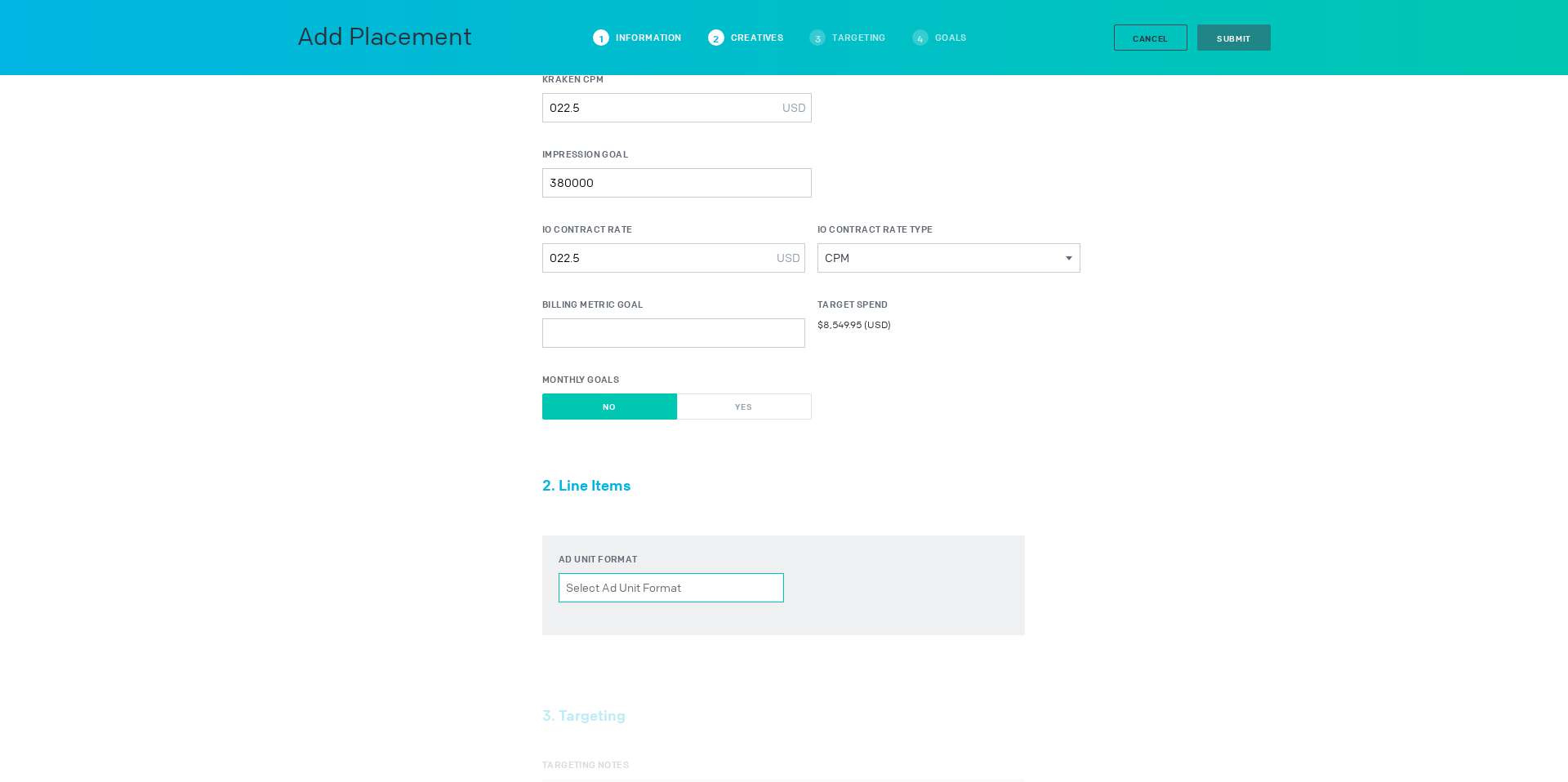 click on "Ad unit format Please select a valid item" at bounding box center [671, 588] 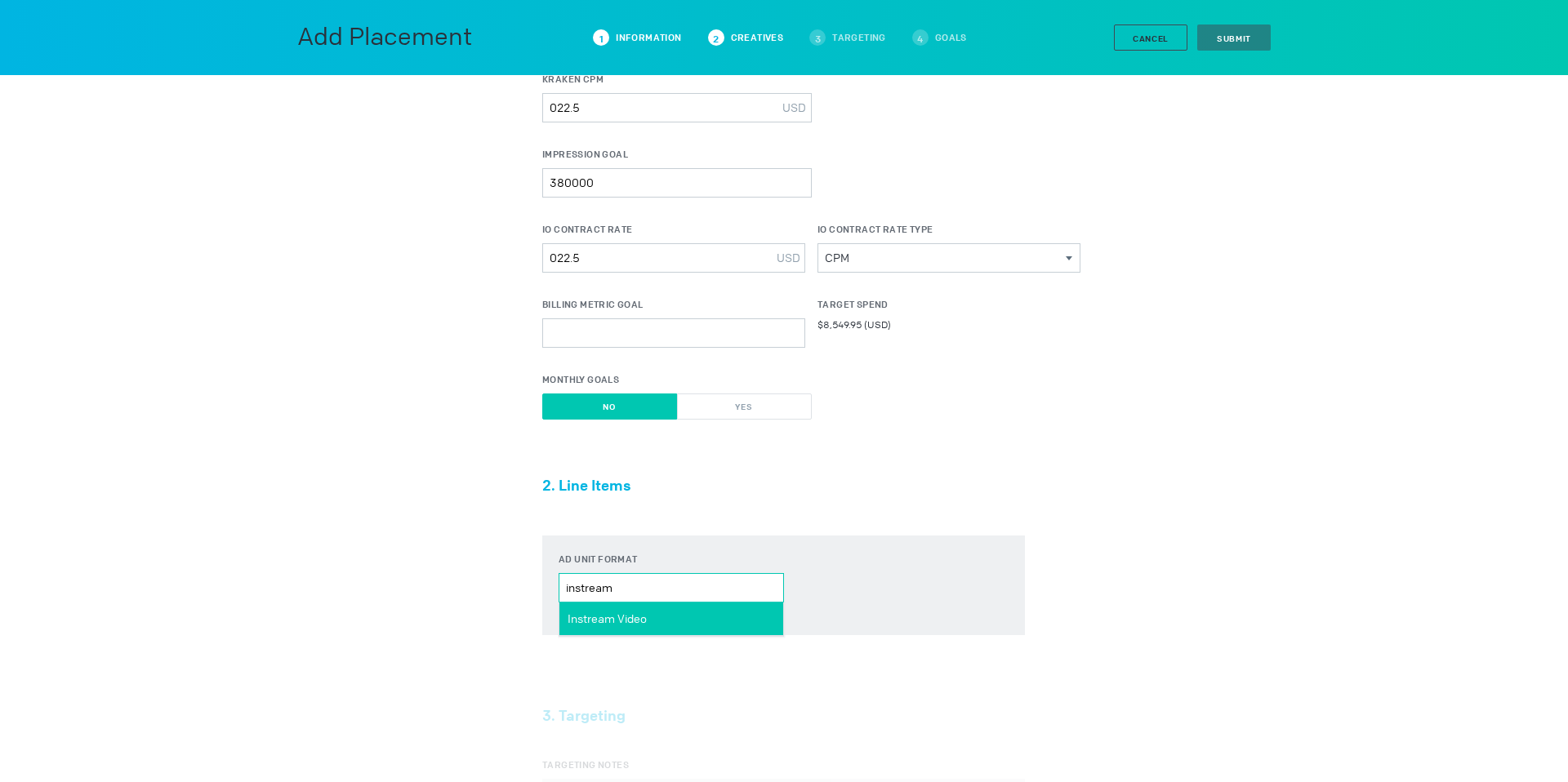 type on "instream" 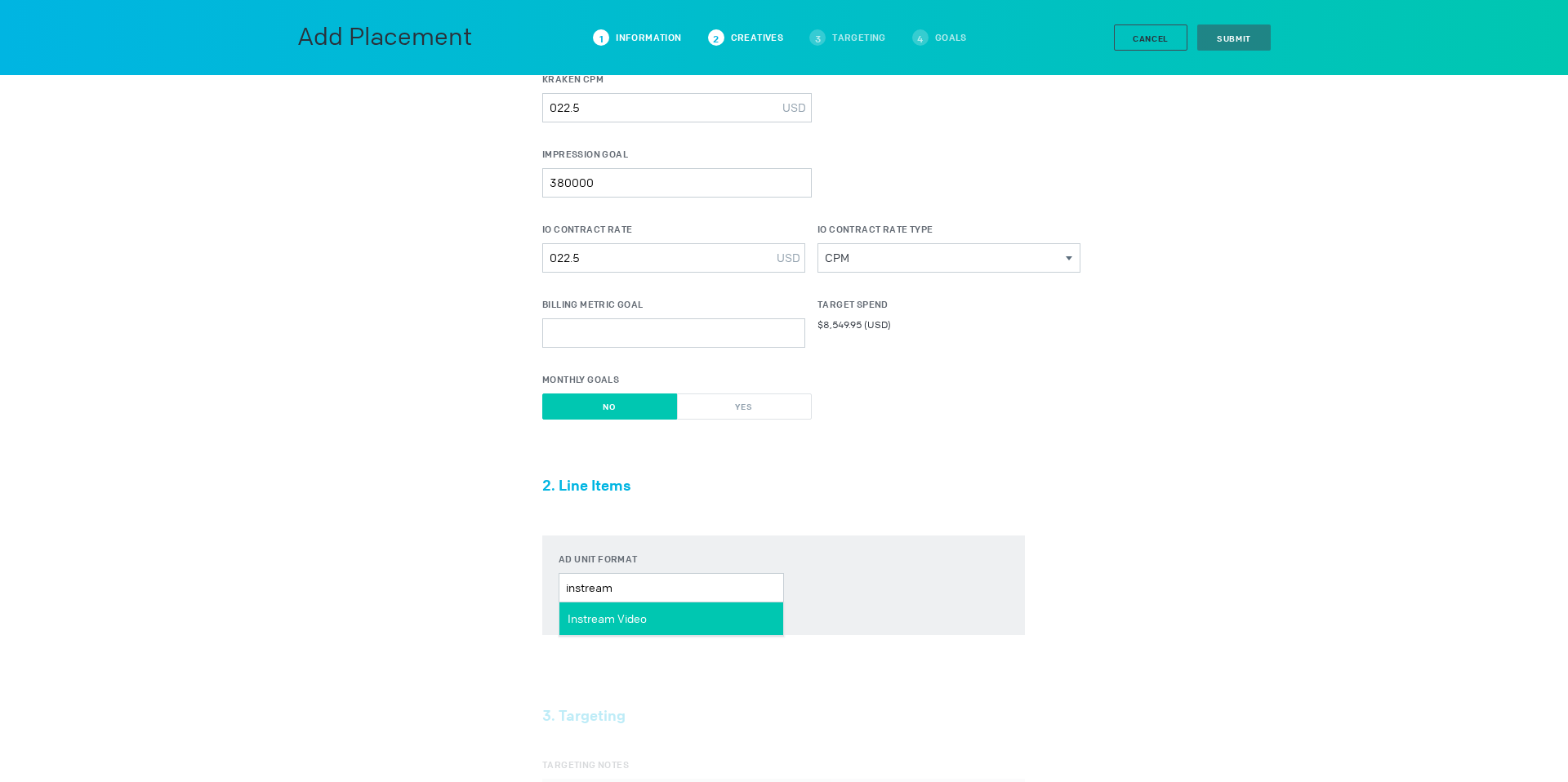 click on "Instream Video" at bounding box center (607, 619) 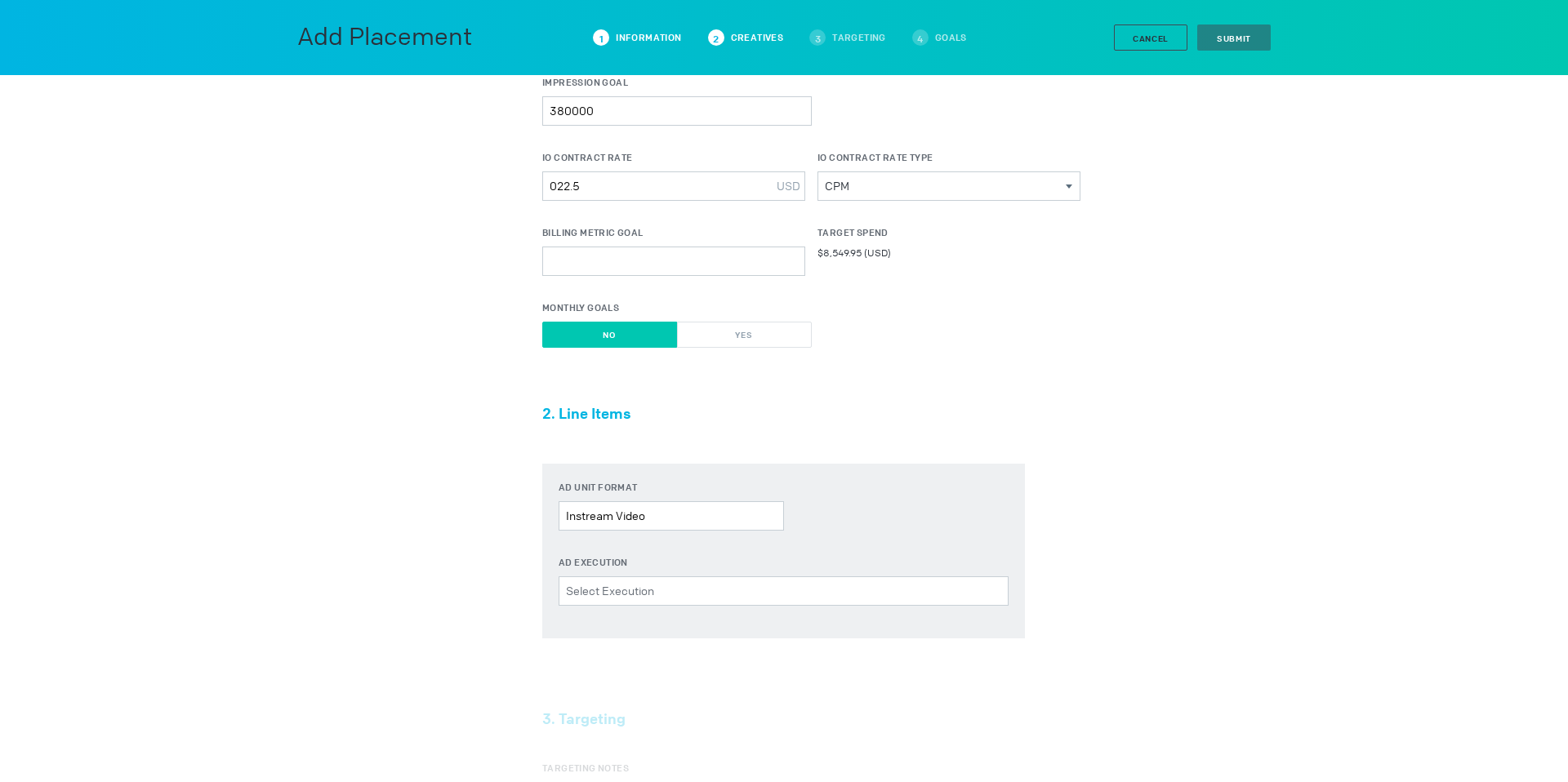 scroll, scrollTop: 361, scrollLeft: 0, axis: vertical 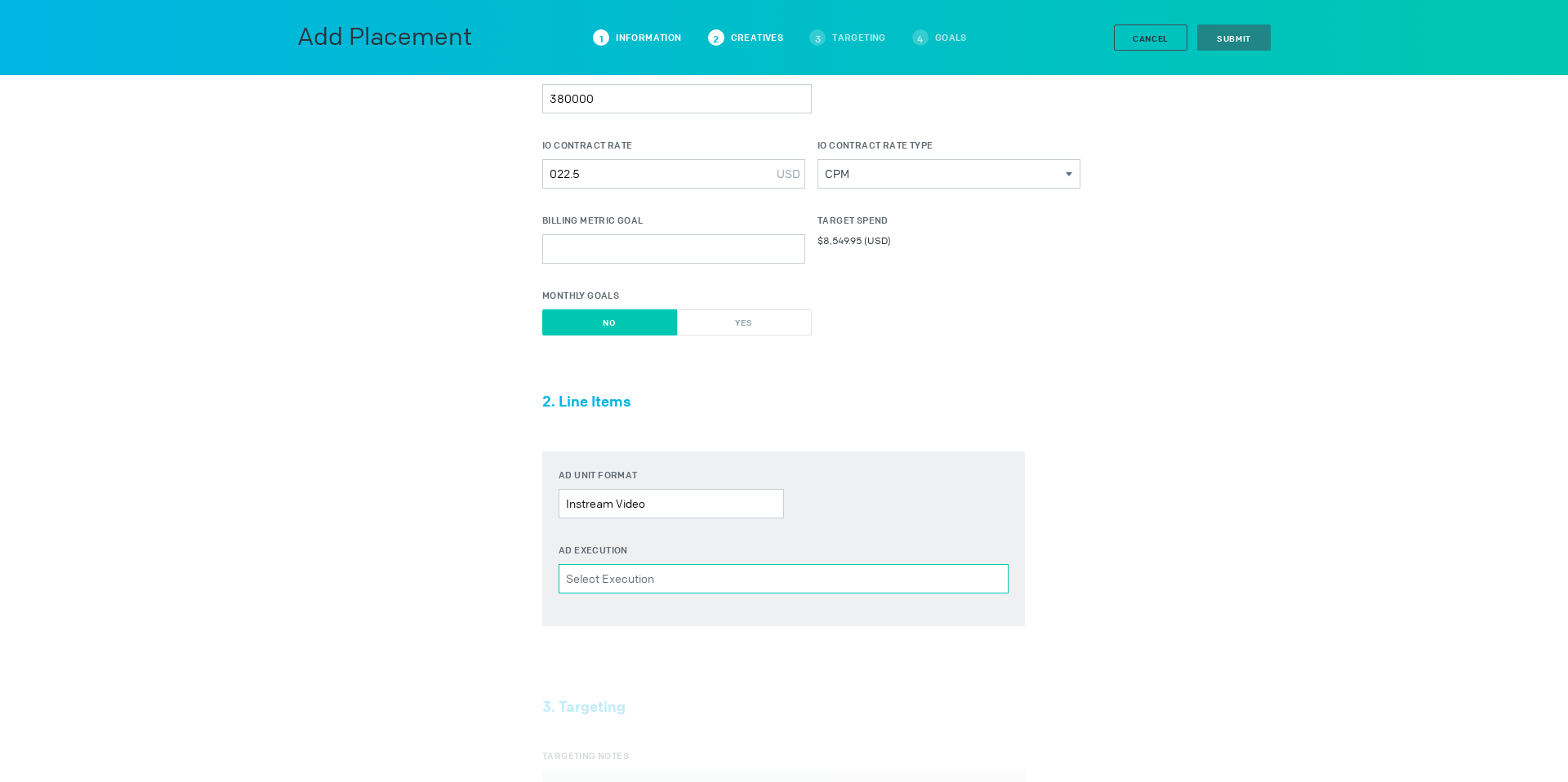 click on "Ad Execution Please select a valid item" at bounding box center (783, 579) 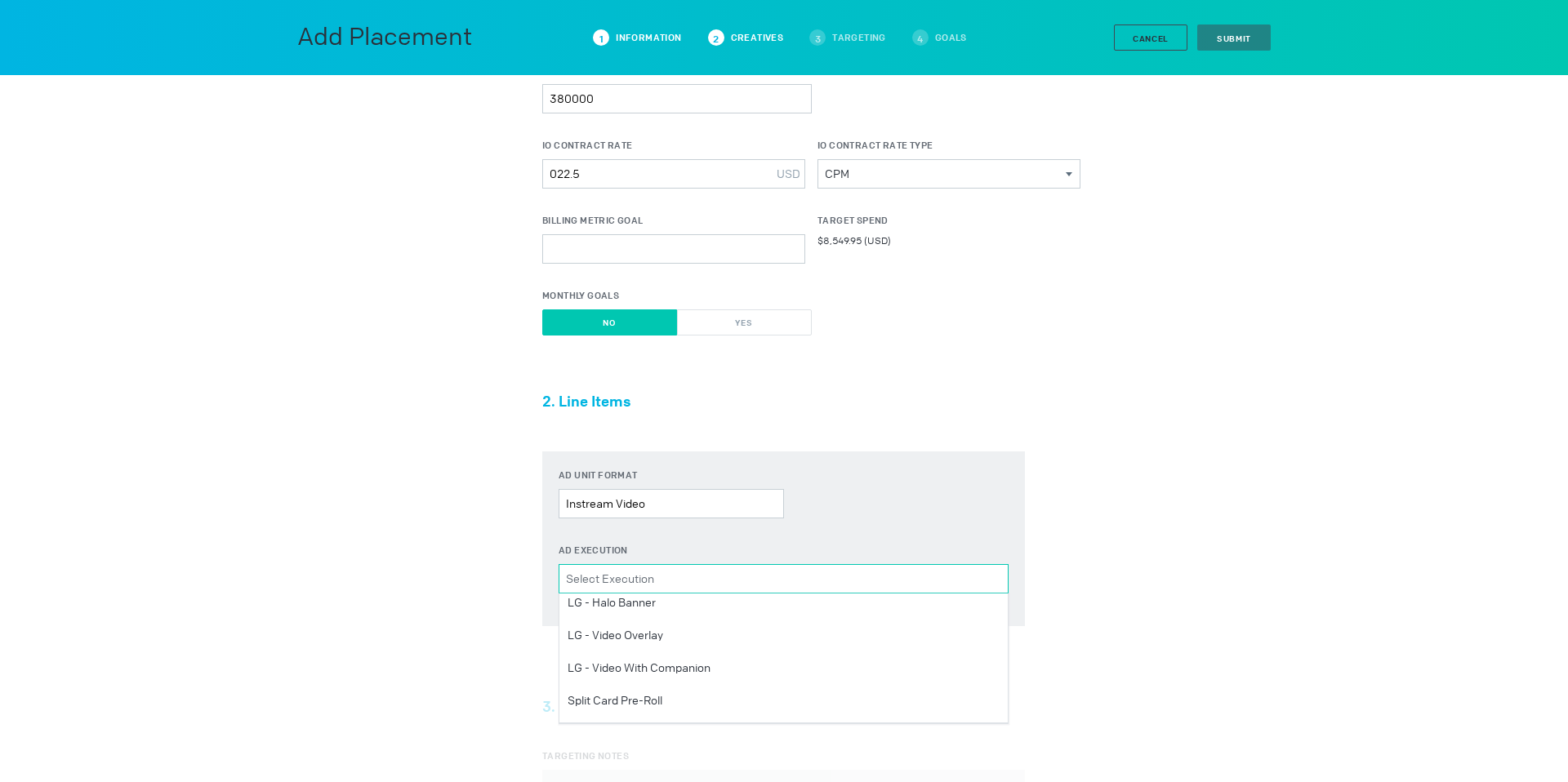 scroll, scrollTop: 230, scrollLeft: 0, axis: vertical 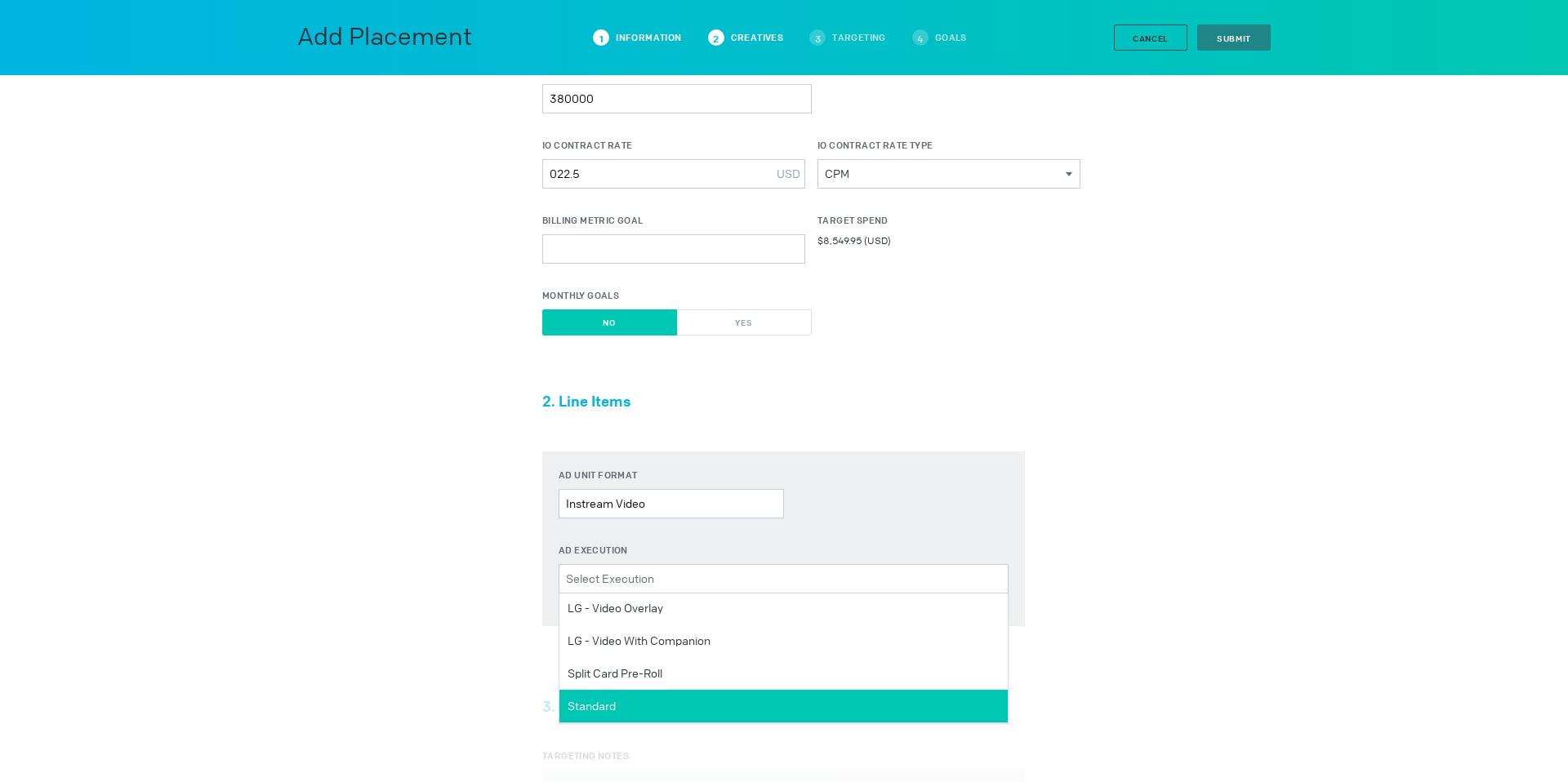 click on "Standard" at bounding box center [783, 706] 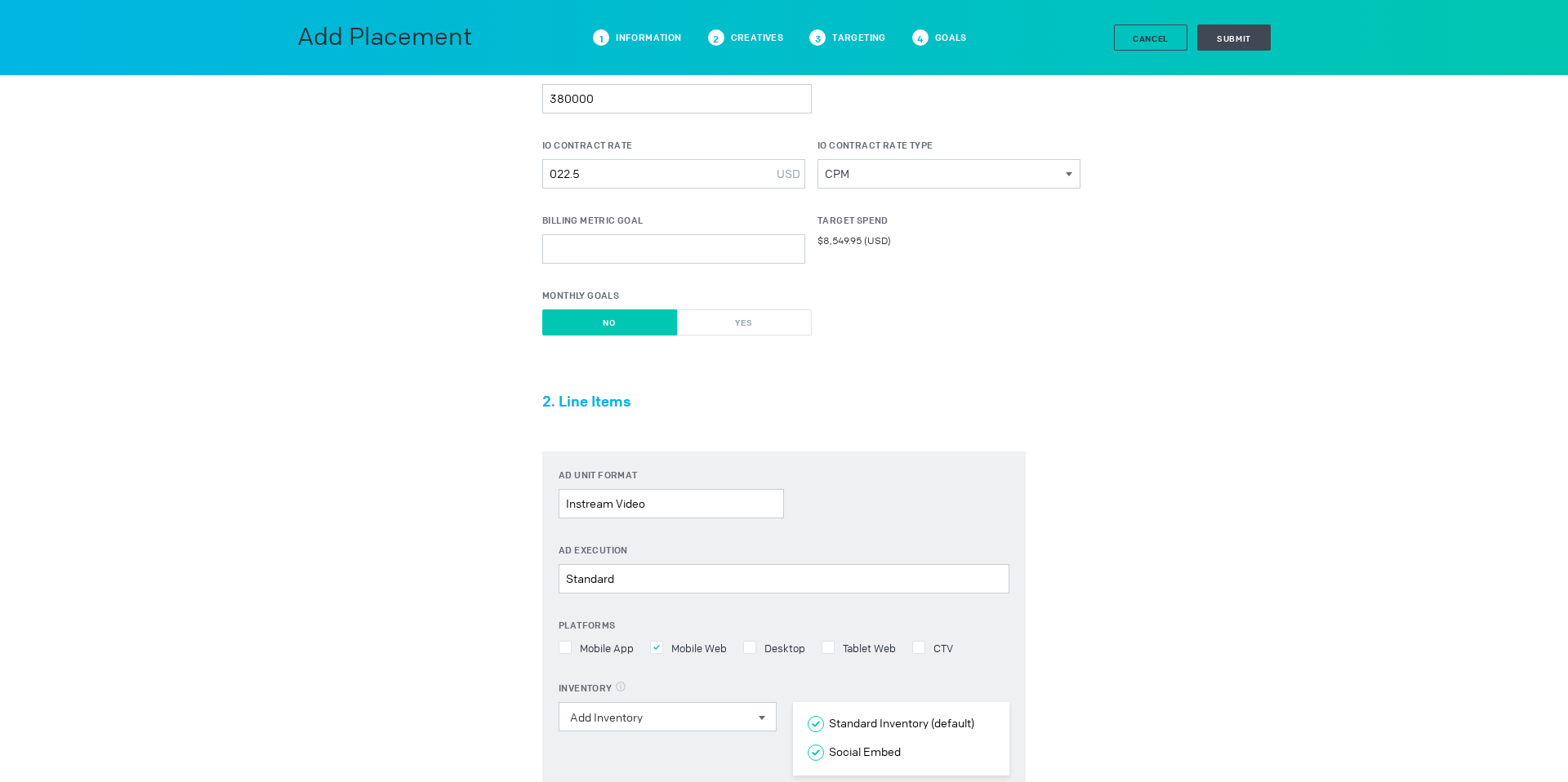 click at bounding box center [657, 647] 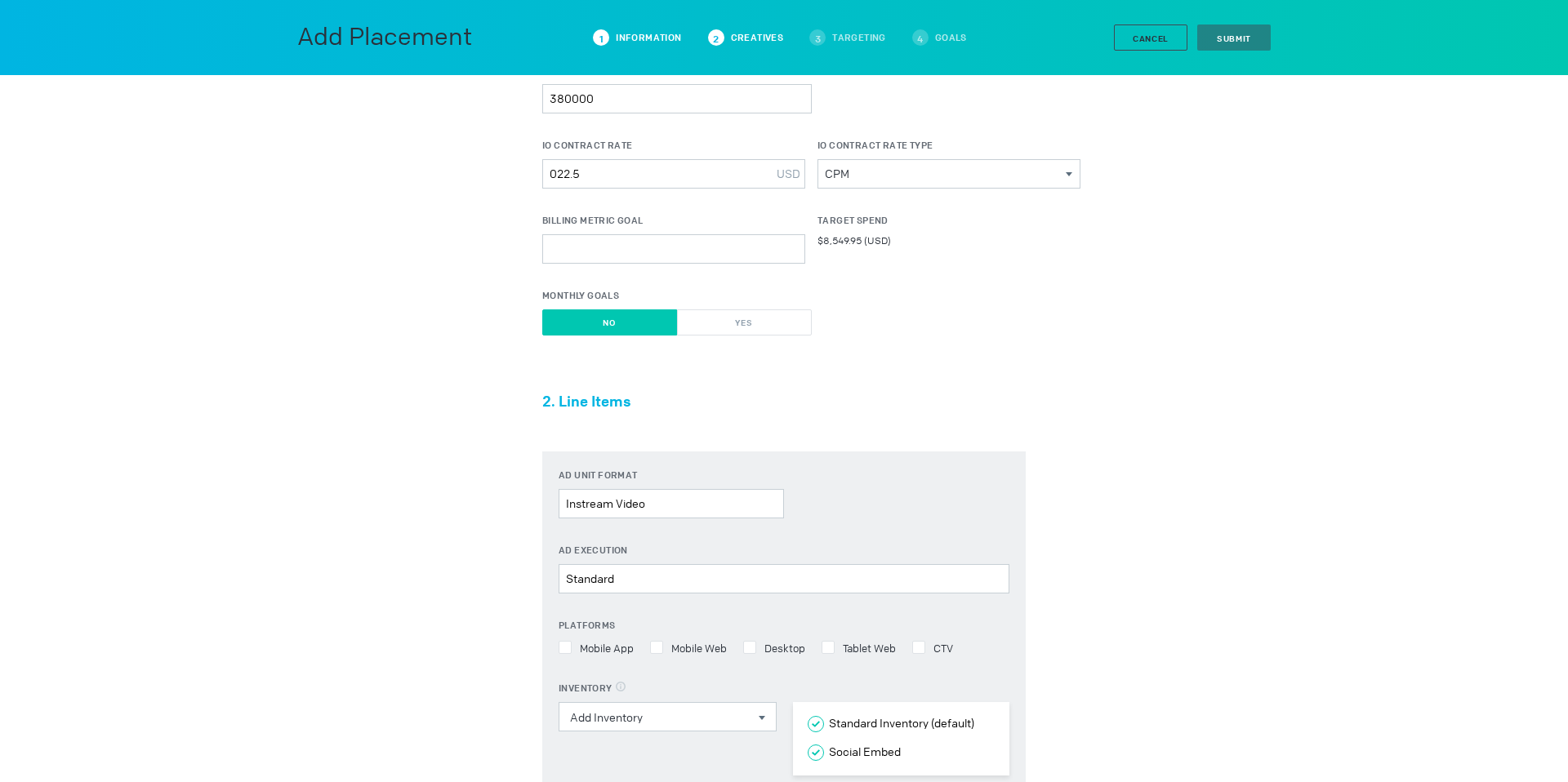 click at bounding box center (565, 647) 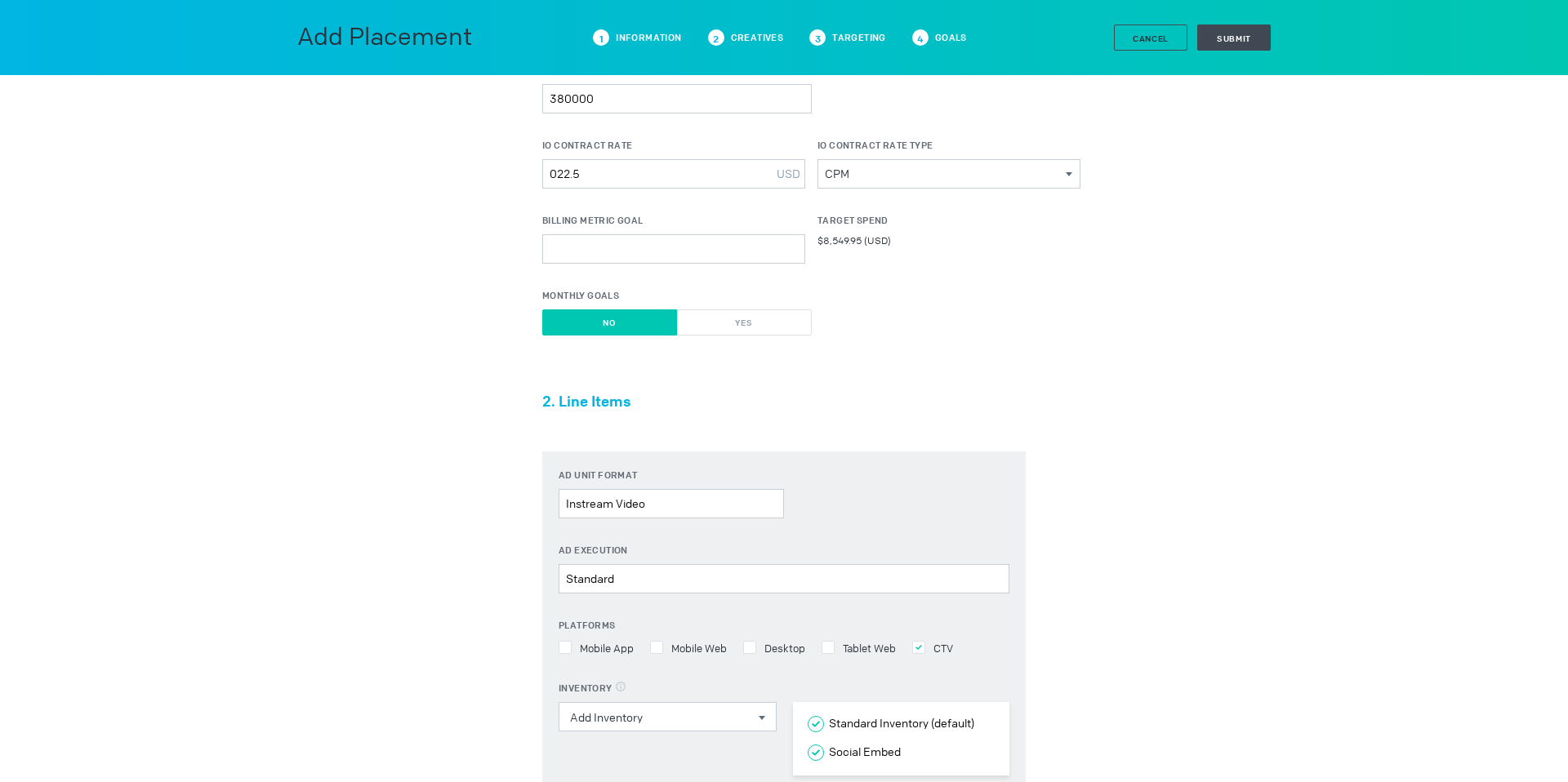 click on "Add Placement 1 Information 2 Creatives 3 Targeting 4 Goals Cancel Submit" at bounding box center [784, 38] 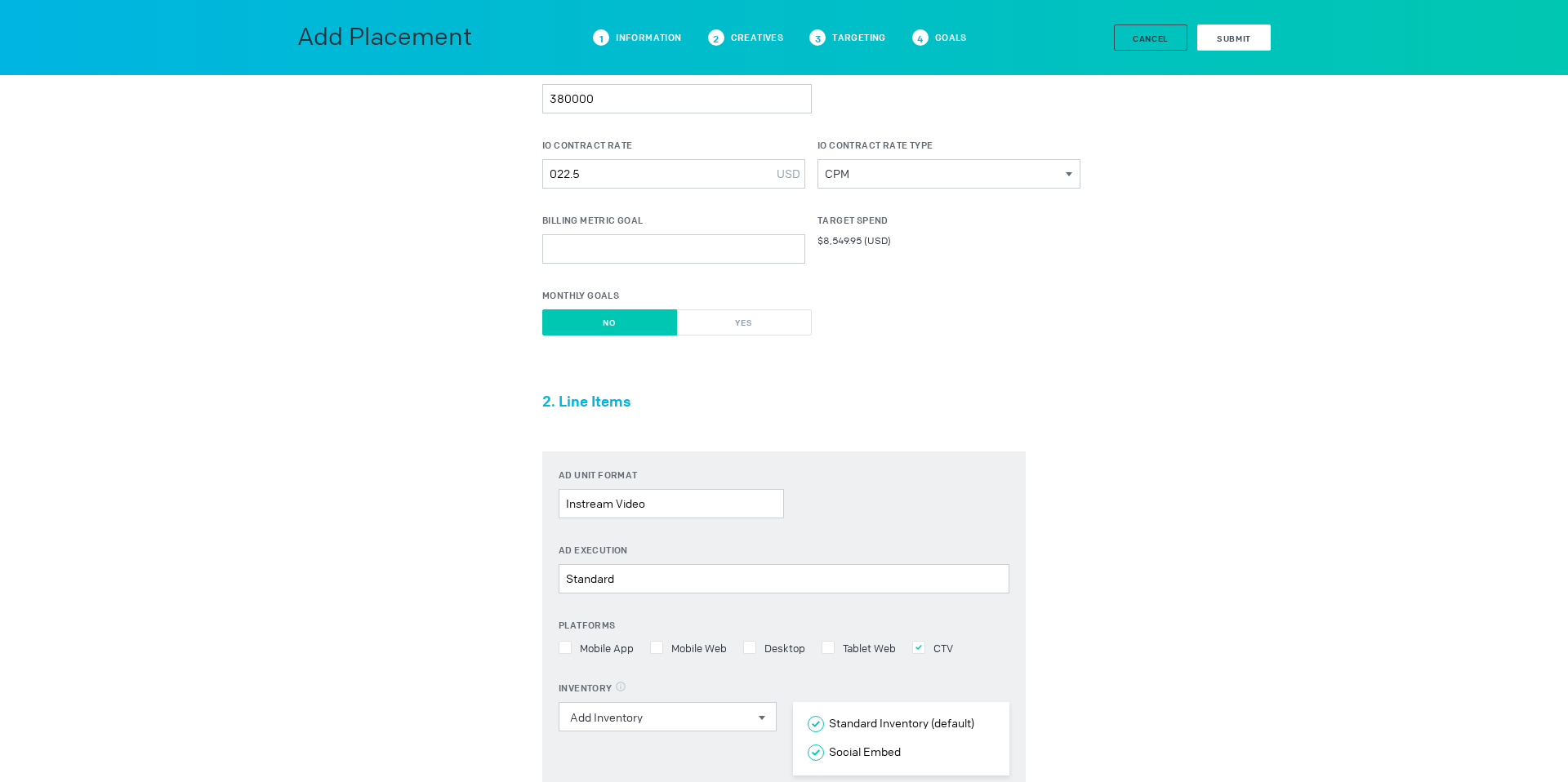 click on "Submit" at bounding box center (1234, 38) 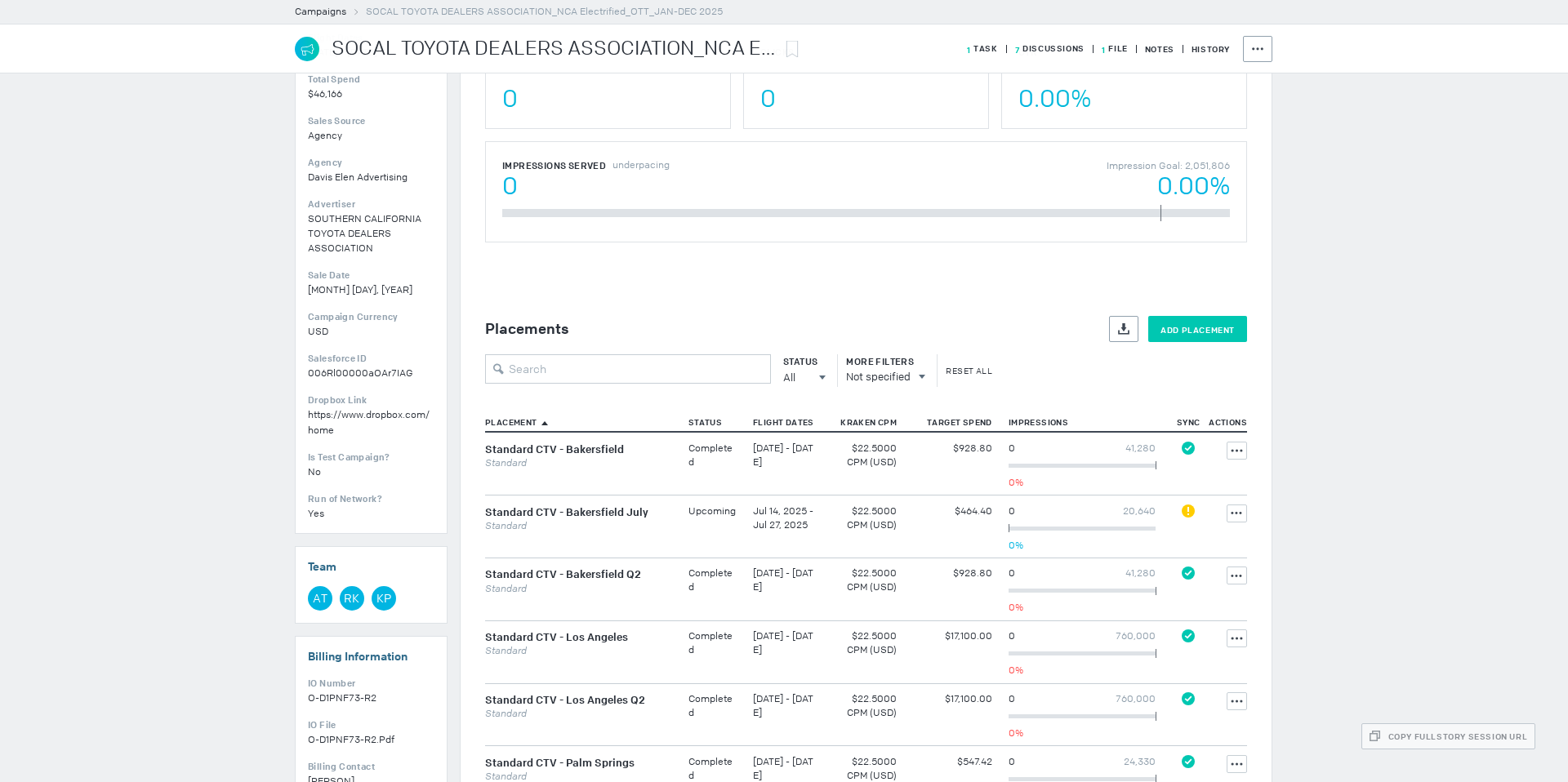 click on "Add Placement" at bounding box center (1197, 329) 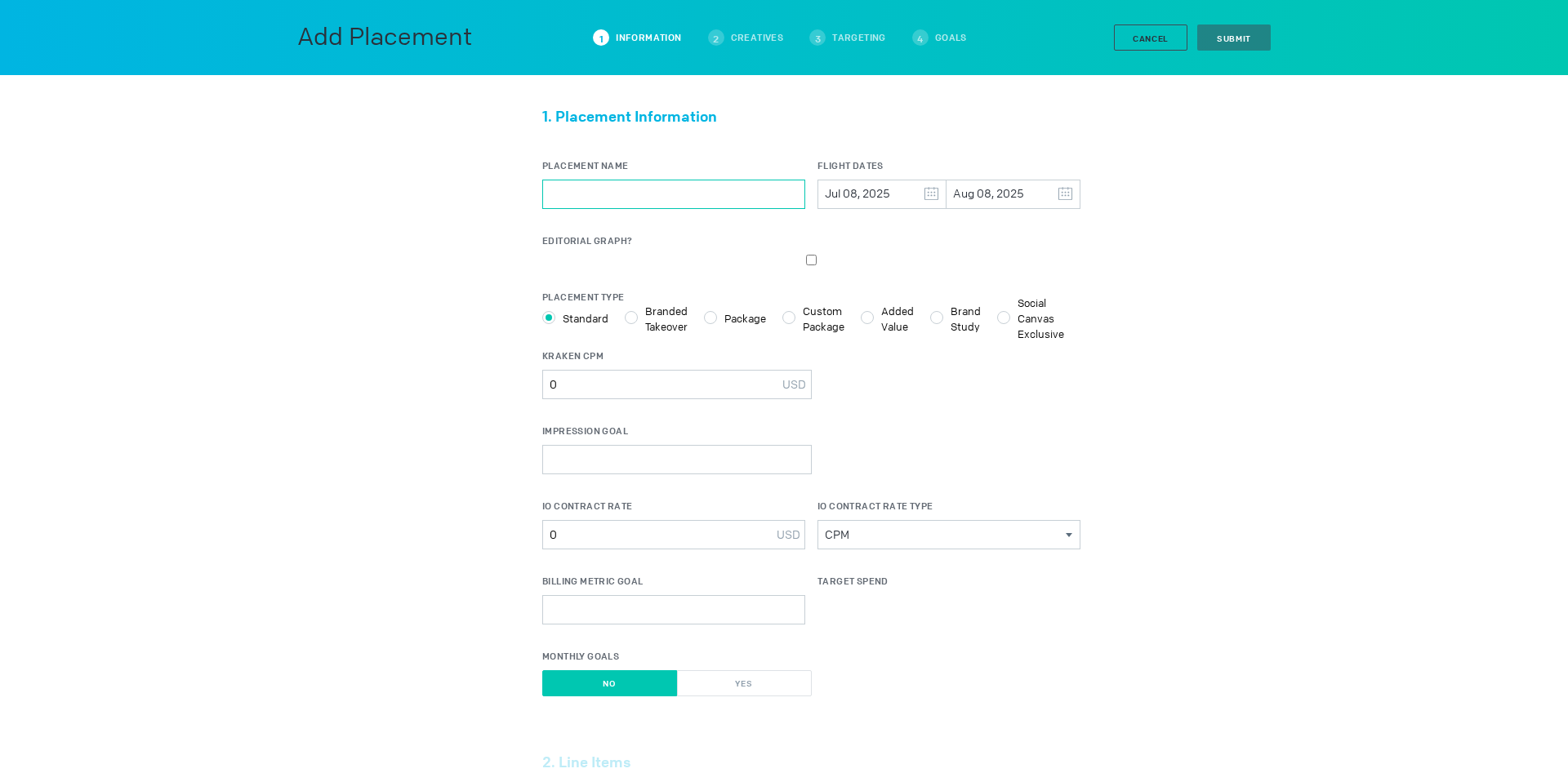 click on "Placement Name" at bounding box center (674, 194) 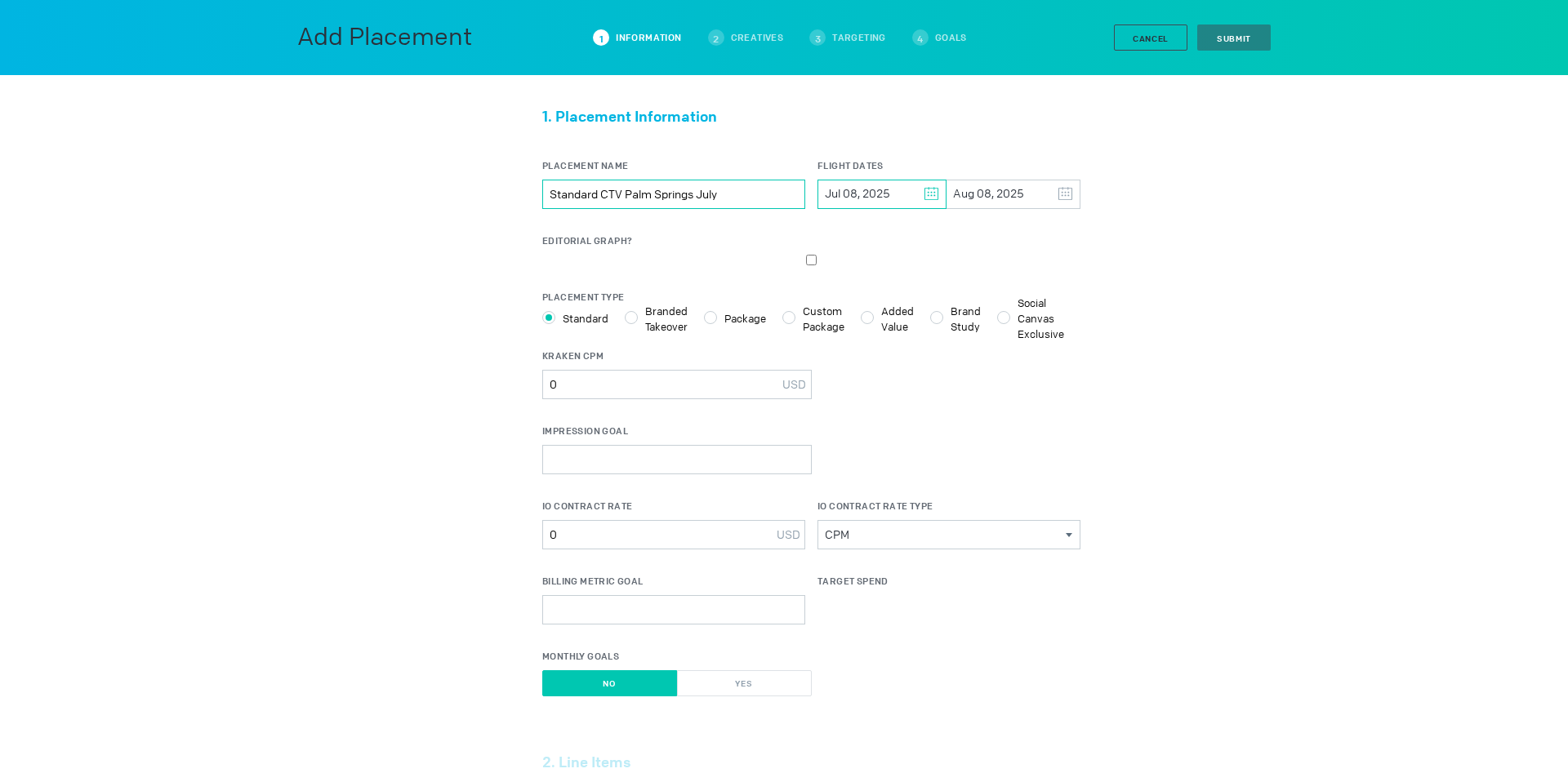 type on "Standard CTV Palm Springs July" 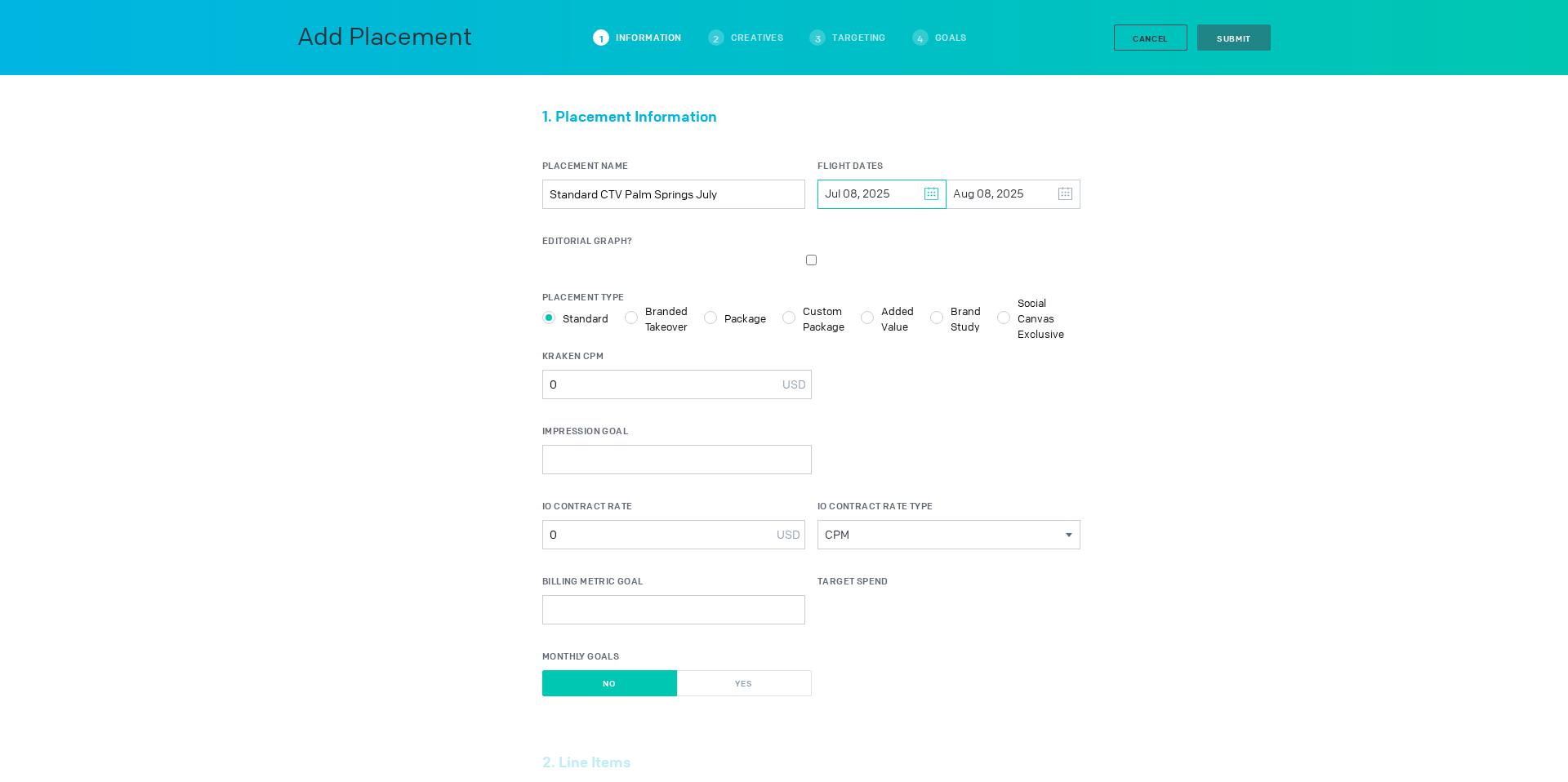 click on "Jul 08, 2025" at bounding box center [882, 194] 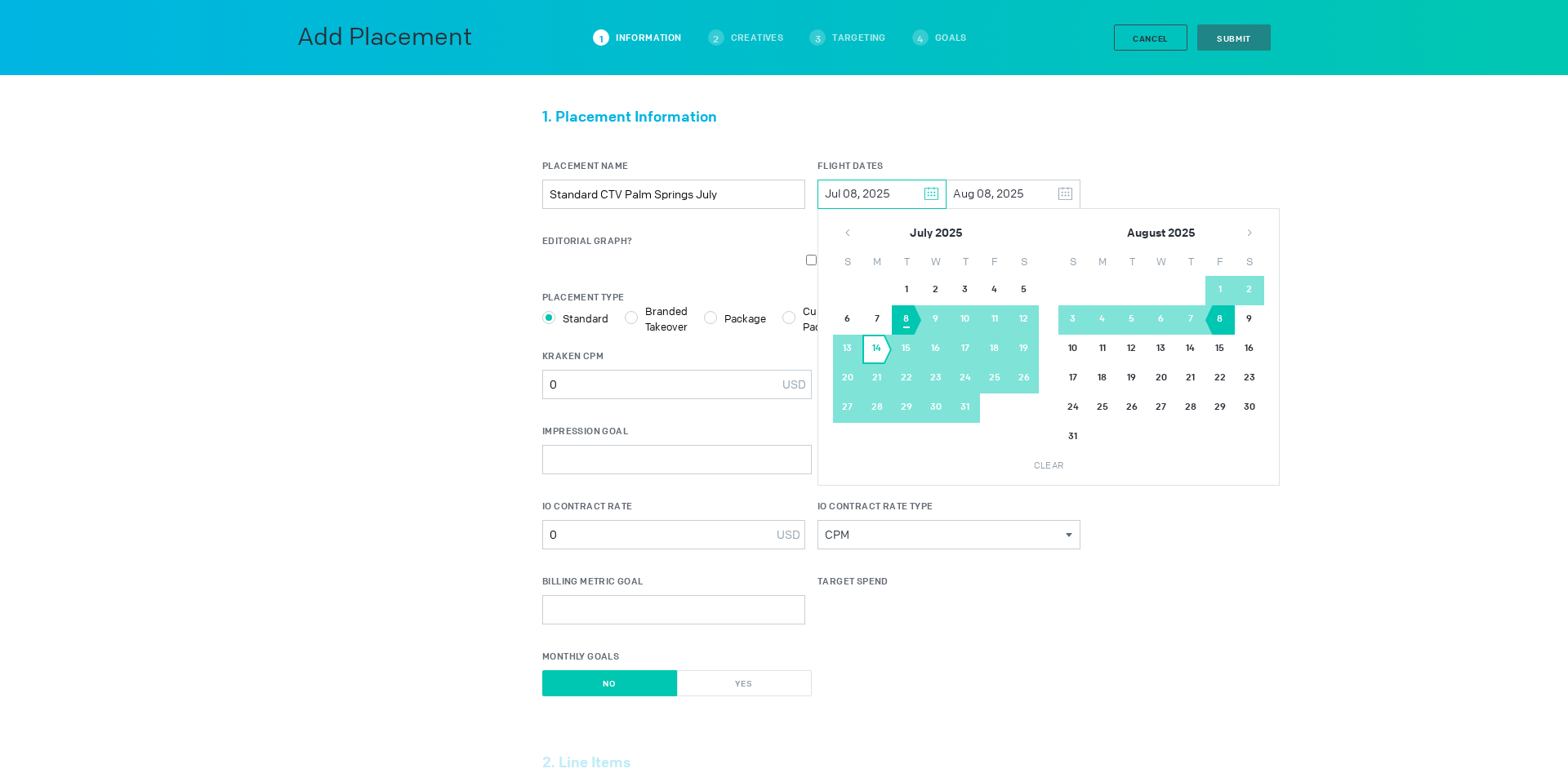 click on "14" at bounding box center (877, 349) 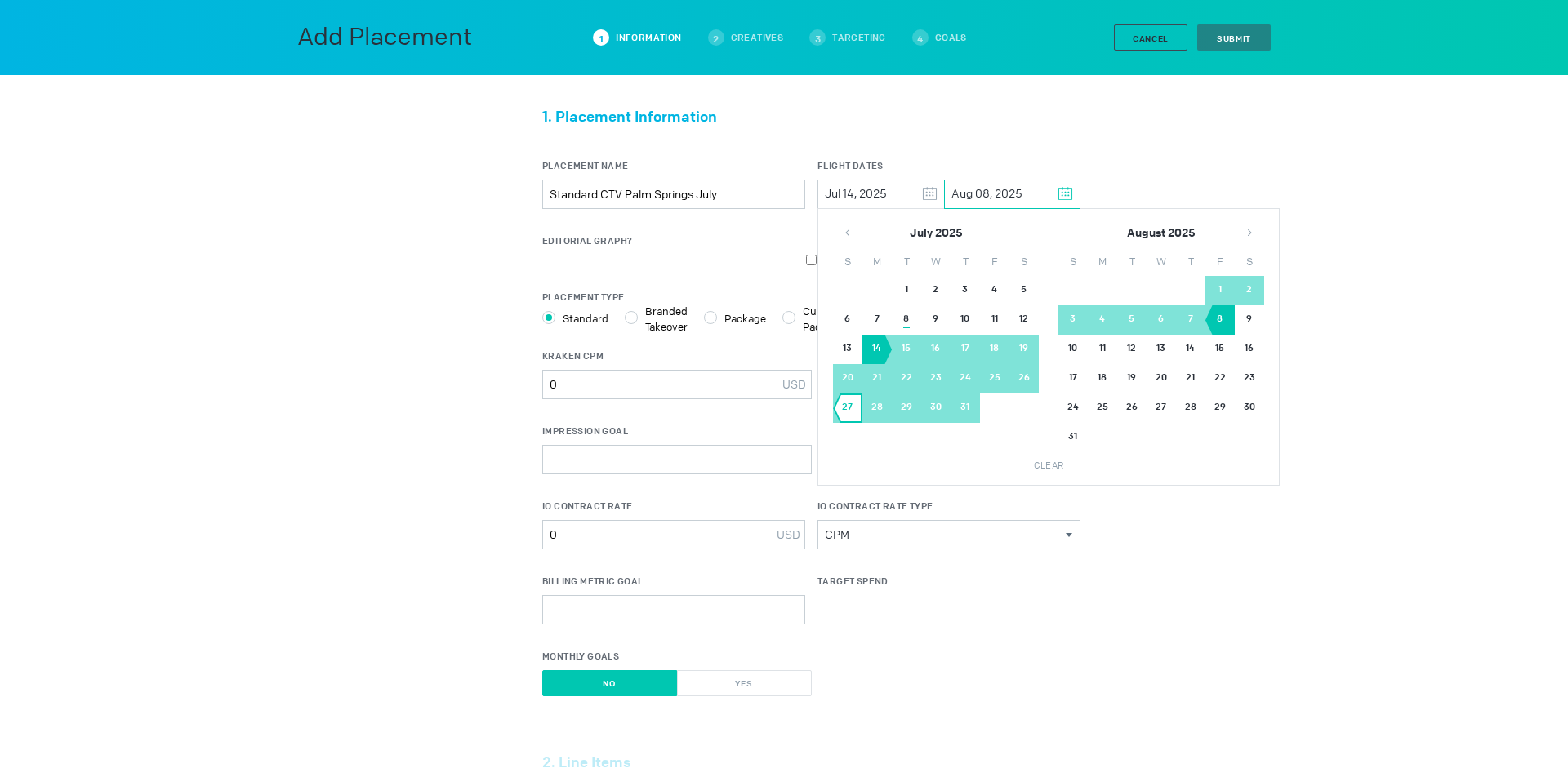 click on "27" at bounding box center [848, 408] 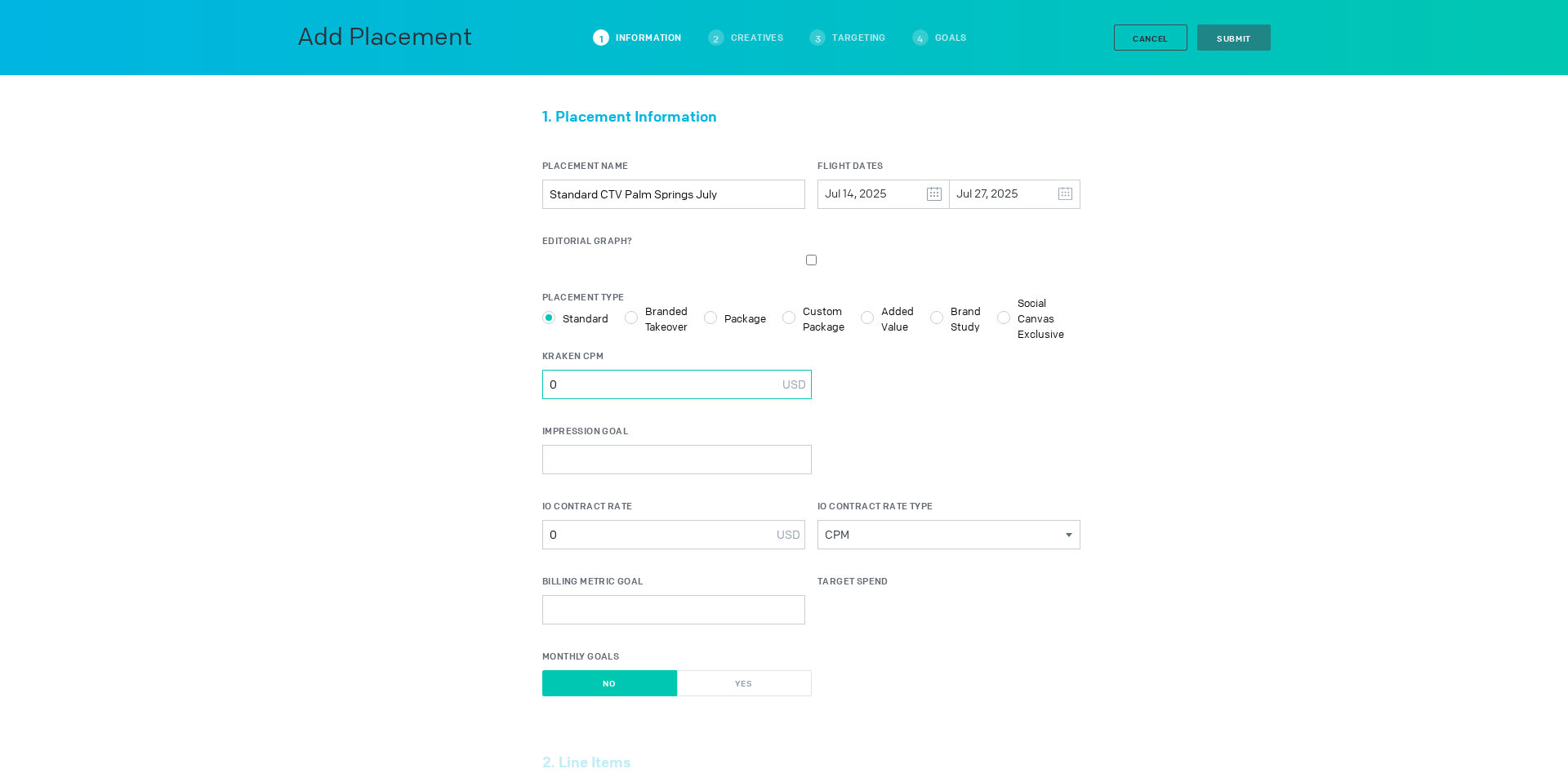 click on "0" at bounding box center [677, 384] 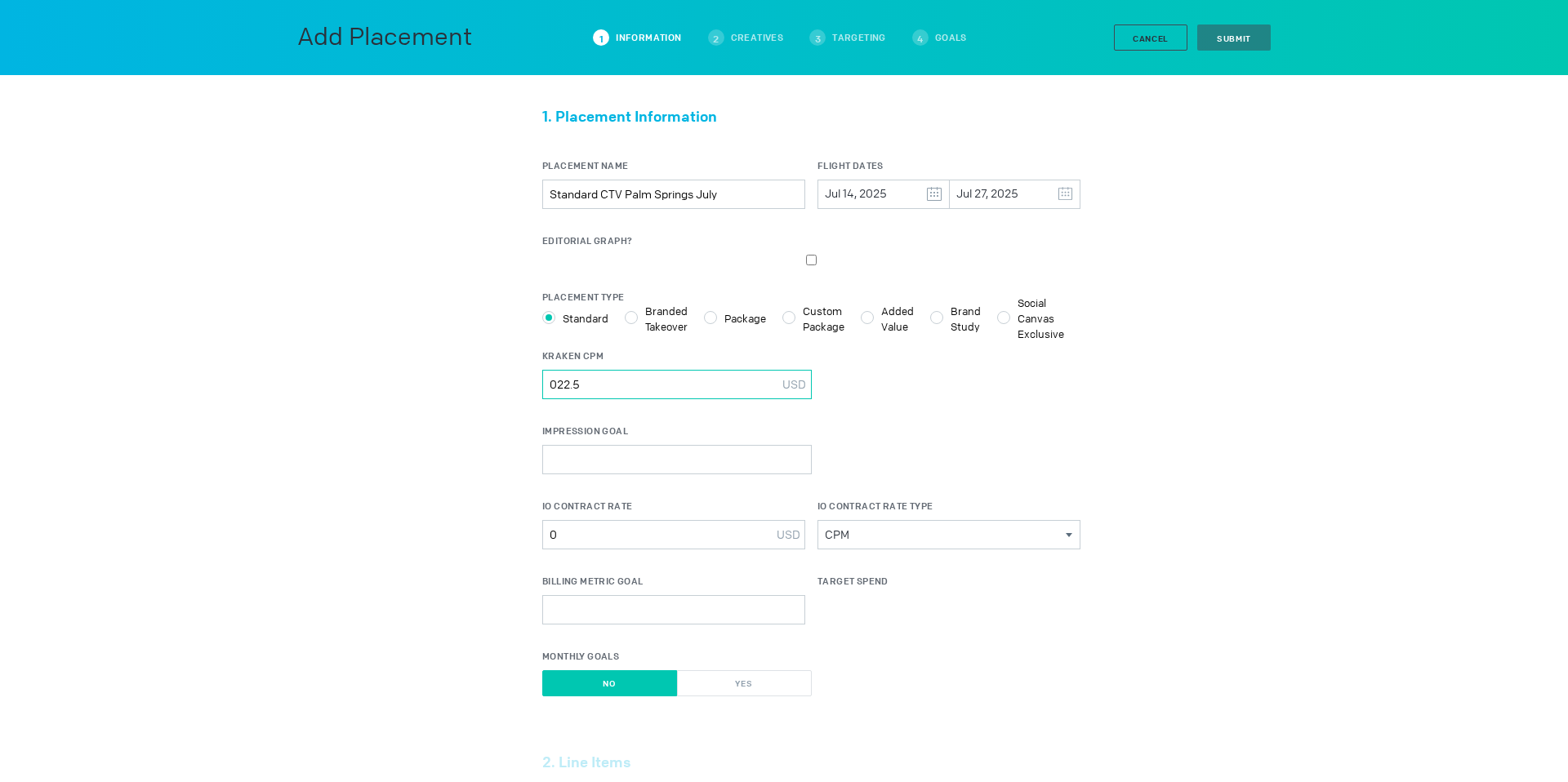 type on "022.5" 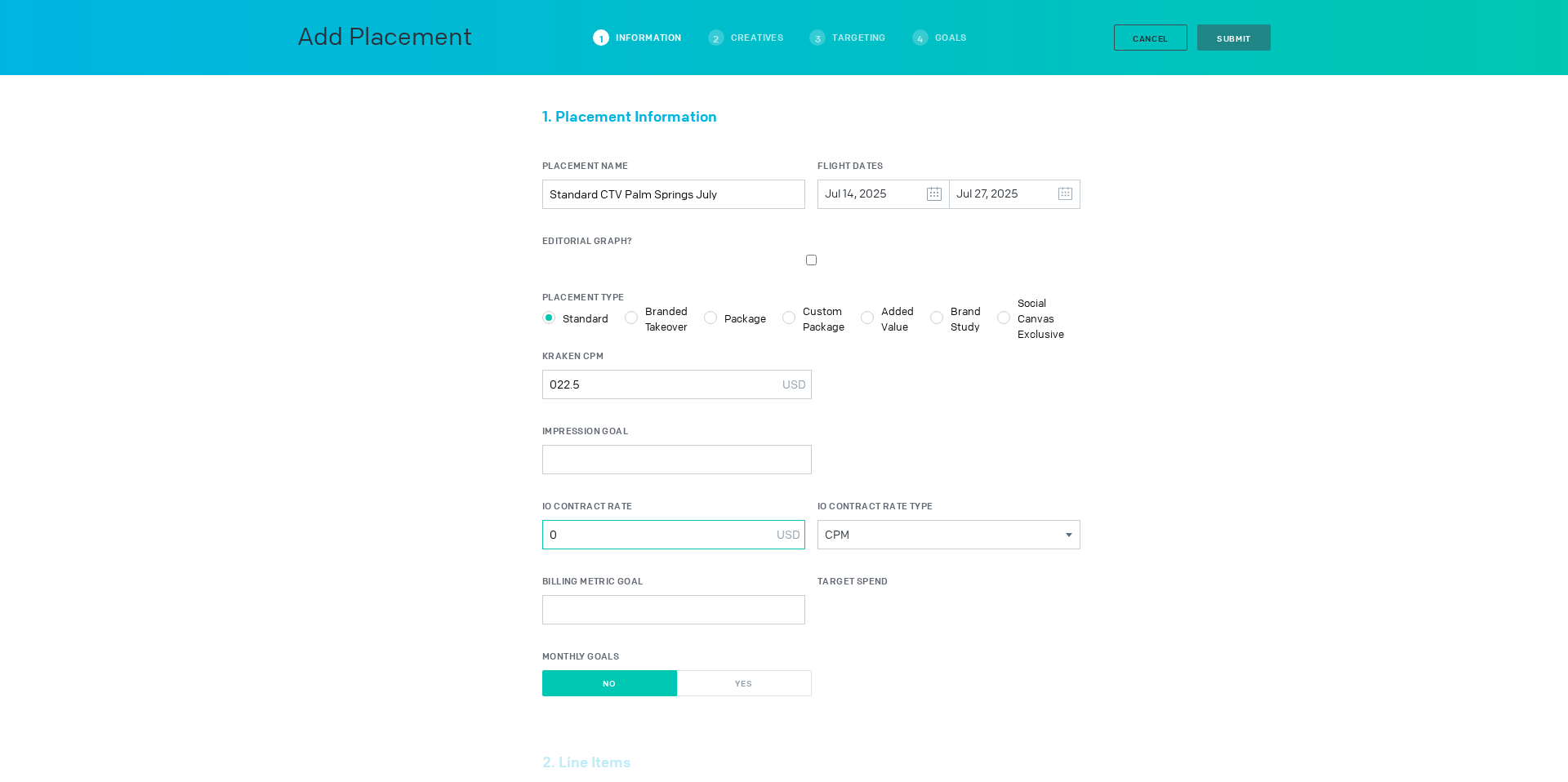 click on "0" at bounding box center (674, 535) 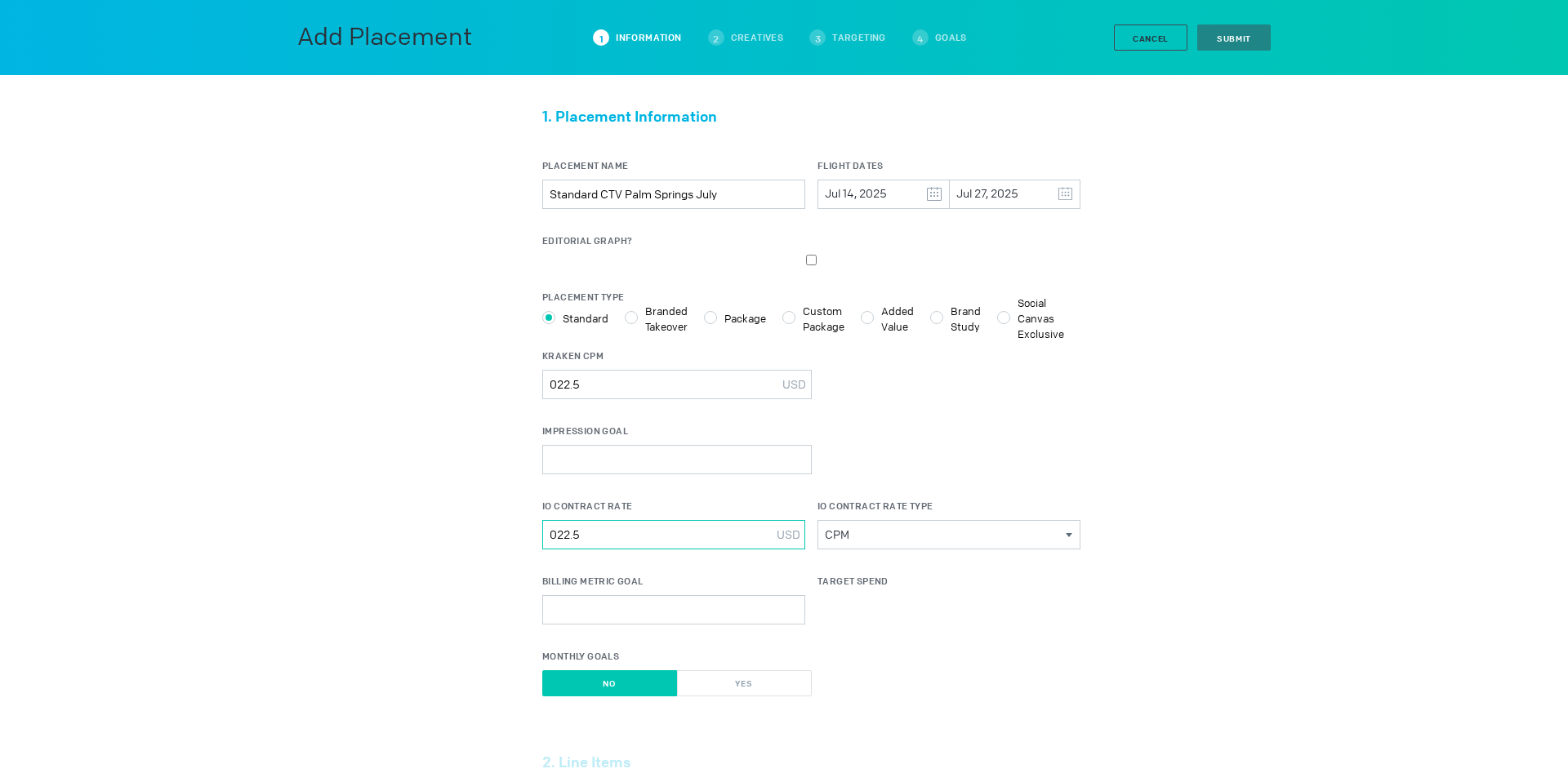 type on "022.5" 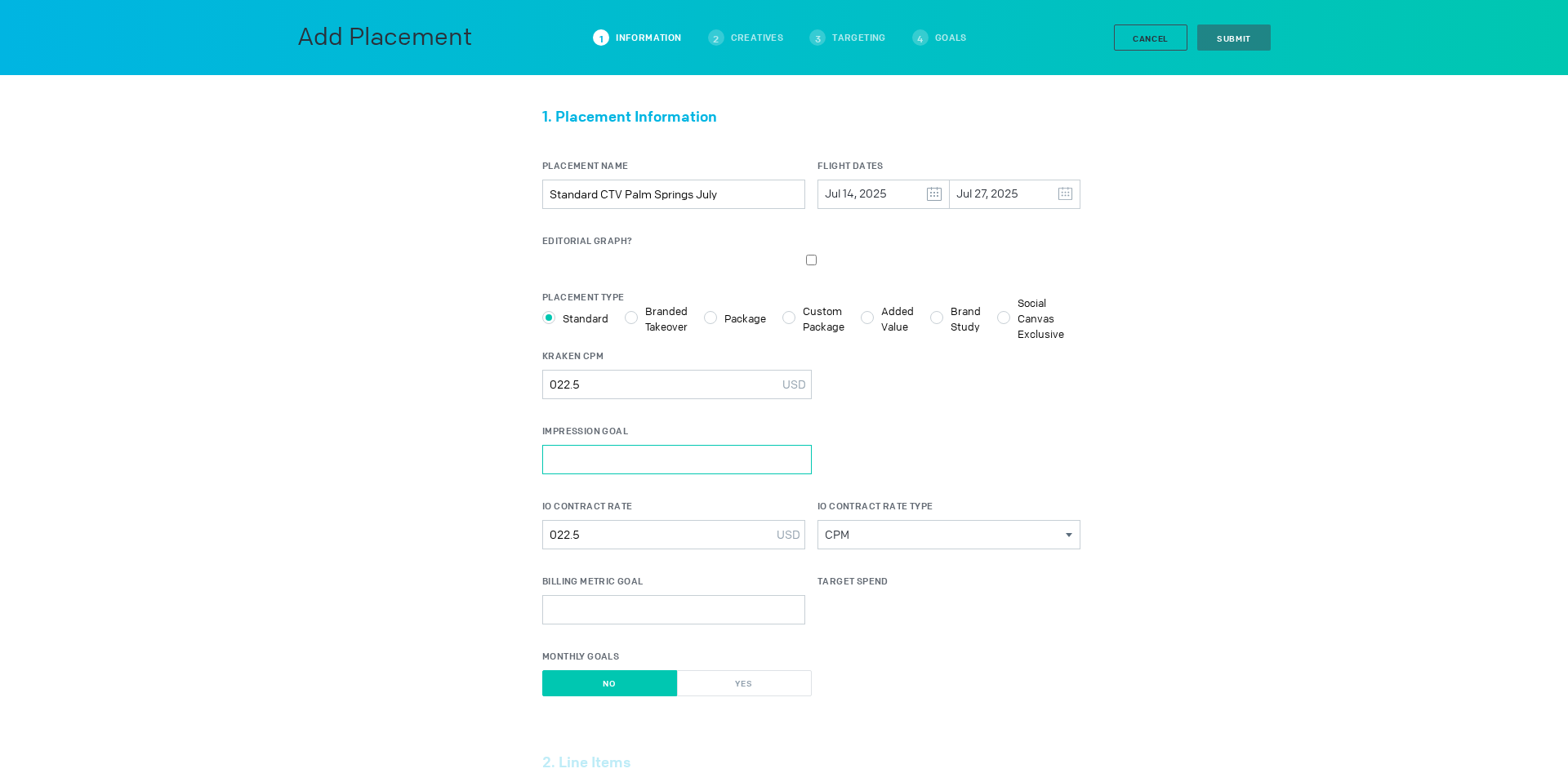 click on "Impression Goal" at bounding box center [677, 460] 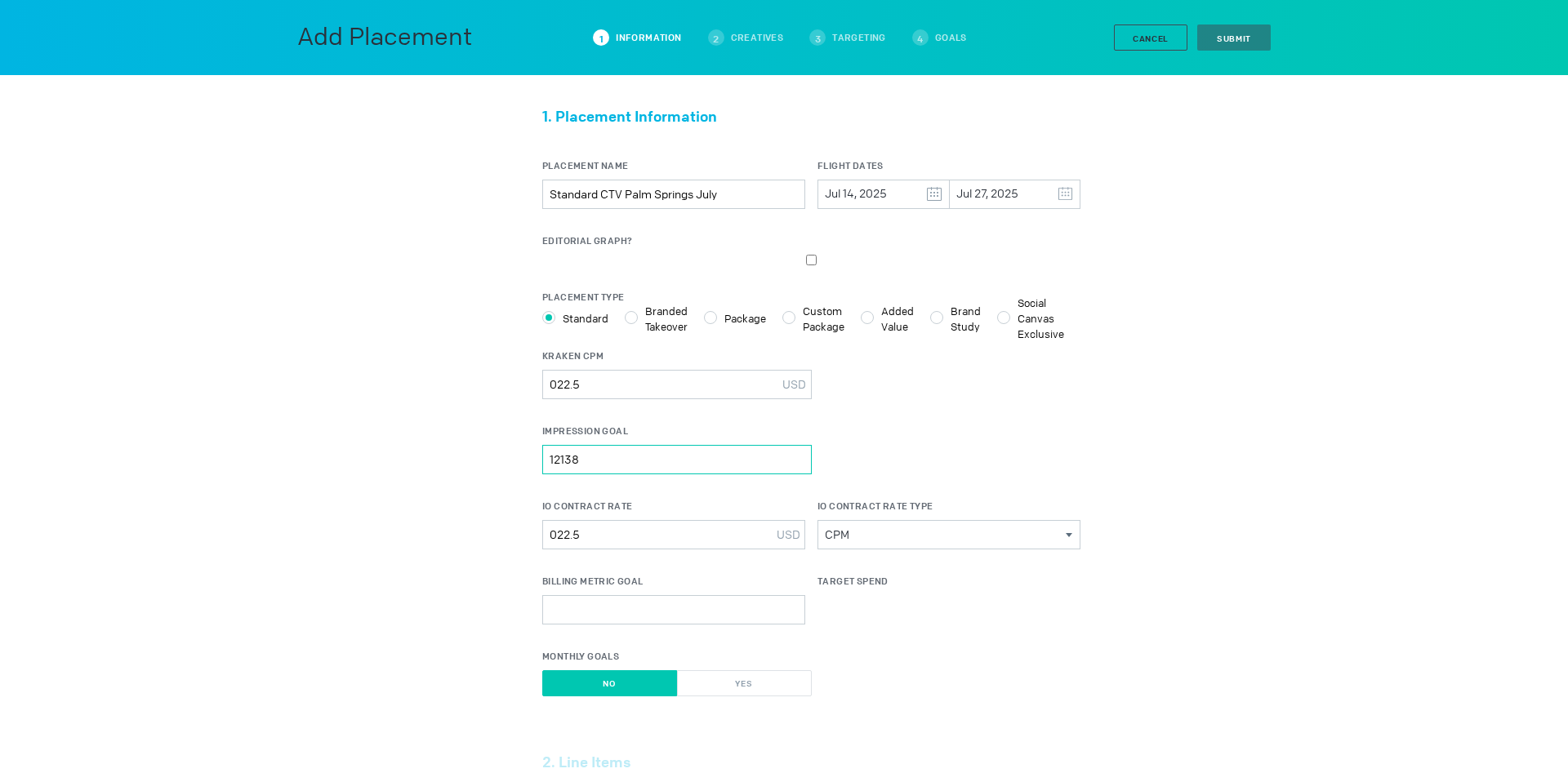 drag, startPoint x: 606, startPoint y: 462, endPoint x: 476, endPoint y: 460, distance: 130.0154 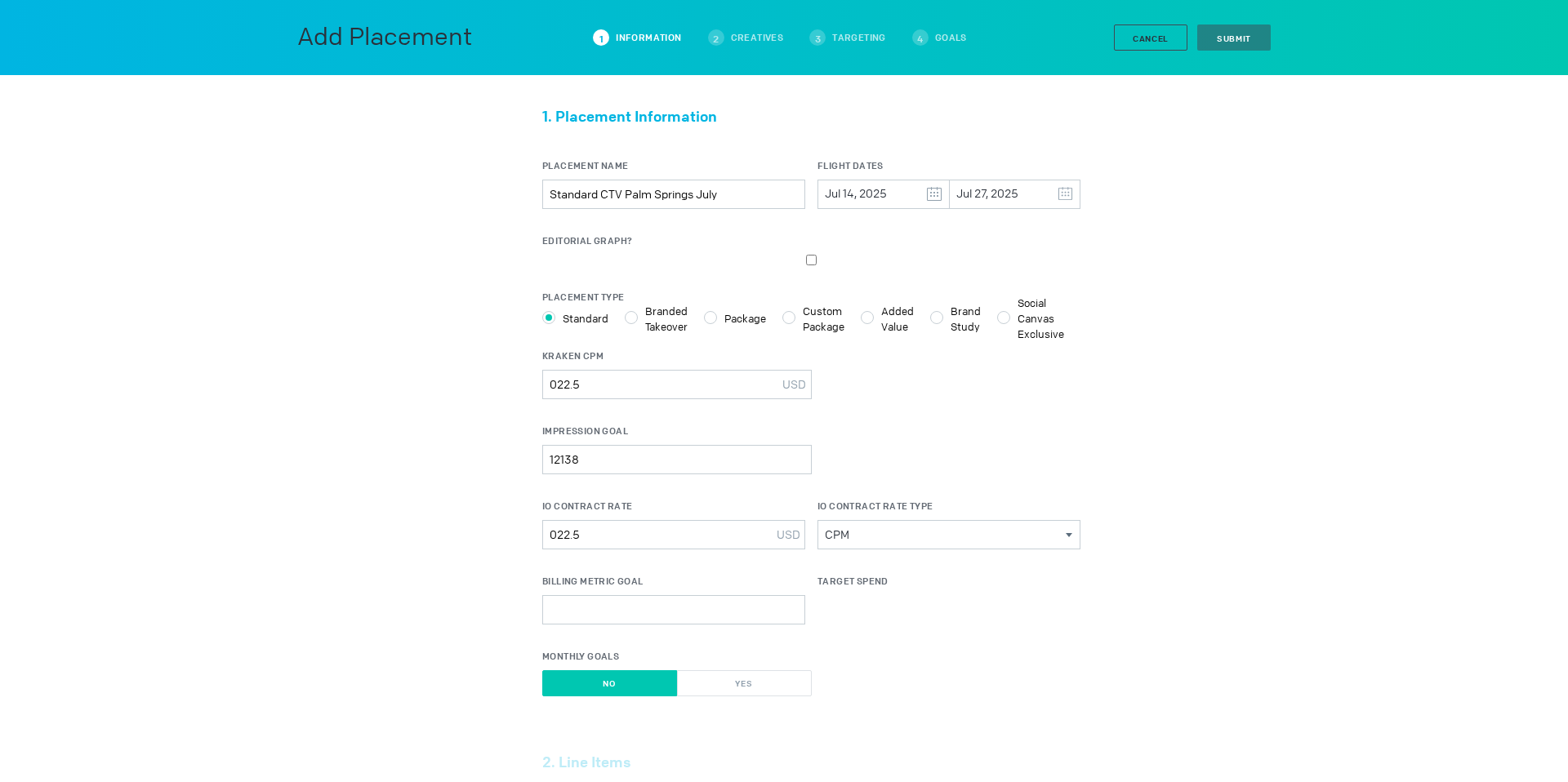 click on "Billing Metric Goal Target Spend" at bounding box center (811, 611) 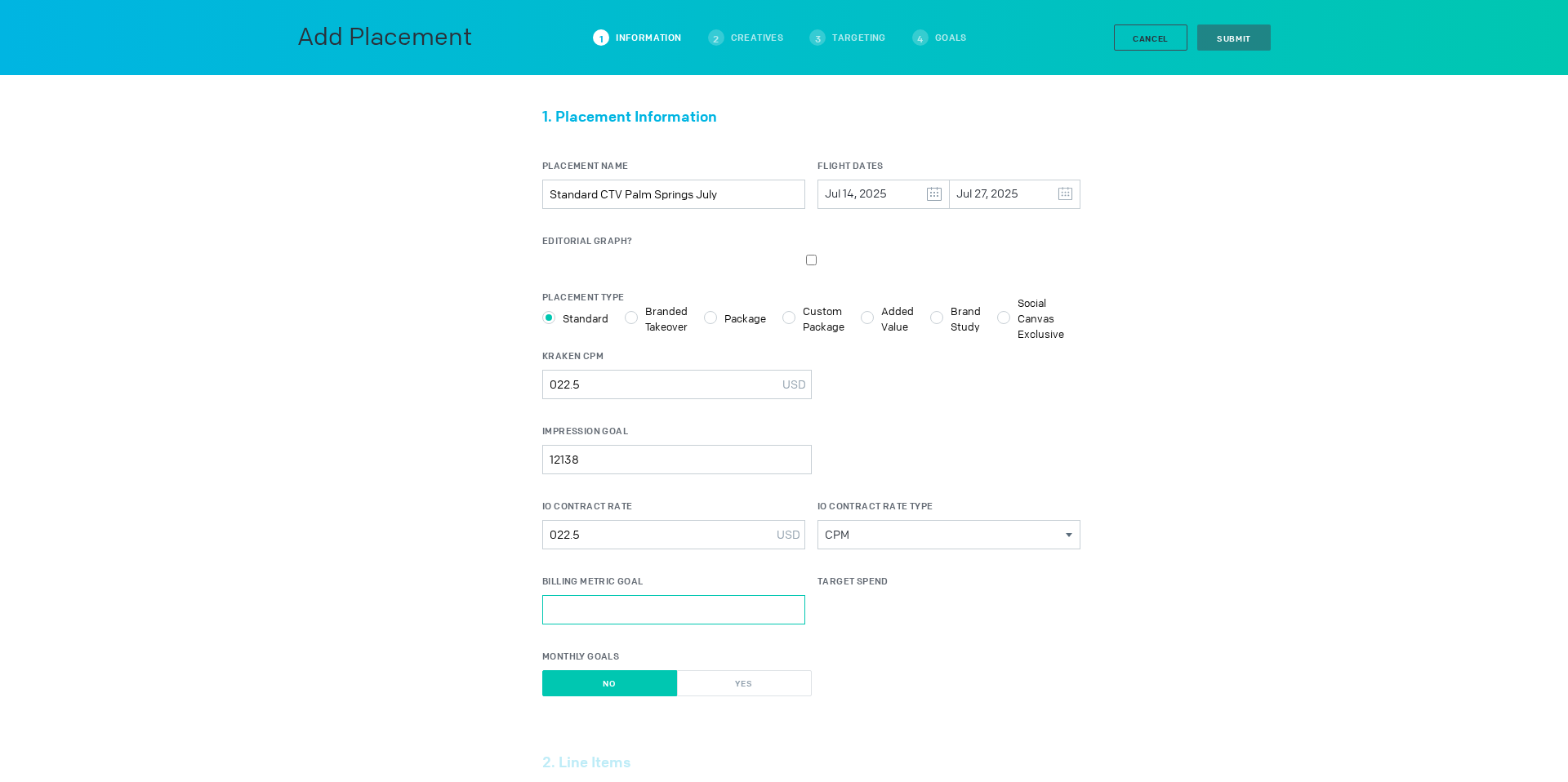 click on "Billing Metric Goal" at bounding box center [674, 610] 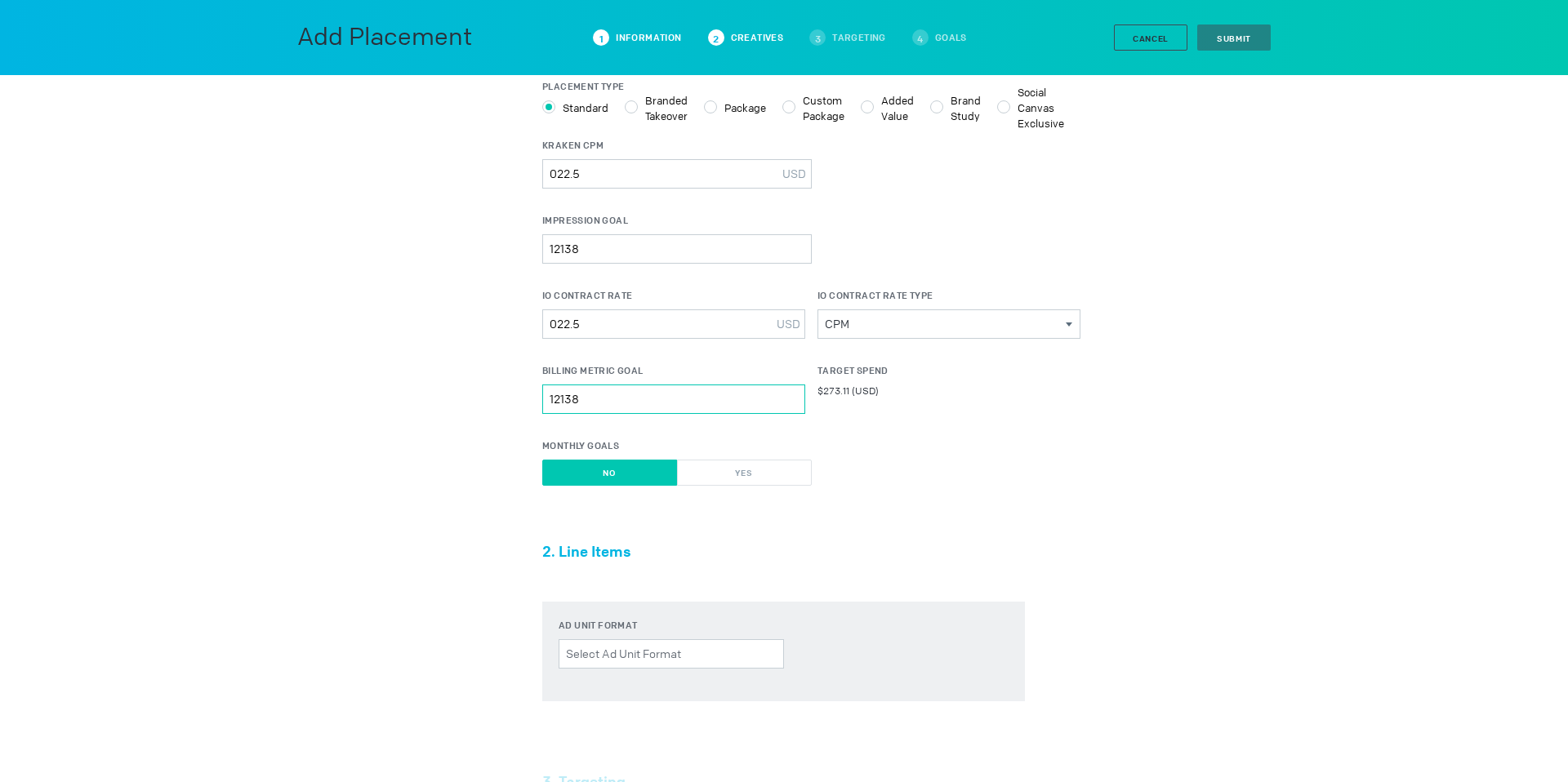 scroll, scrollTop: 216, scrollLeft: 0, axis: vertical 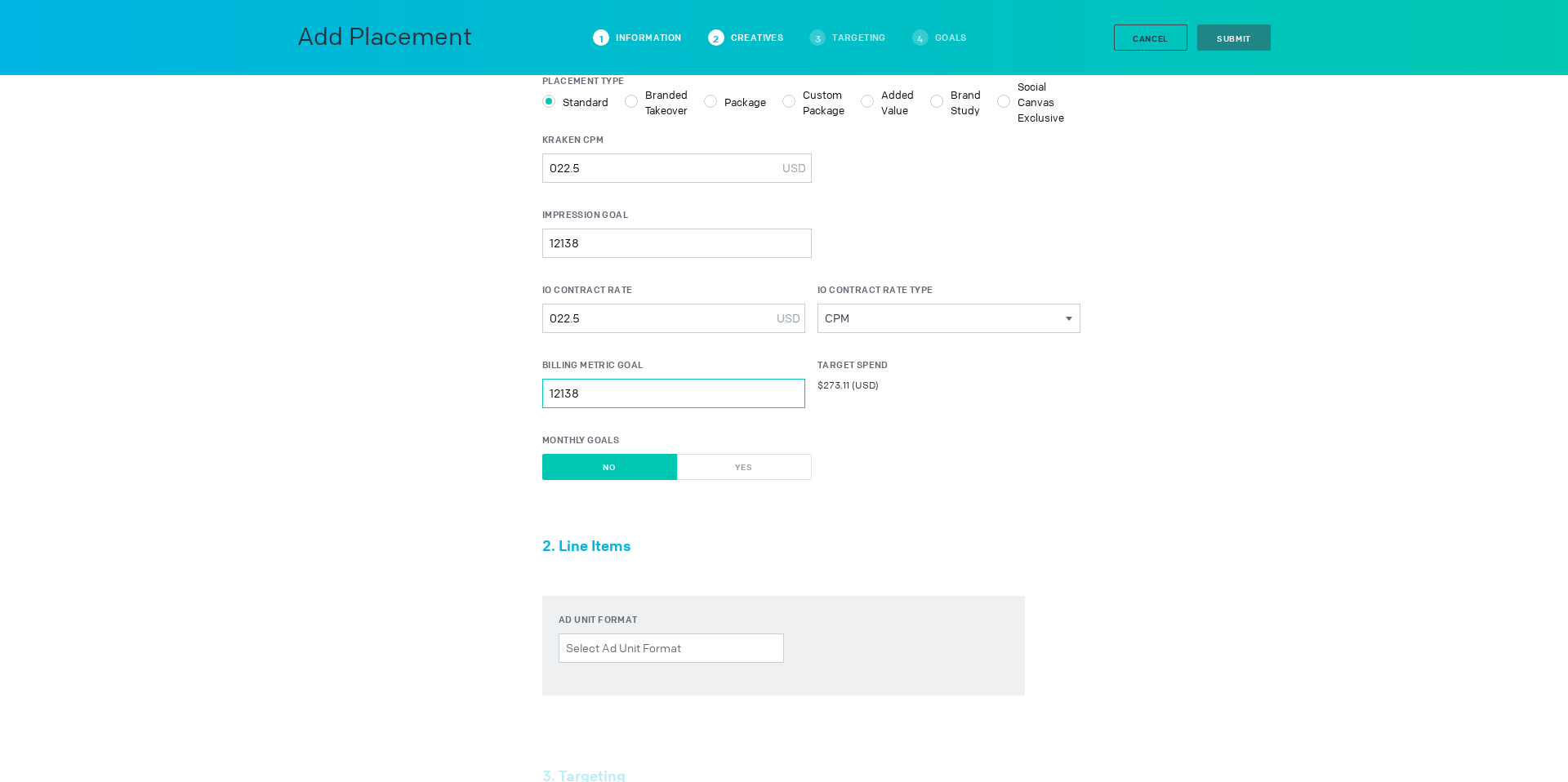 type on "12138" 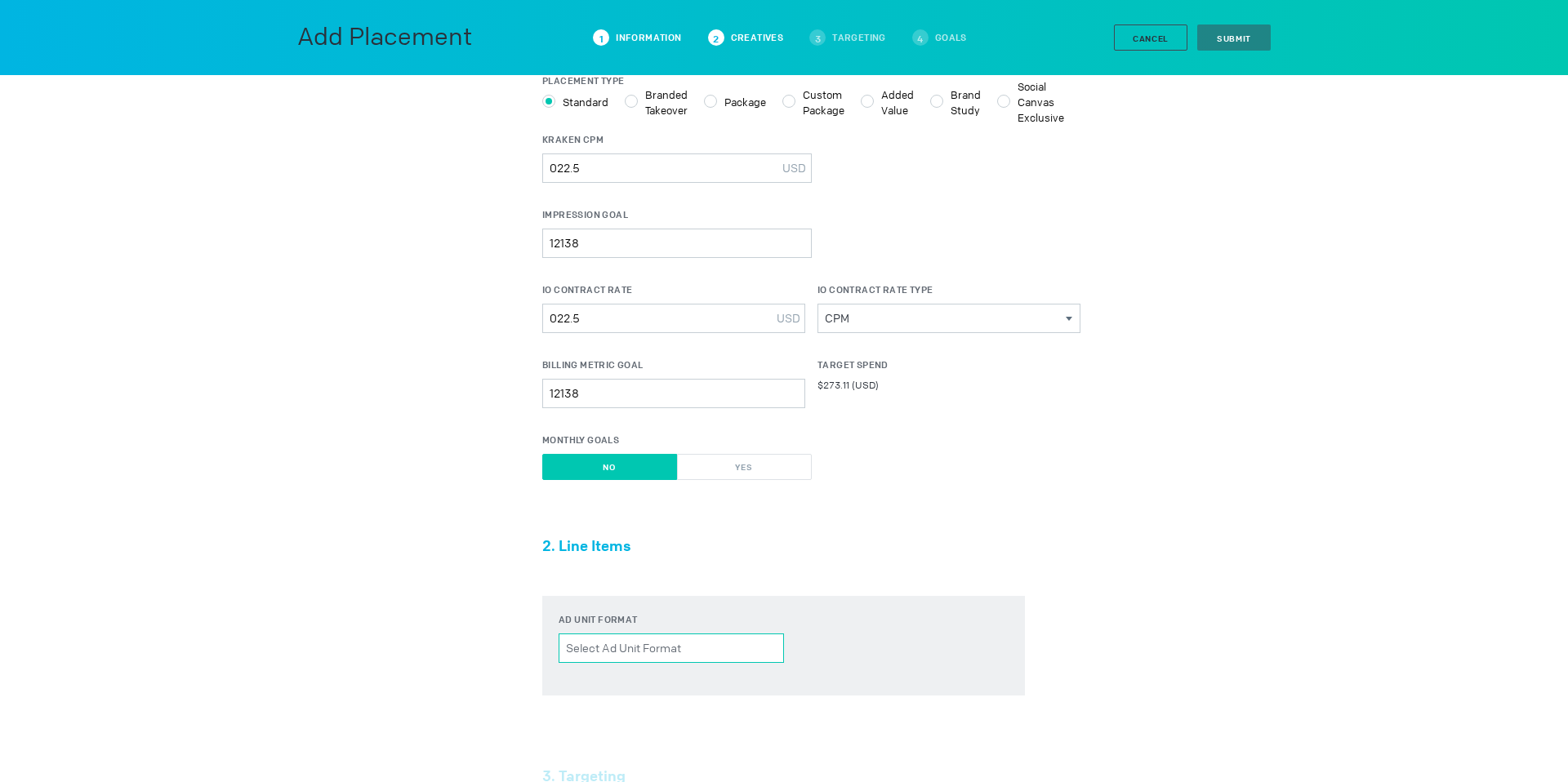 click on "Ad unit format Please select a valid item" at bounding box center [671, 648] 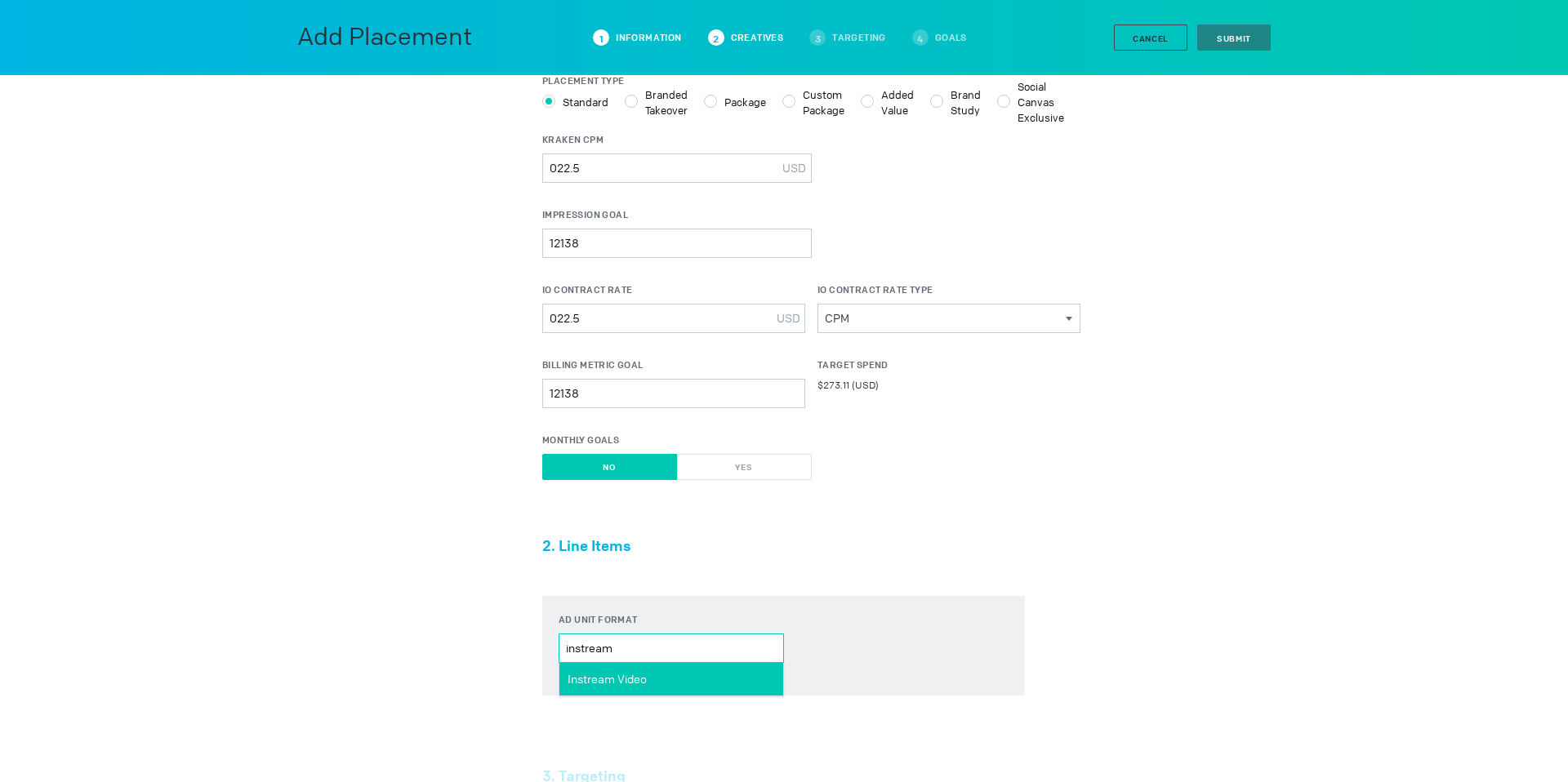 type on "instream" 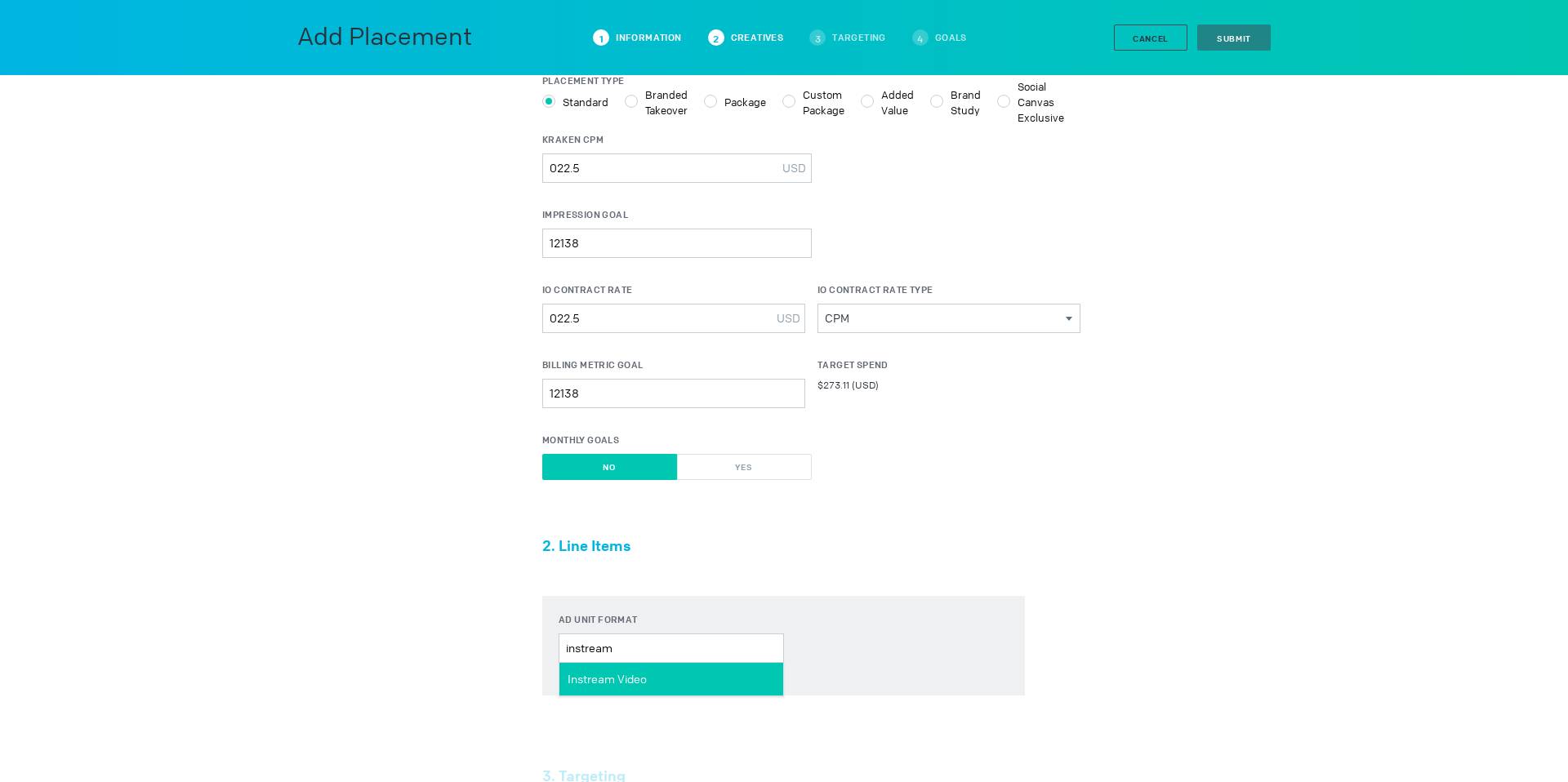 click on "Instream Video" at bounding box center [607, 679] 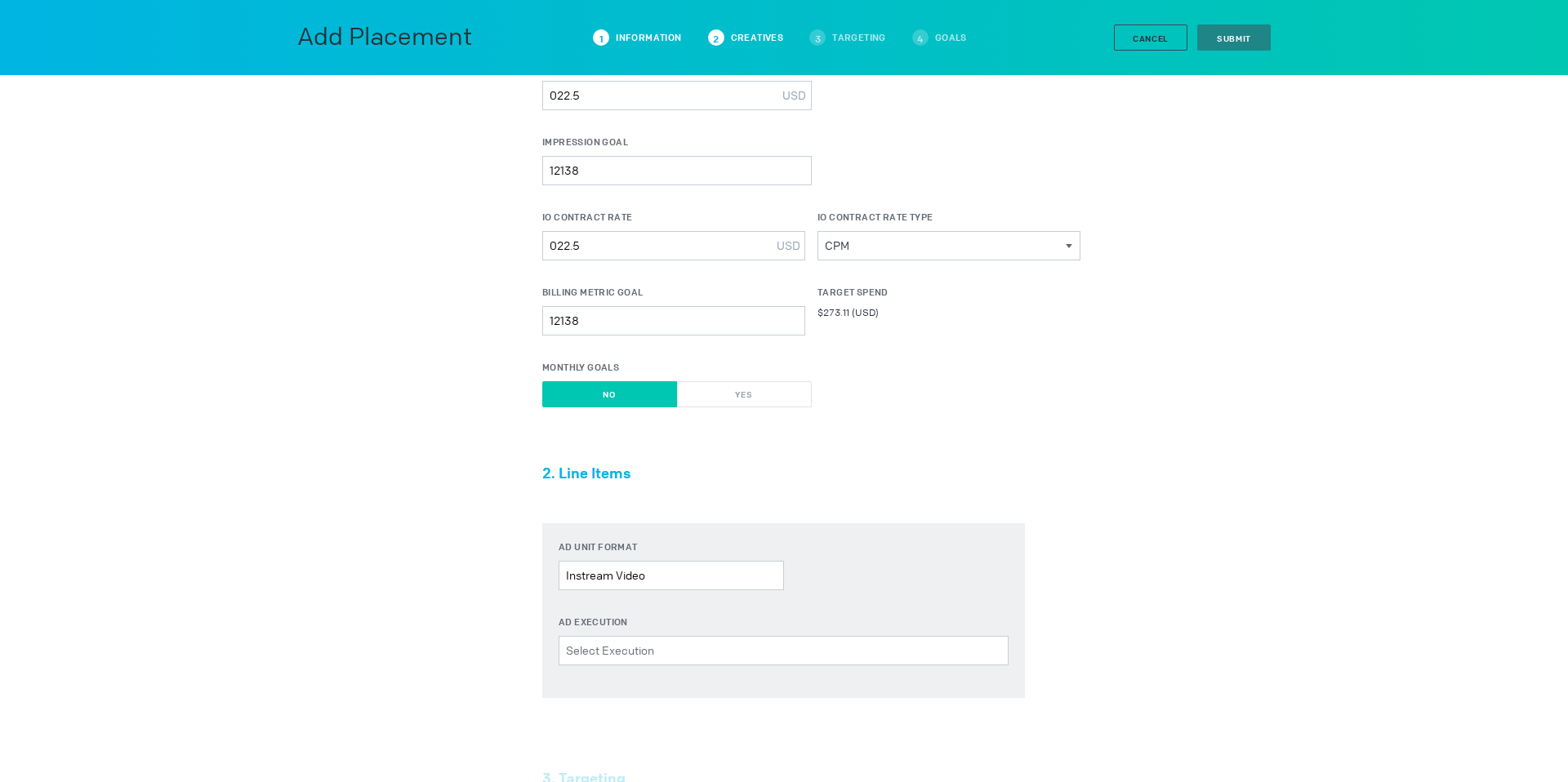 scroll, scrollTop: 304, scrollLeft: 0, axis: vertical 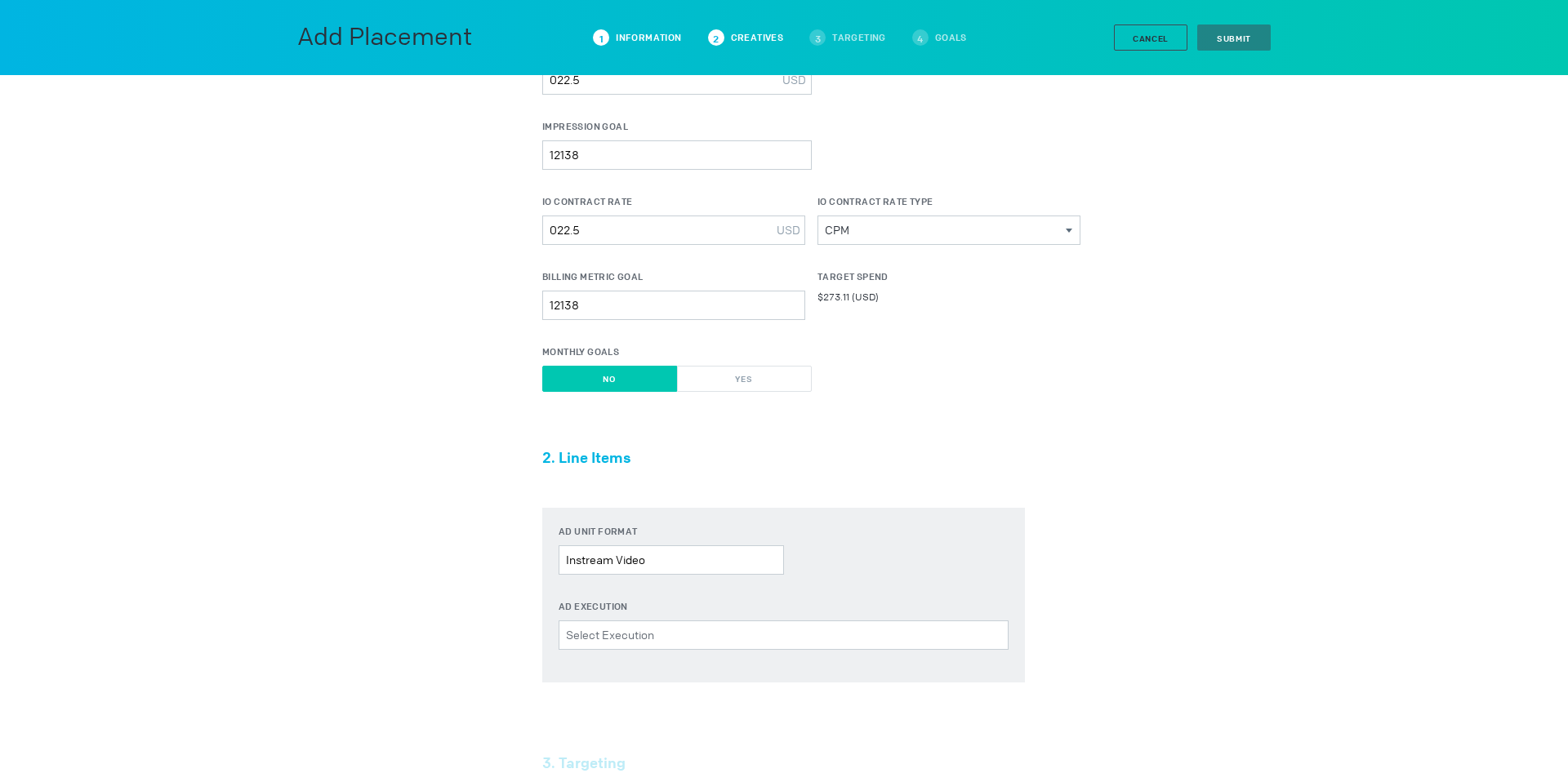click on "Ad Execution" at bounding box center [783, 606] 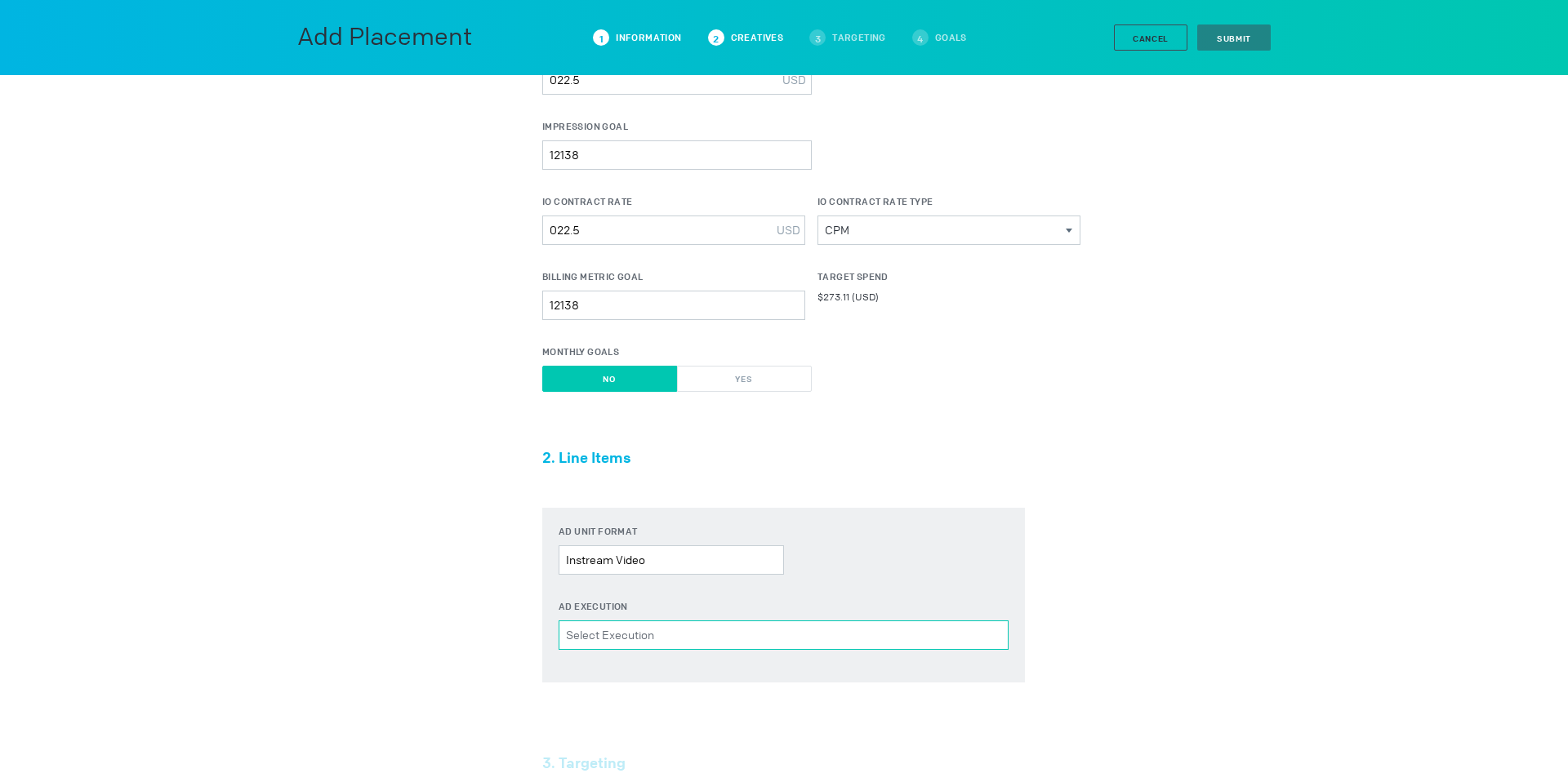 click on "Ad Execution Please select a valid item" at bounding box center [783, 635] 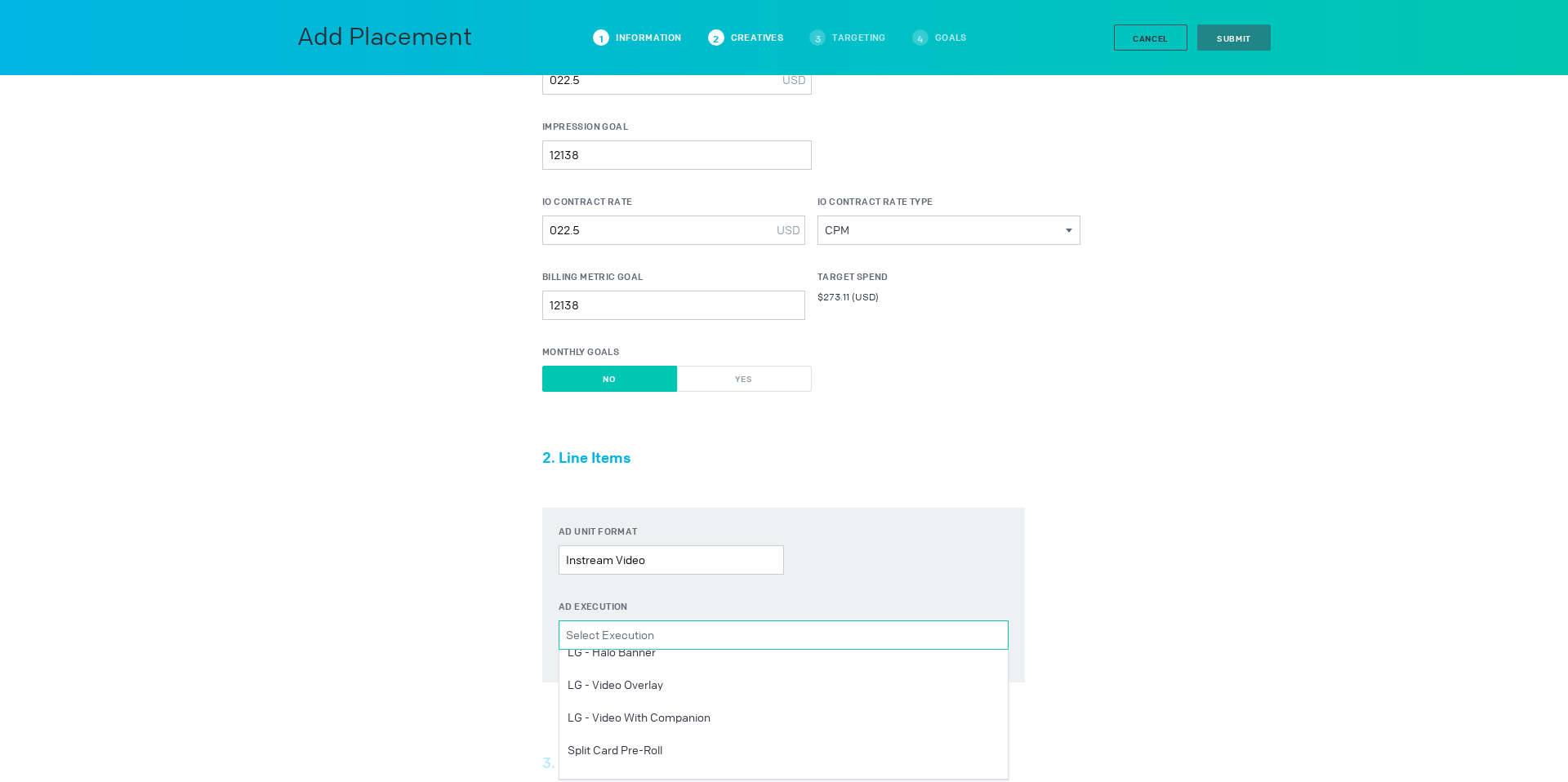 scroll, scrollTop: 230, scrollLeft: 0, axis: vertical 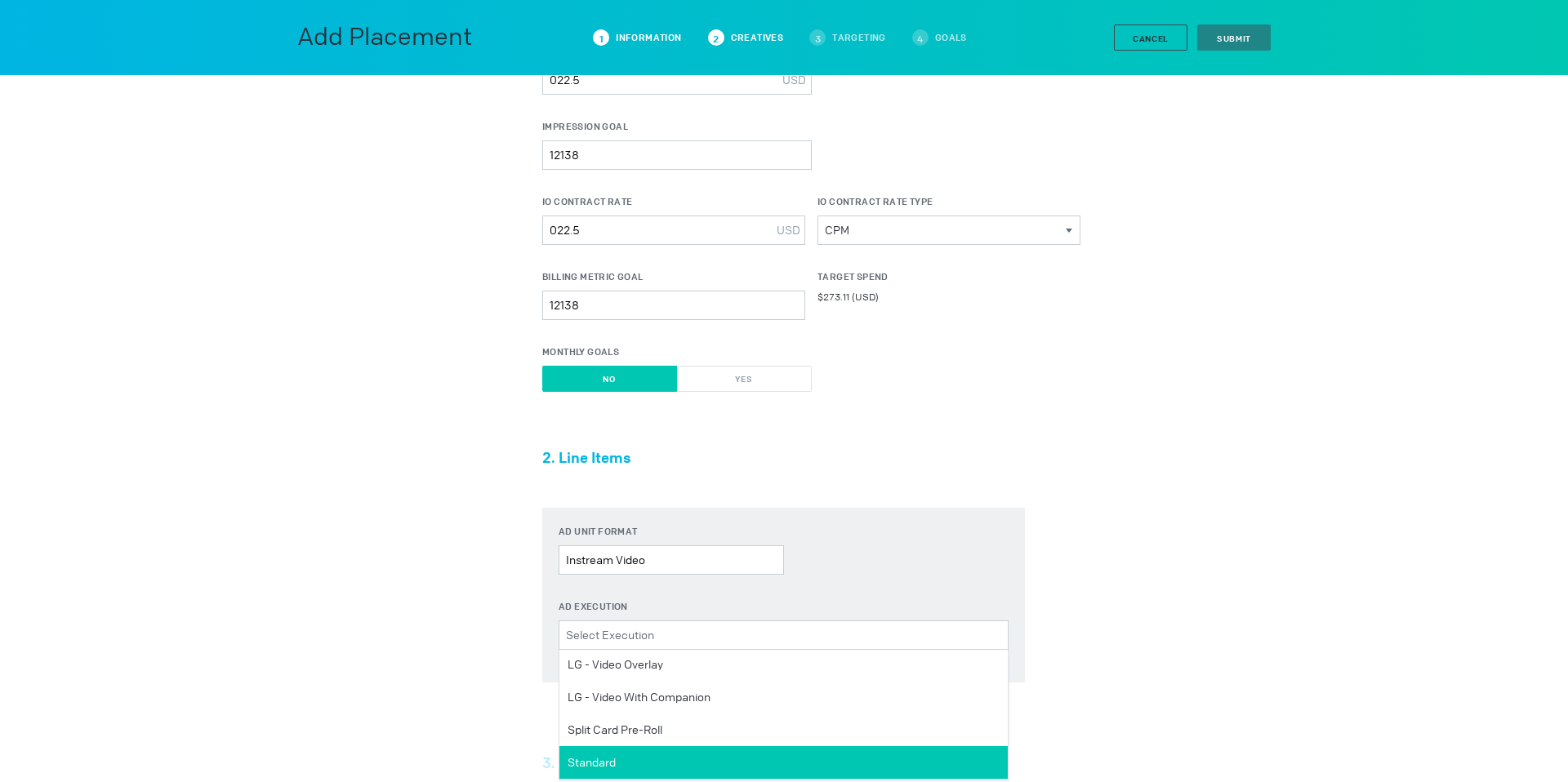 click on "Standard" at bounding box center (578, 436) 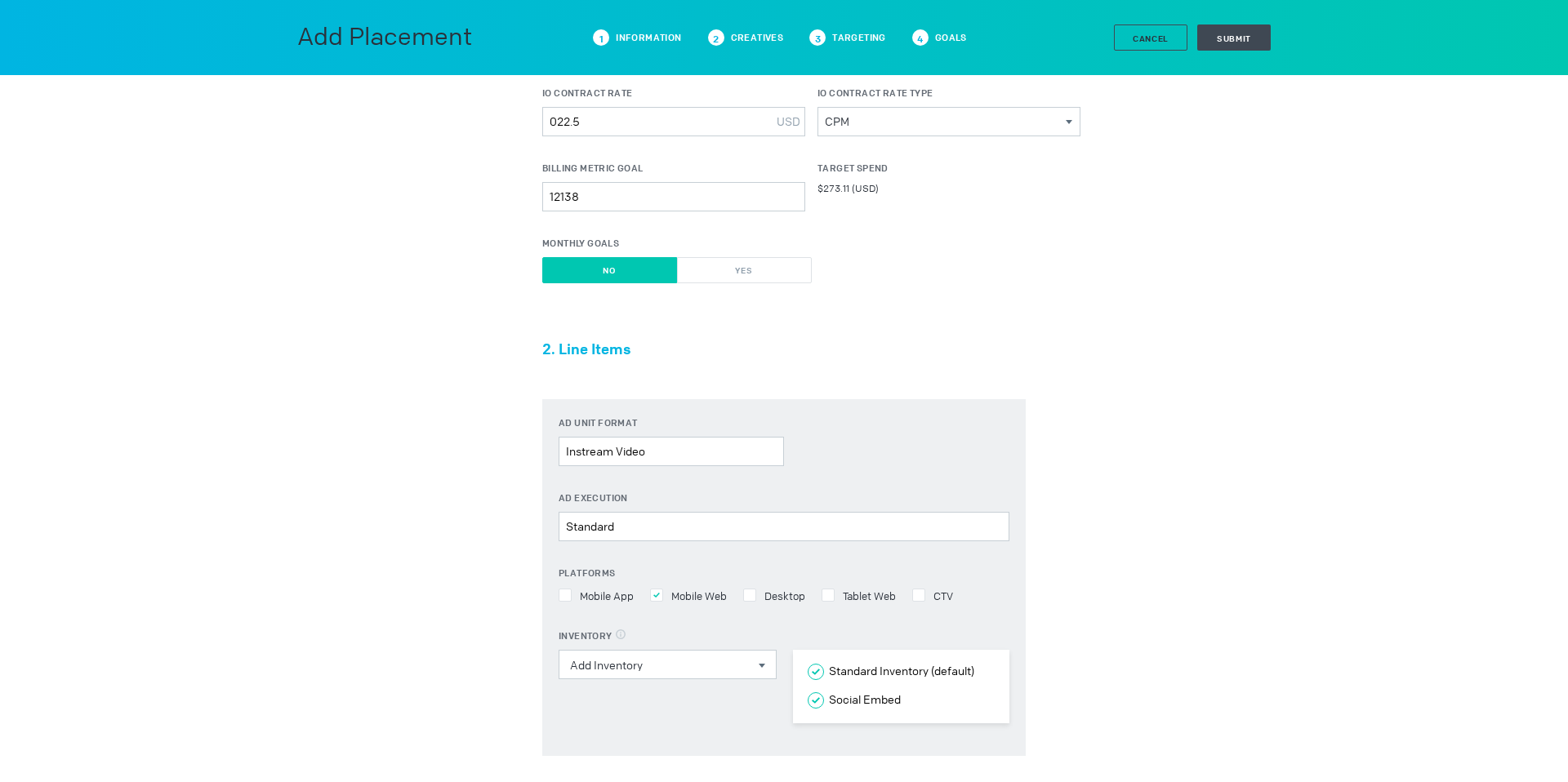 scroll, scrollTop: 576, scrollLeft: 0, axis: vertical 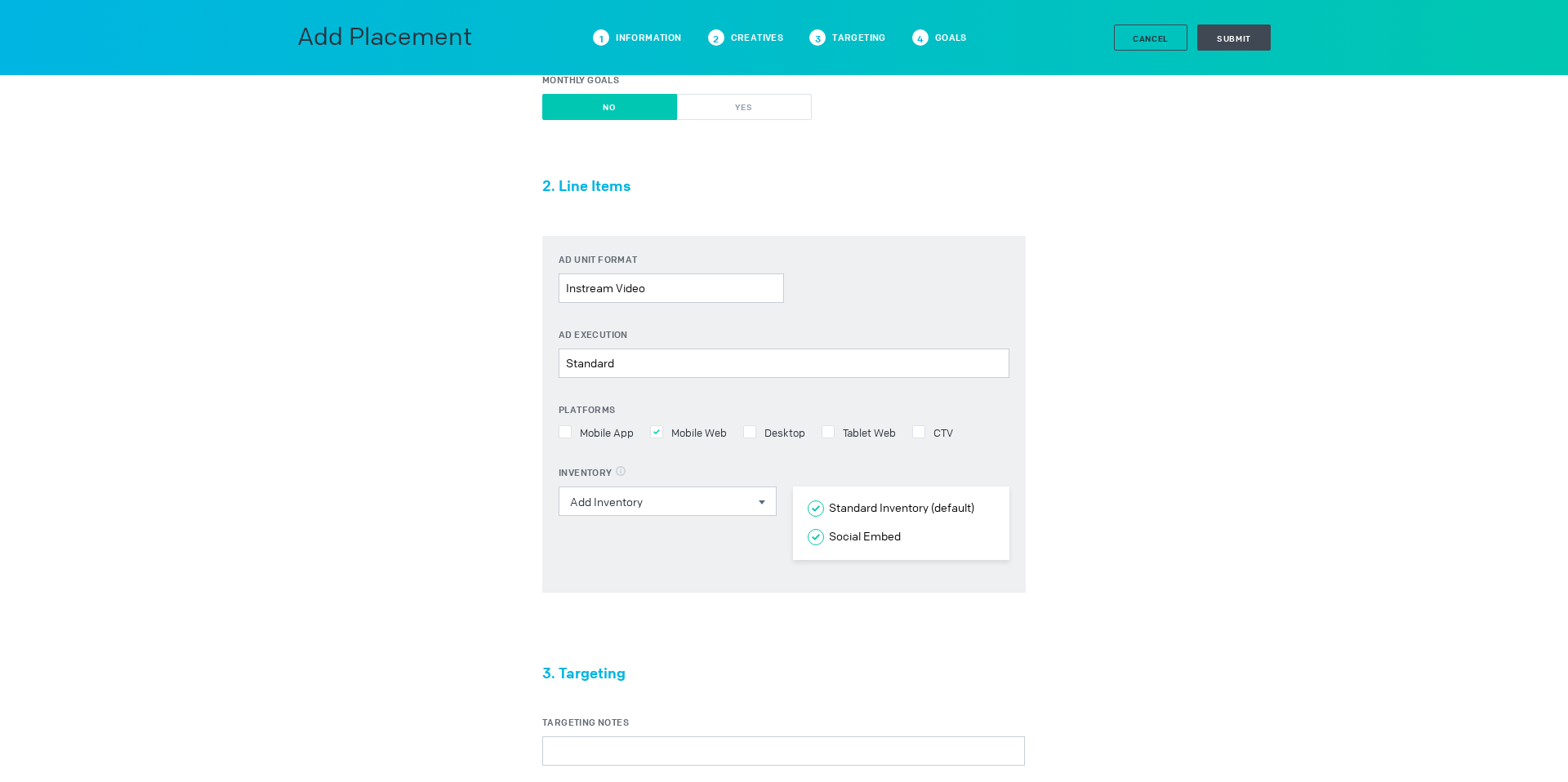 click at bounding box center [657, 432] 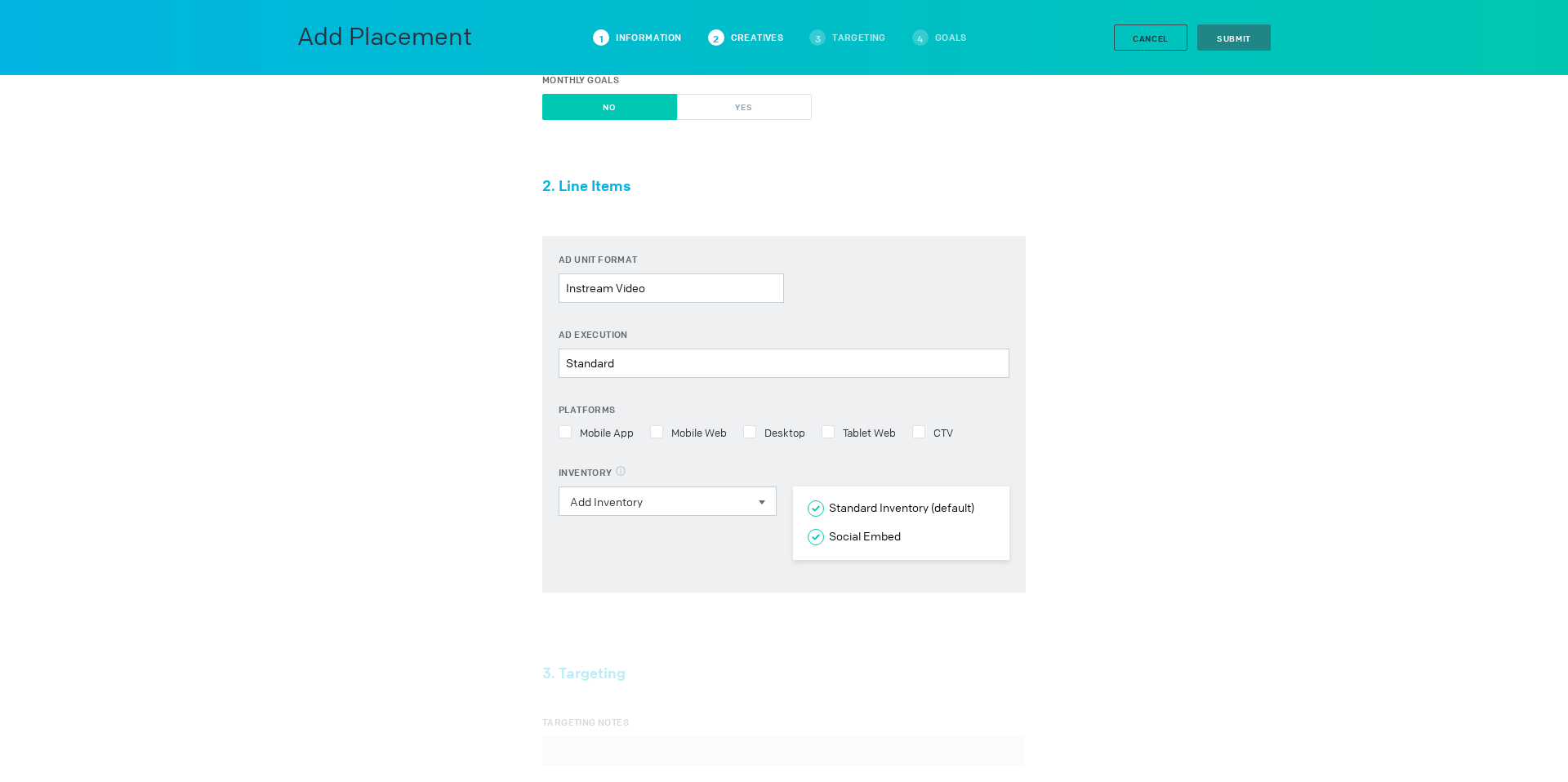 click at bounding box center (565, 432) 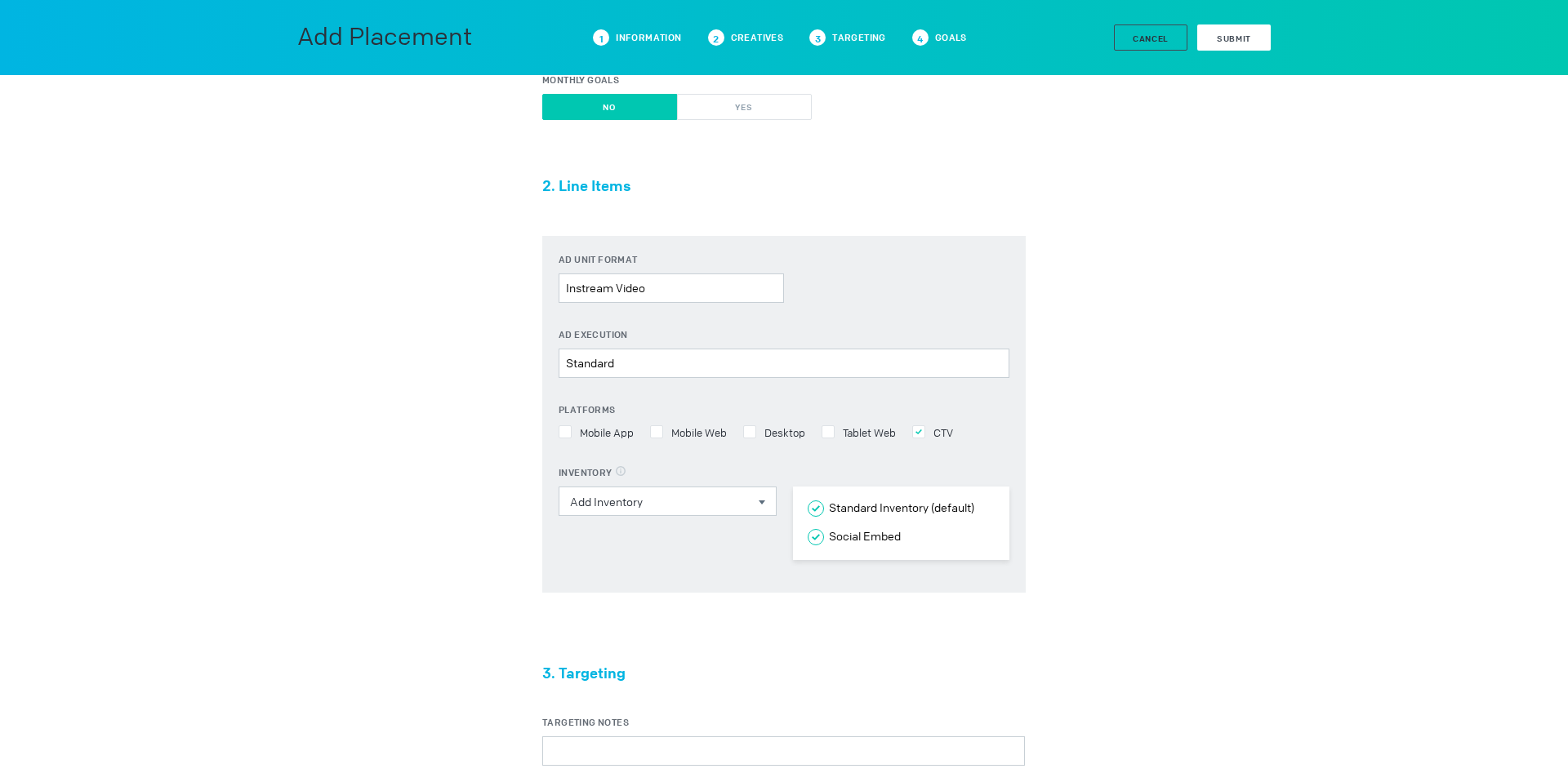 click on "Submit" at bounding box center (1234, 38) 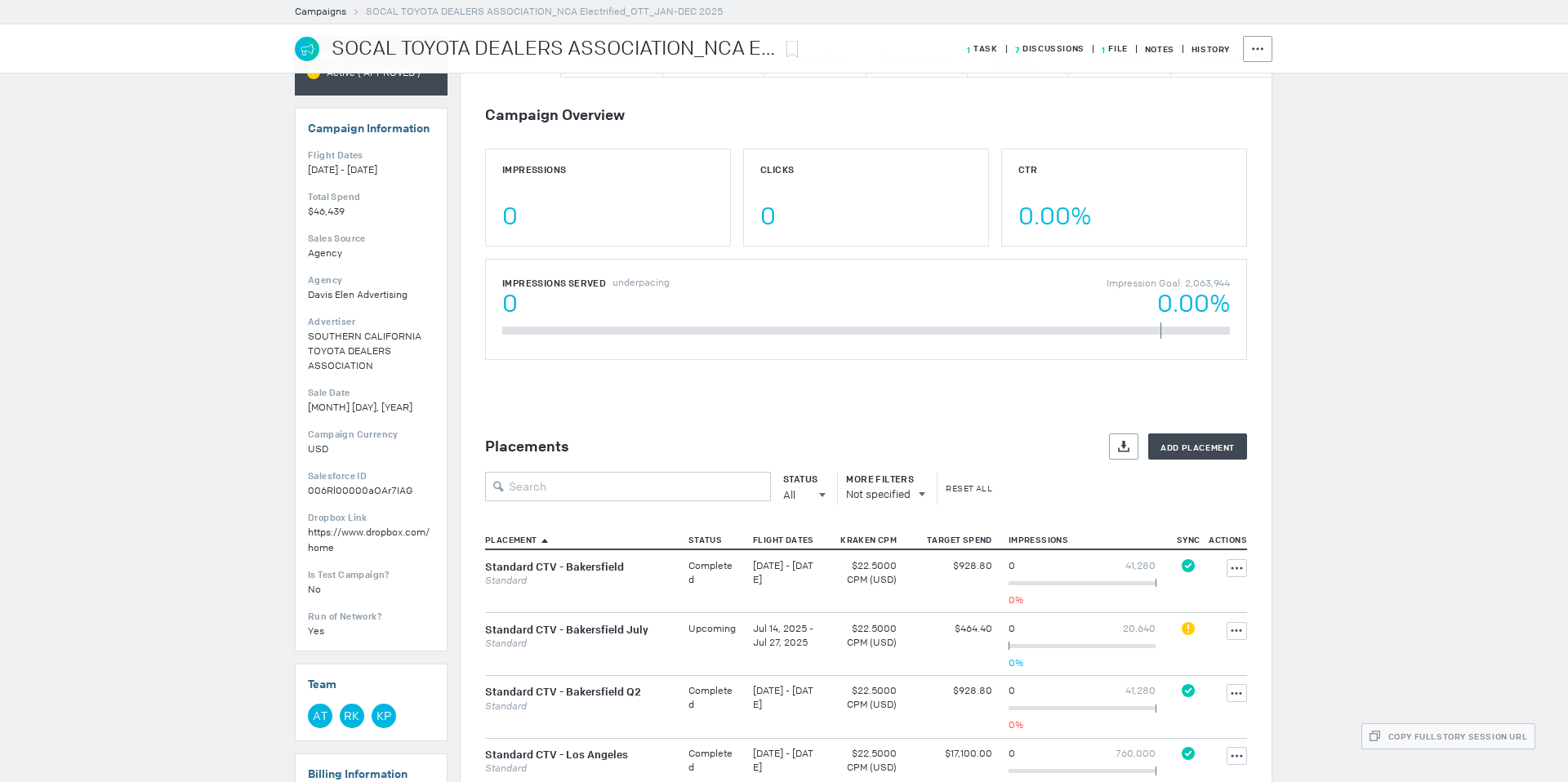 scroll, scrollTop: 0, scrollLeft: 0, axis: both 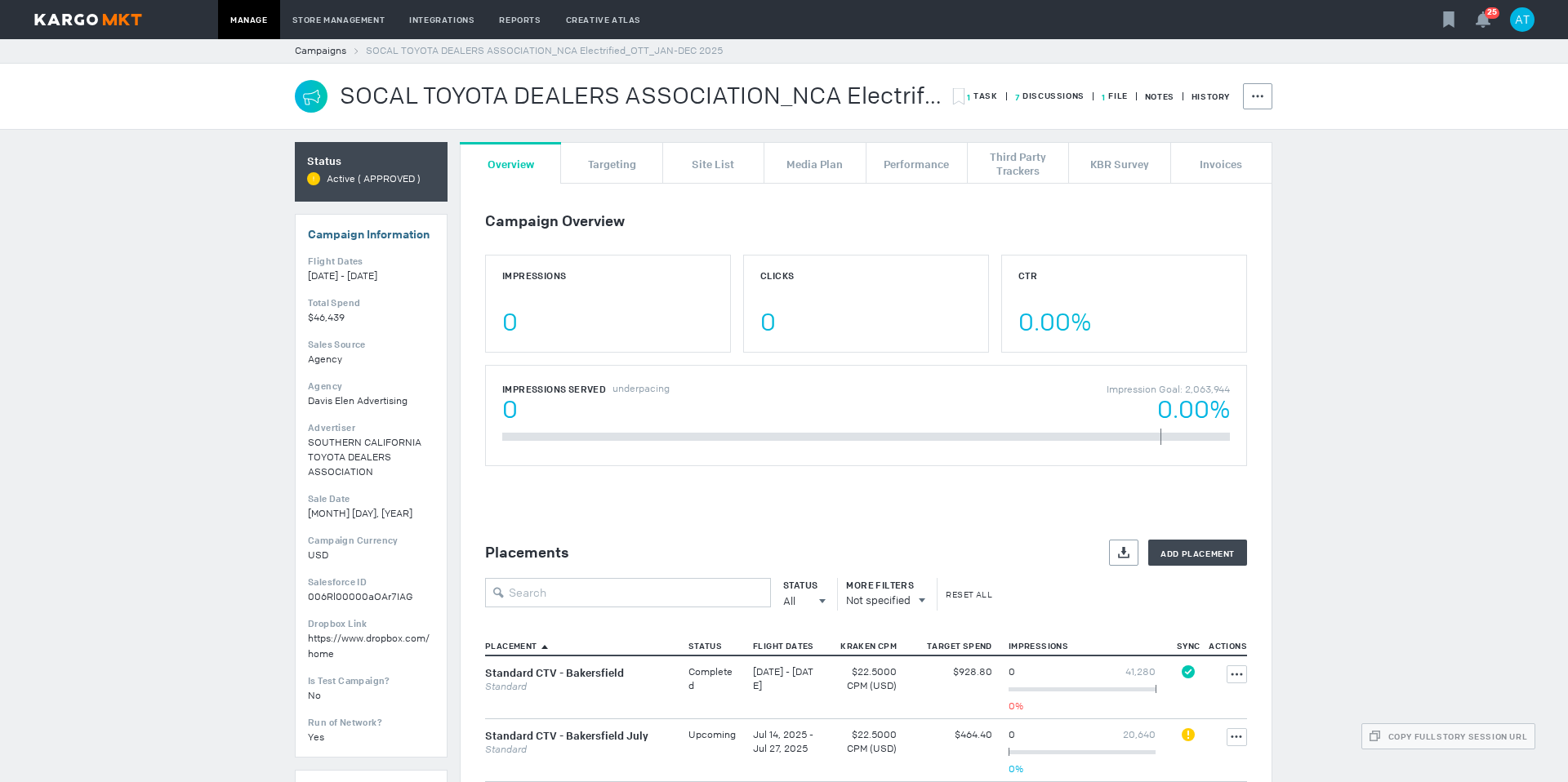 click on "7 Discussions" at bounding box center [982, 96] 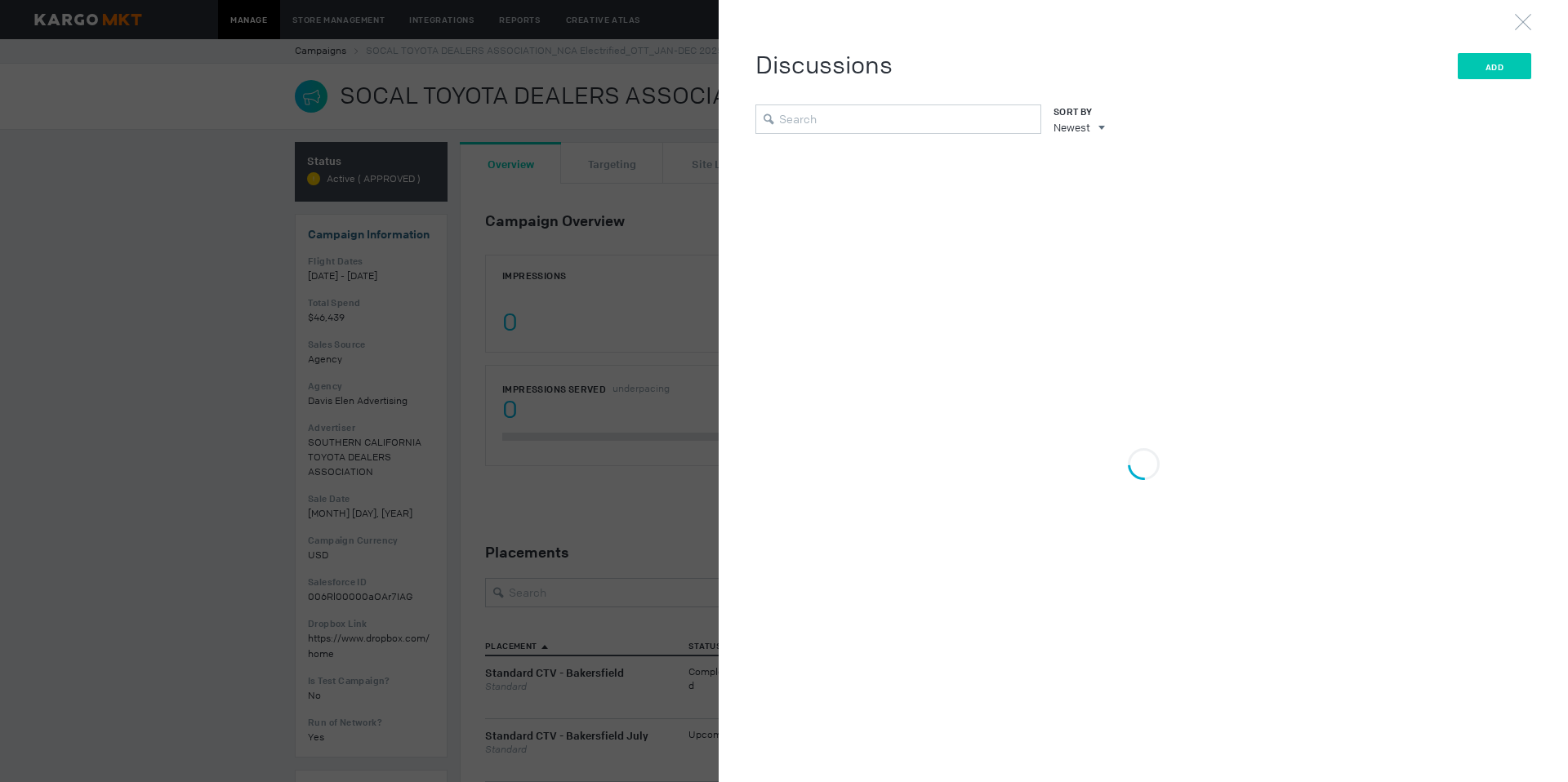 click on "Add" at bounding box center [1494, 66] 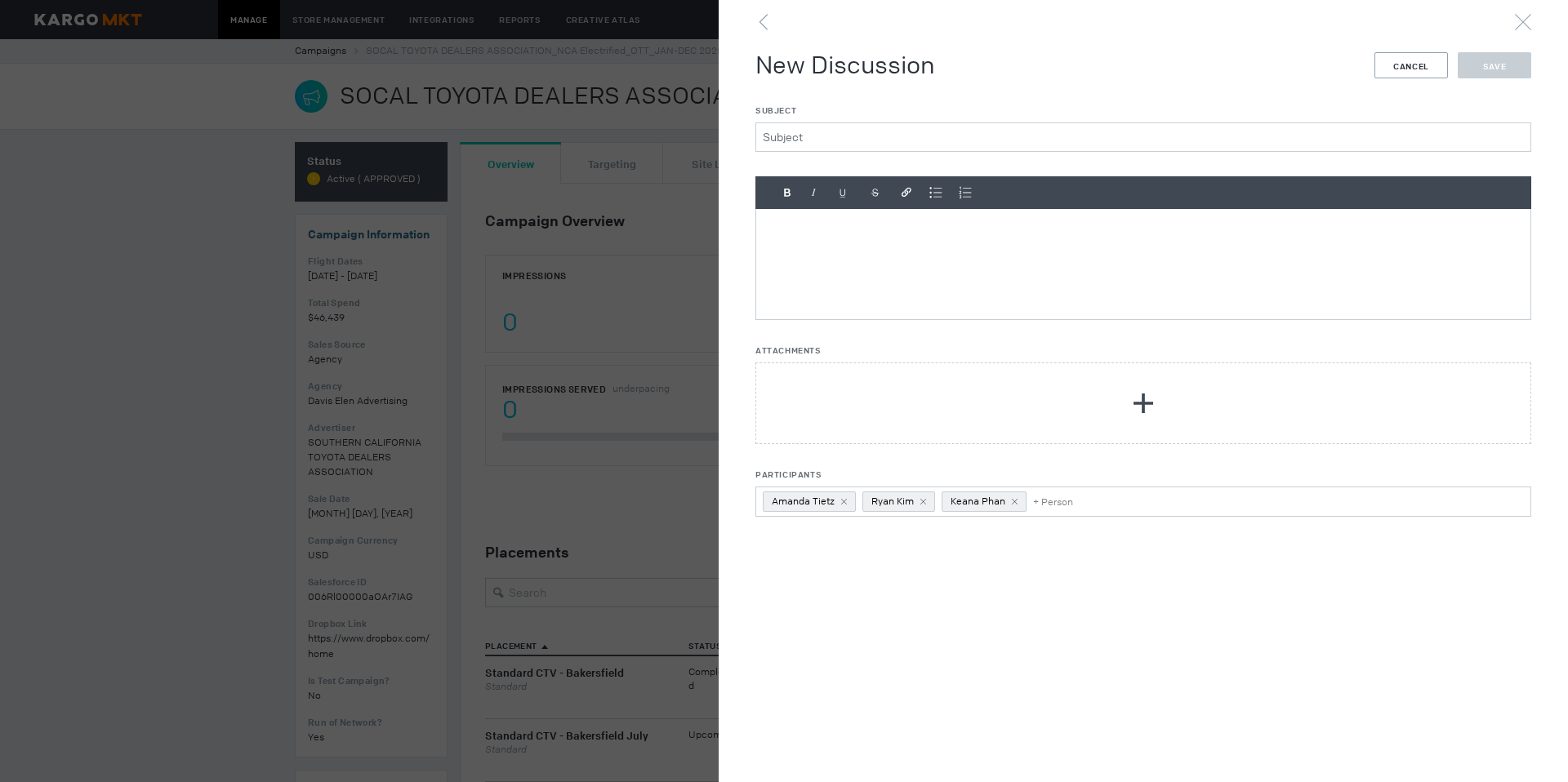 click at bounding box center [1143, 242] 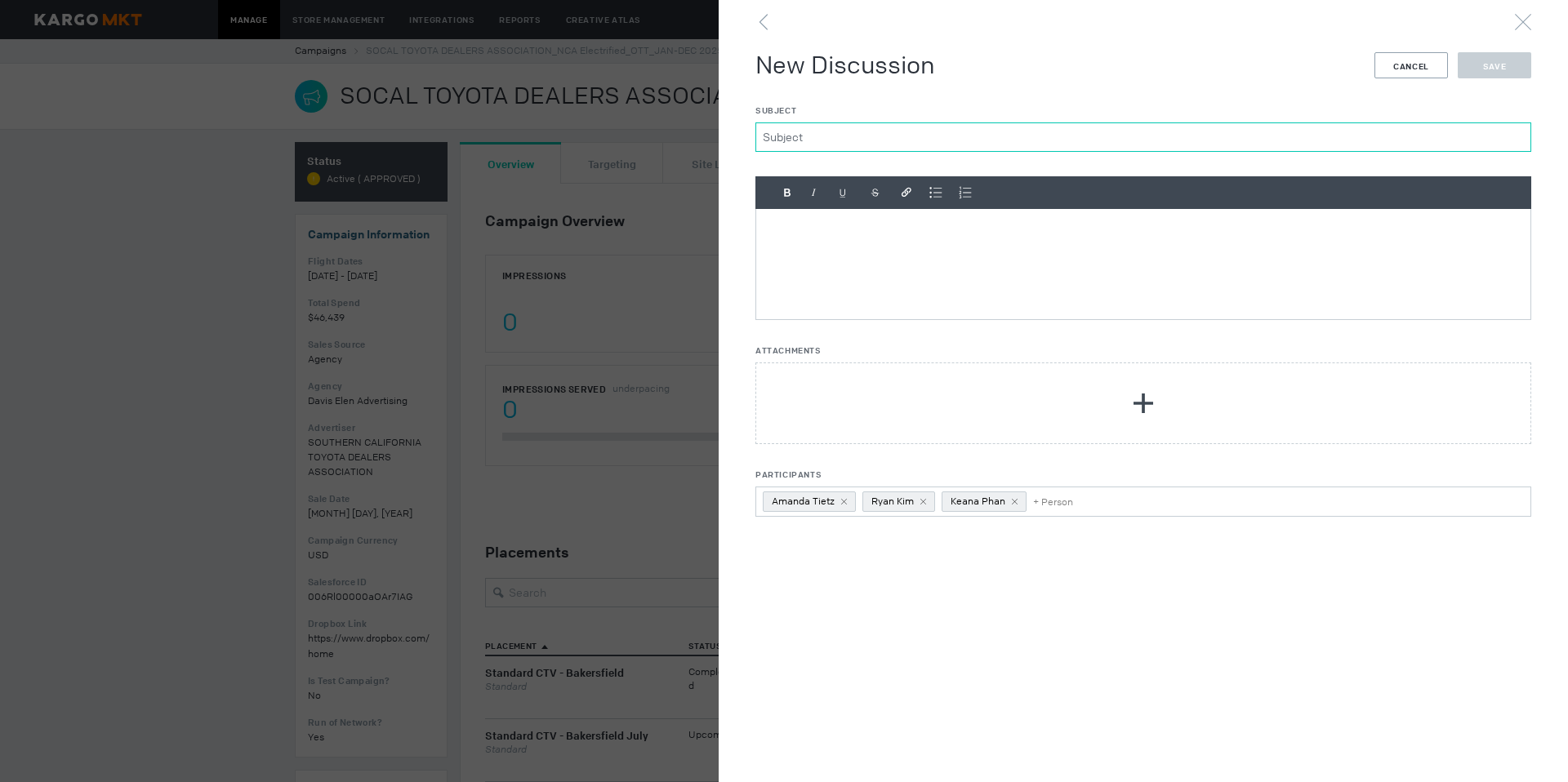click on "Subject" at bounding box center (1143, 137) 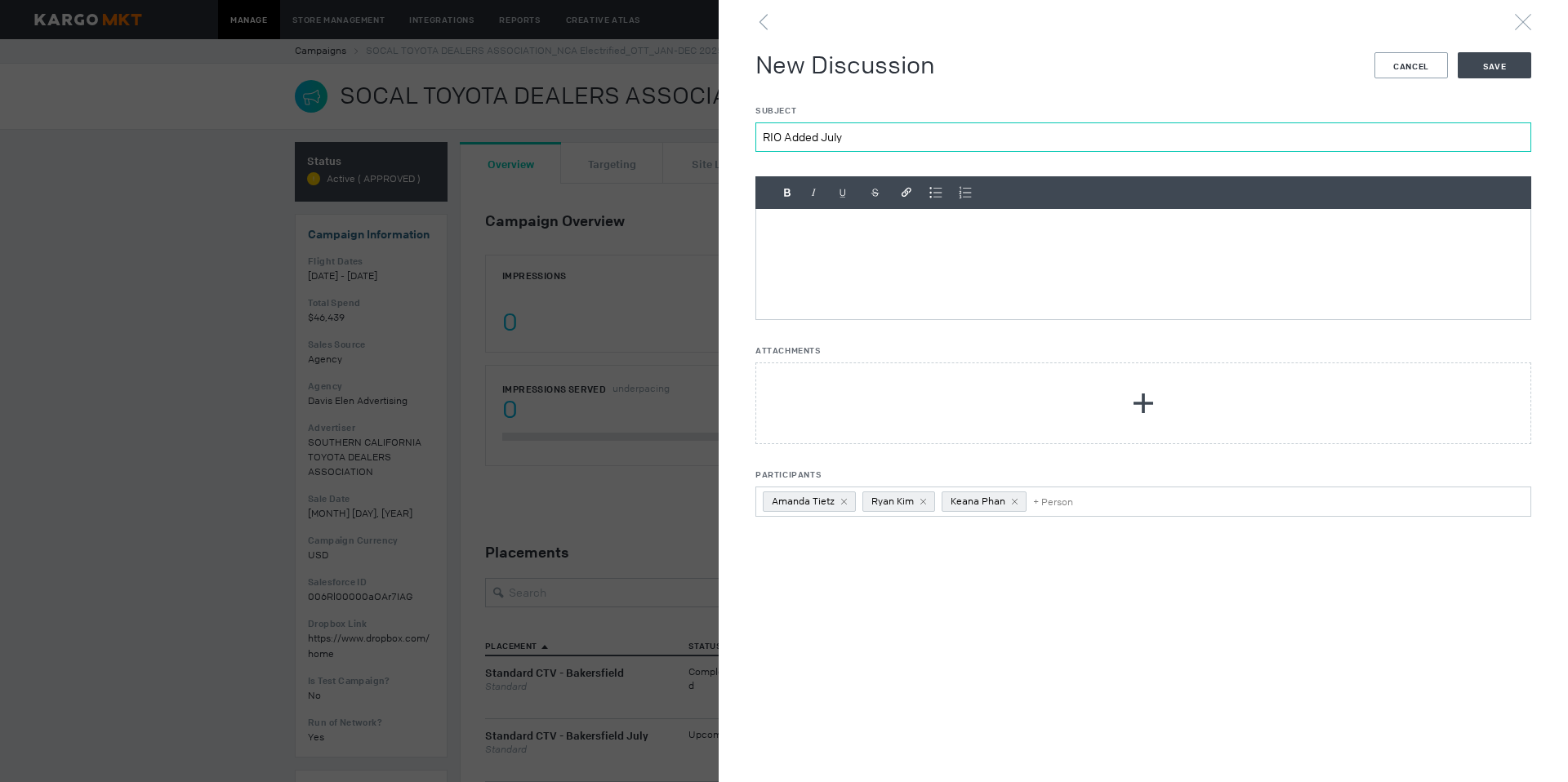 type on "RIO Added July" 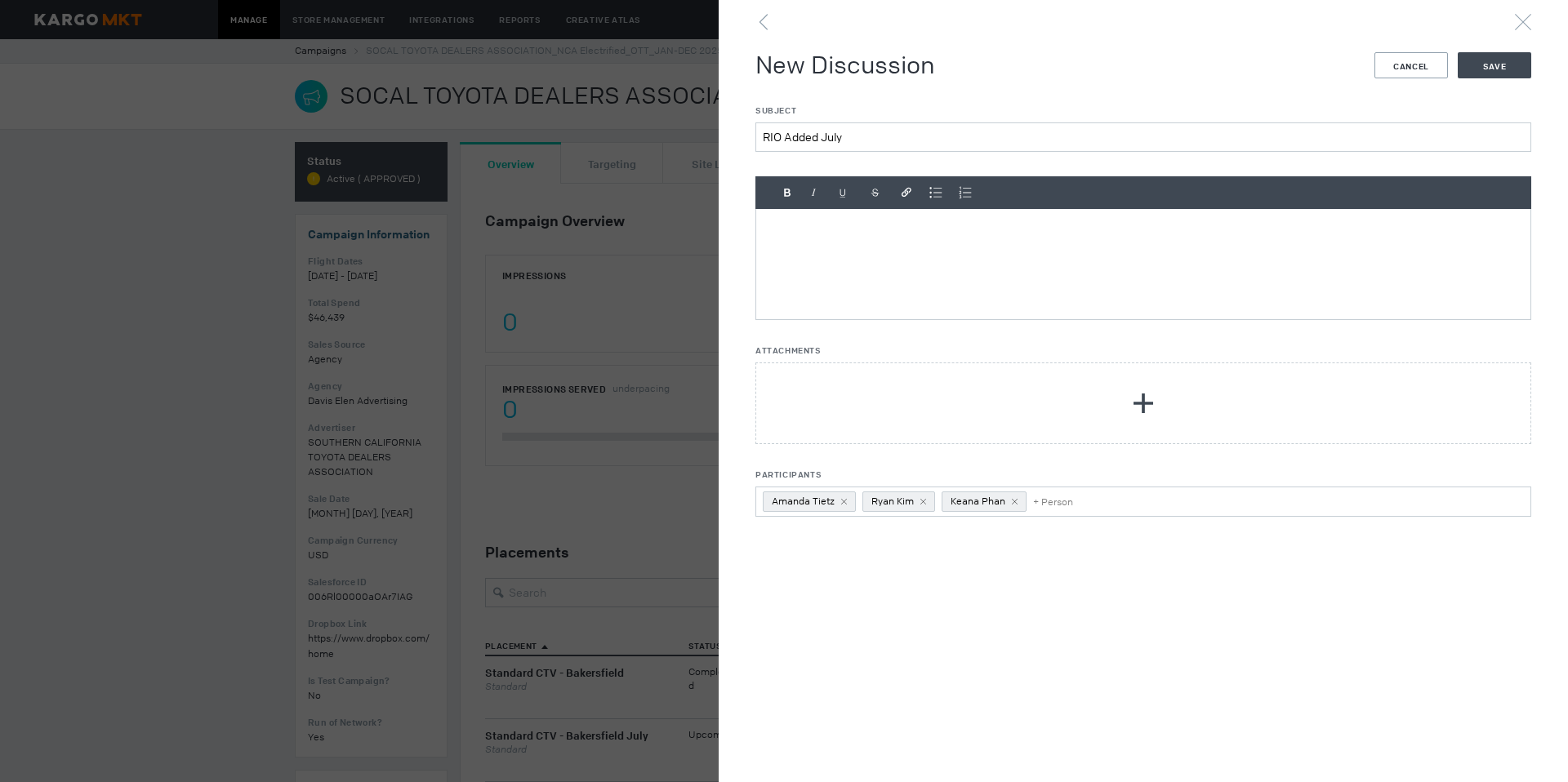 click at bounding box center [1143, 264] 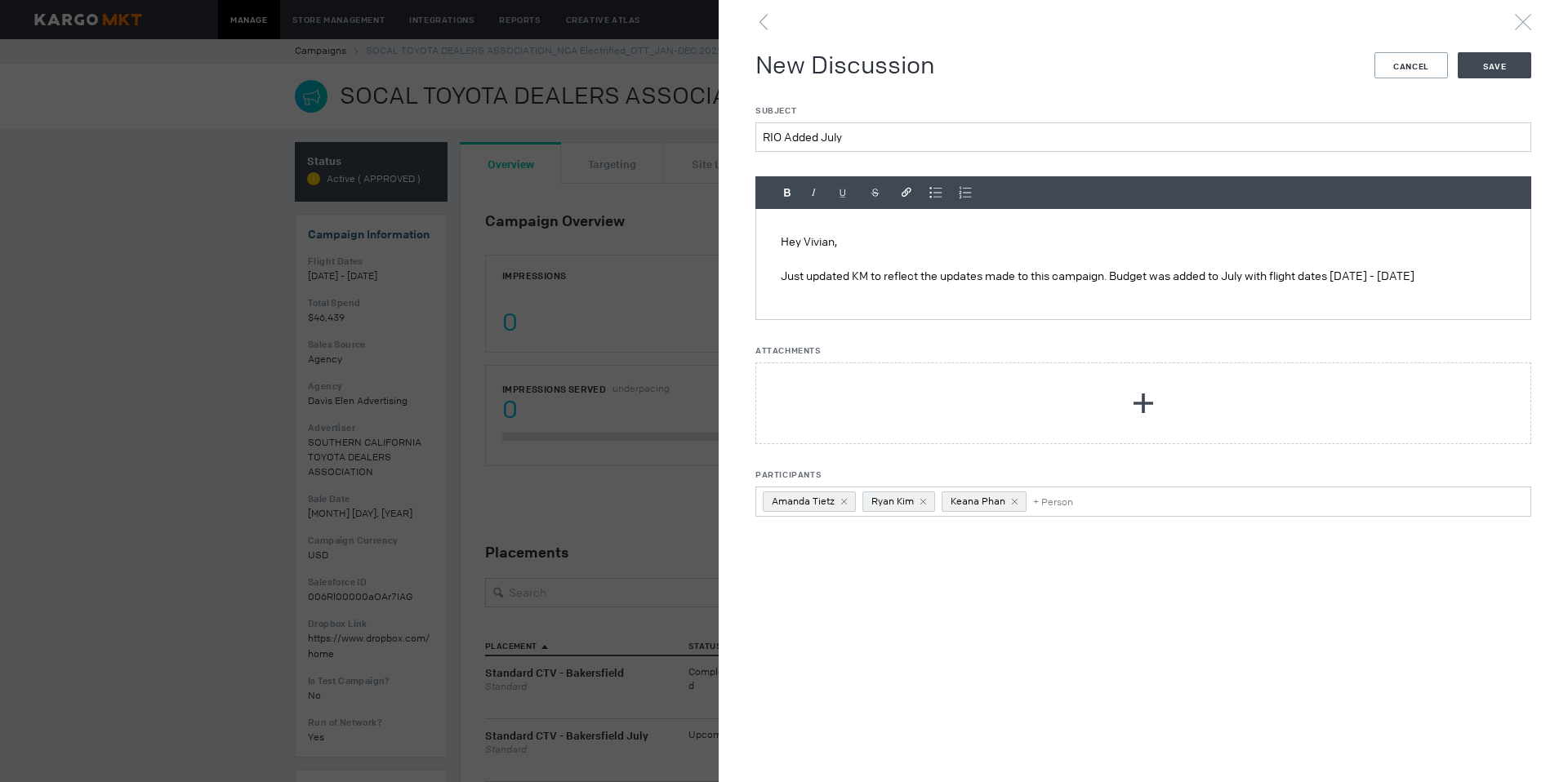 click on "Just updated KM to reflect the updates made to this campaign. Budget was added to July with flight dates [DATE] - [DATE]" at bounding box center [1143, 276] 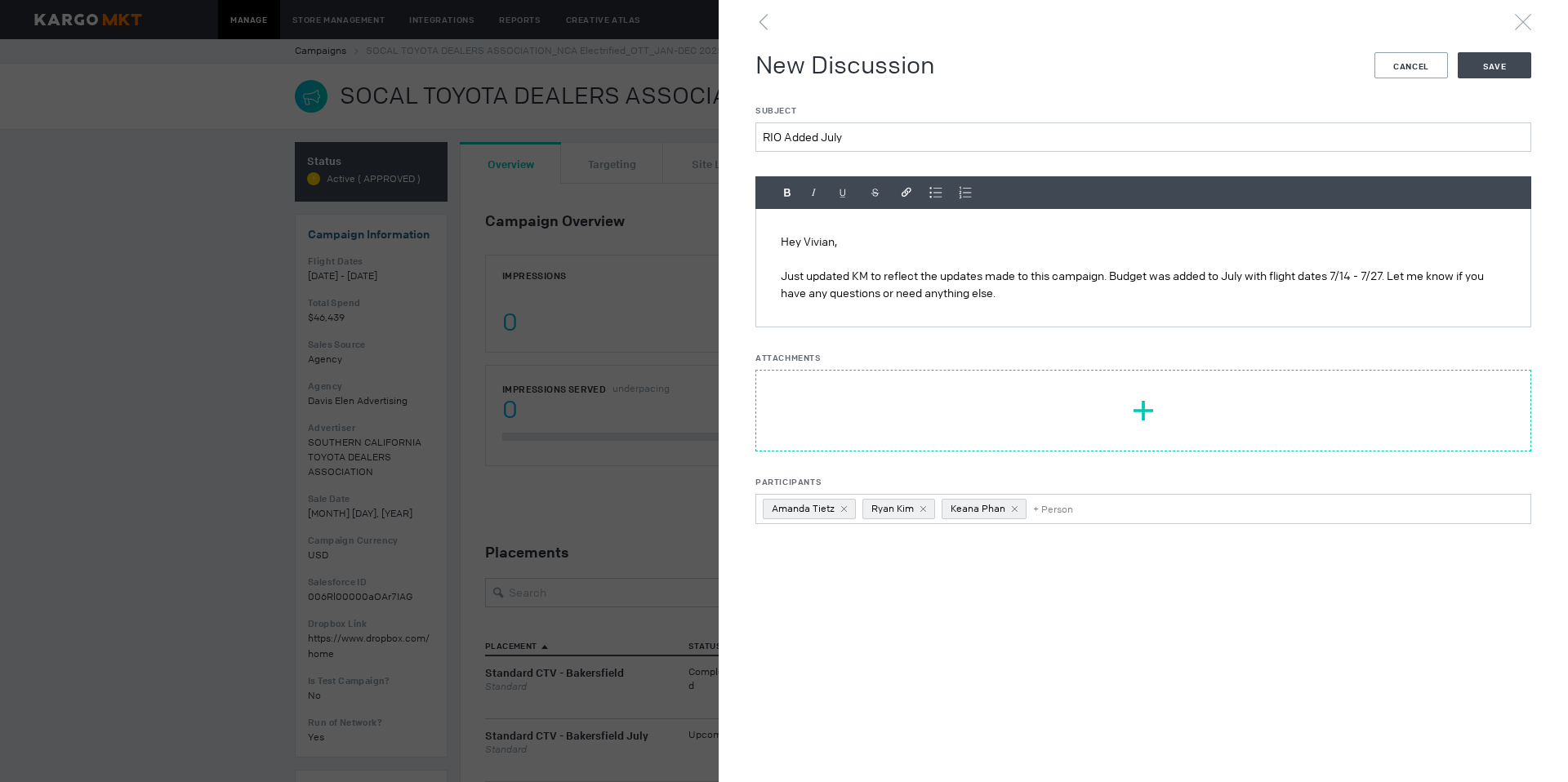 click at bounding box center [1143, 411] 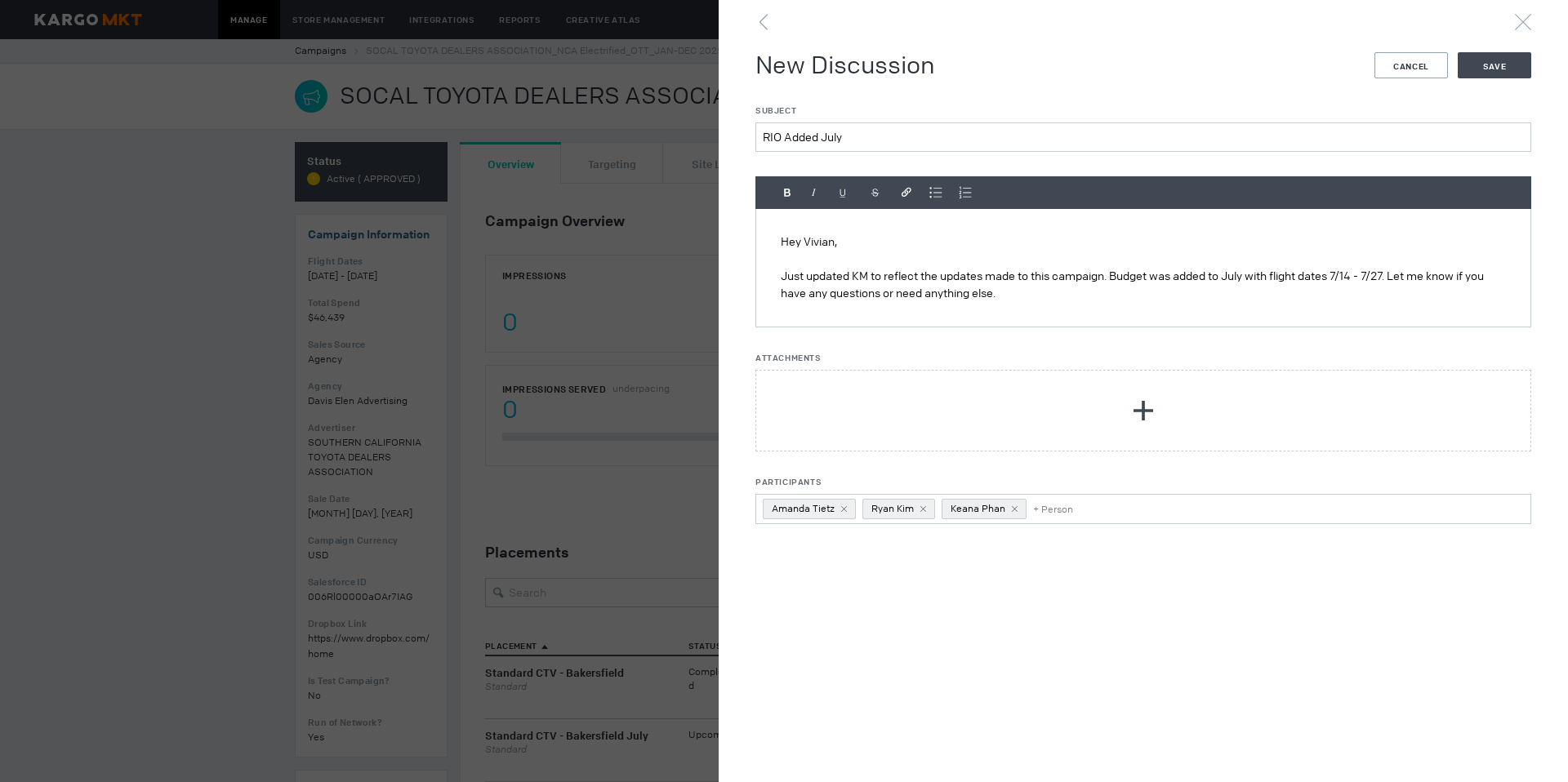 type on "C:\fakepath\O-D1PNF73-R5 (1).pdf" 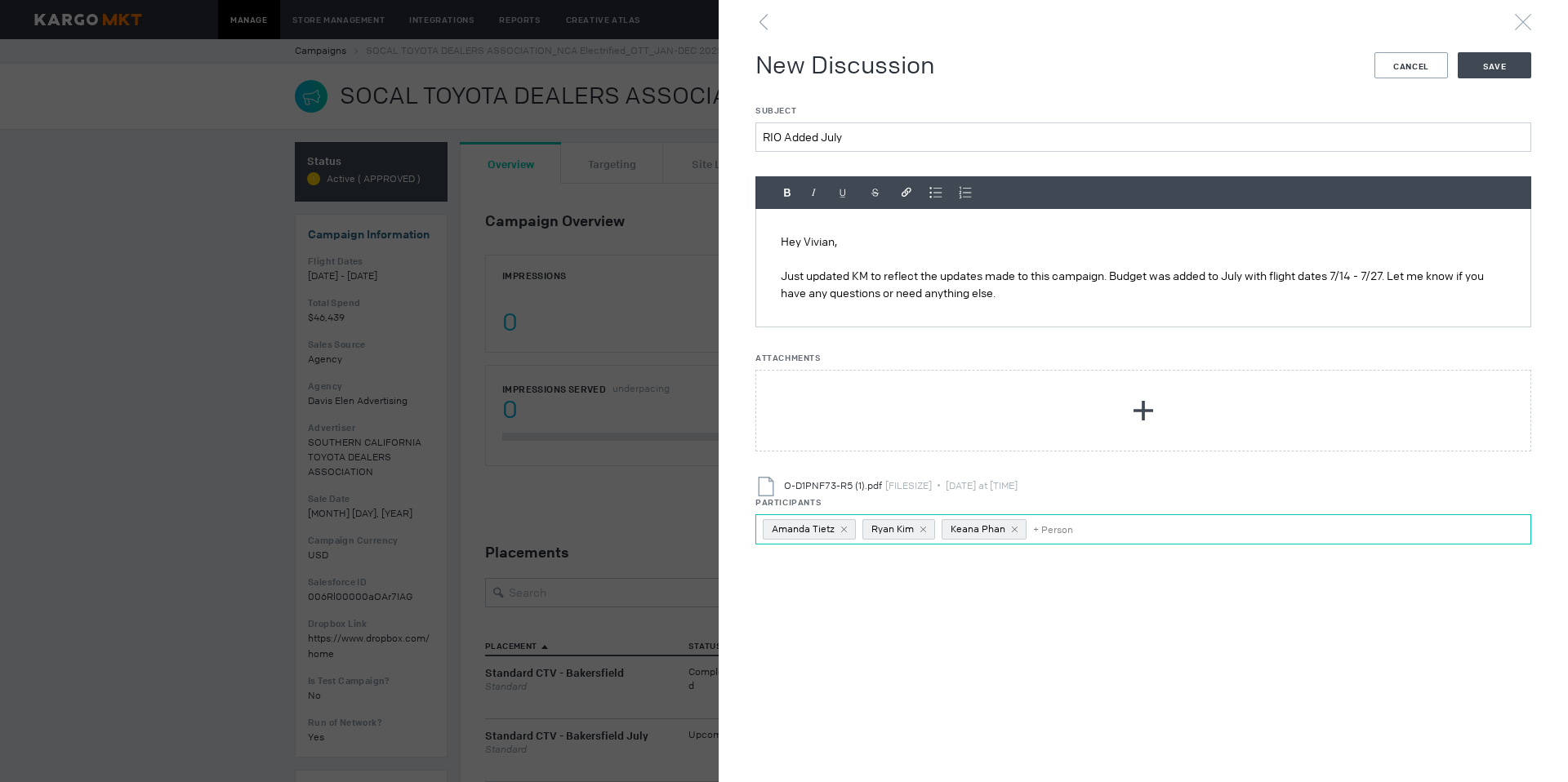 click on "Participants Amanda Tietz  Ryan Kim  Keana Phan  + Person" at bounding box center (1054, 529) 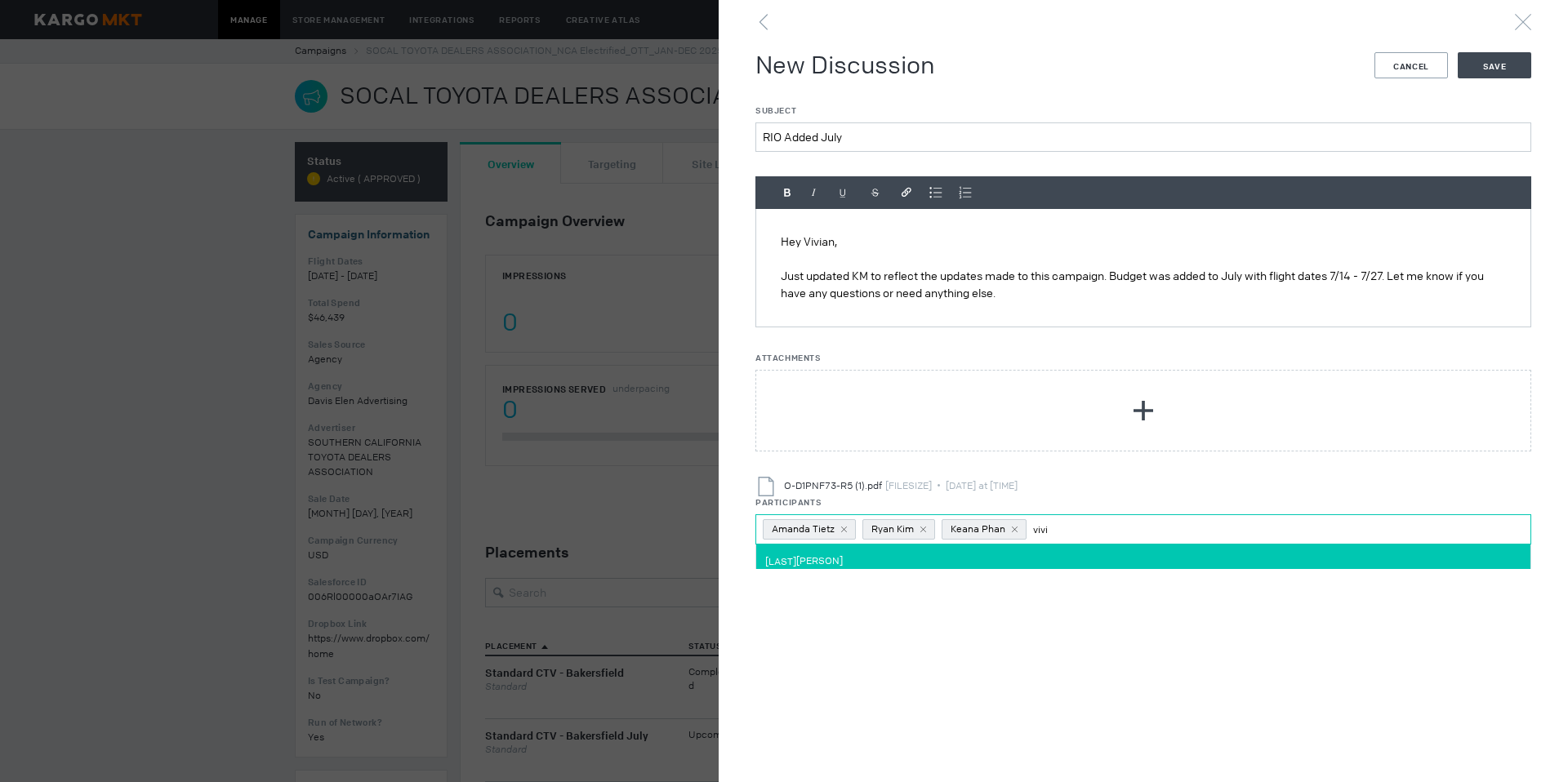 type on "vivi" 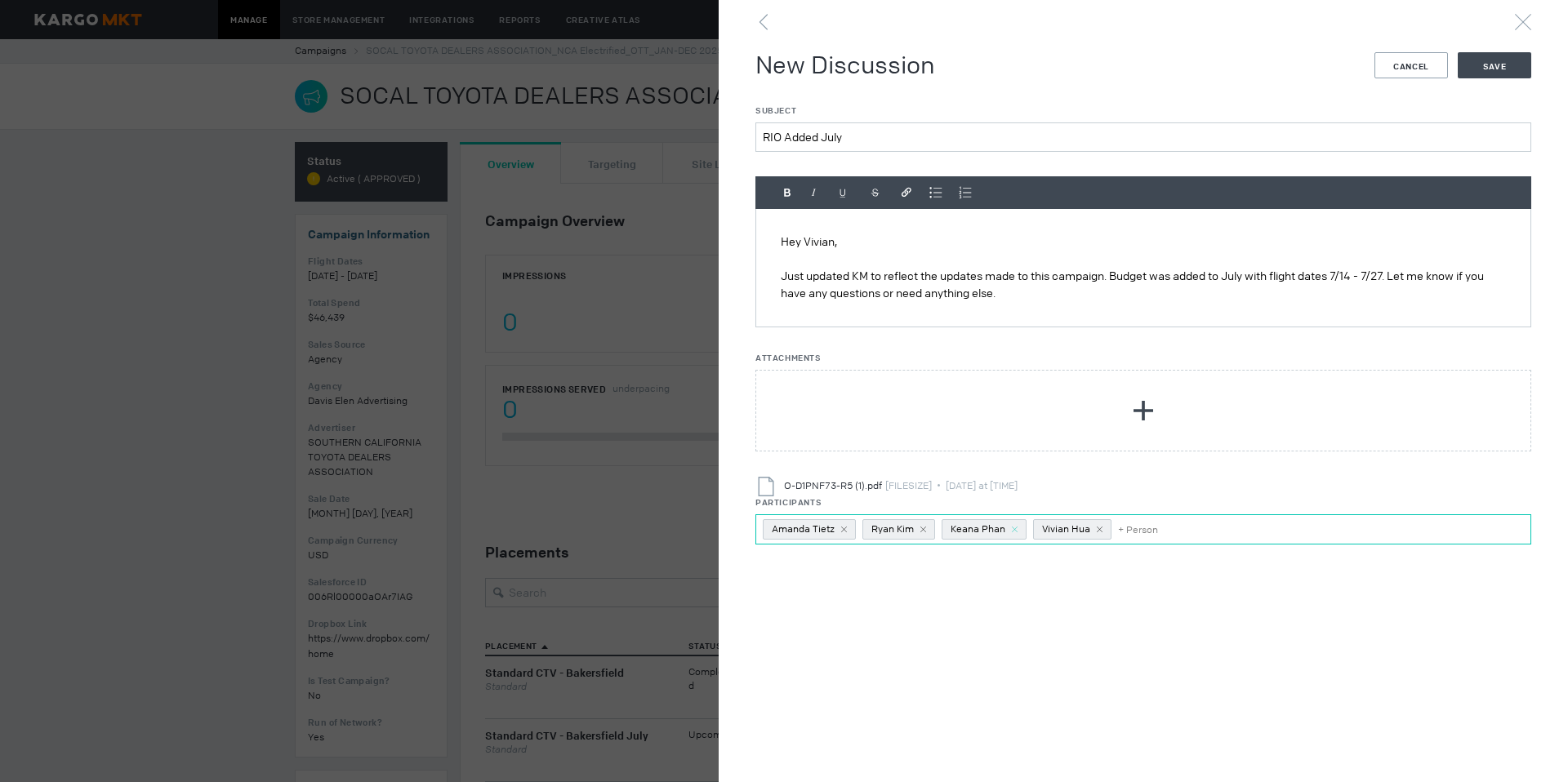 click at bounding box center (844, 529) 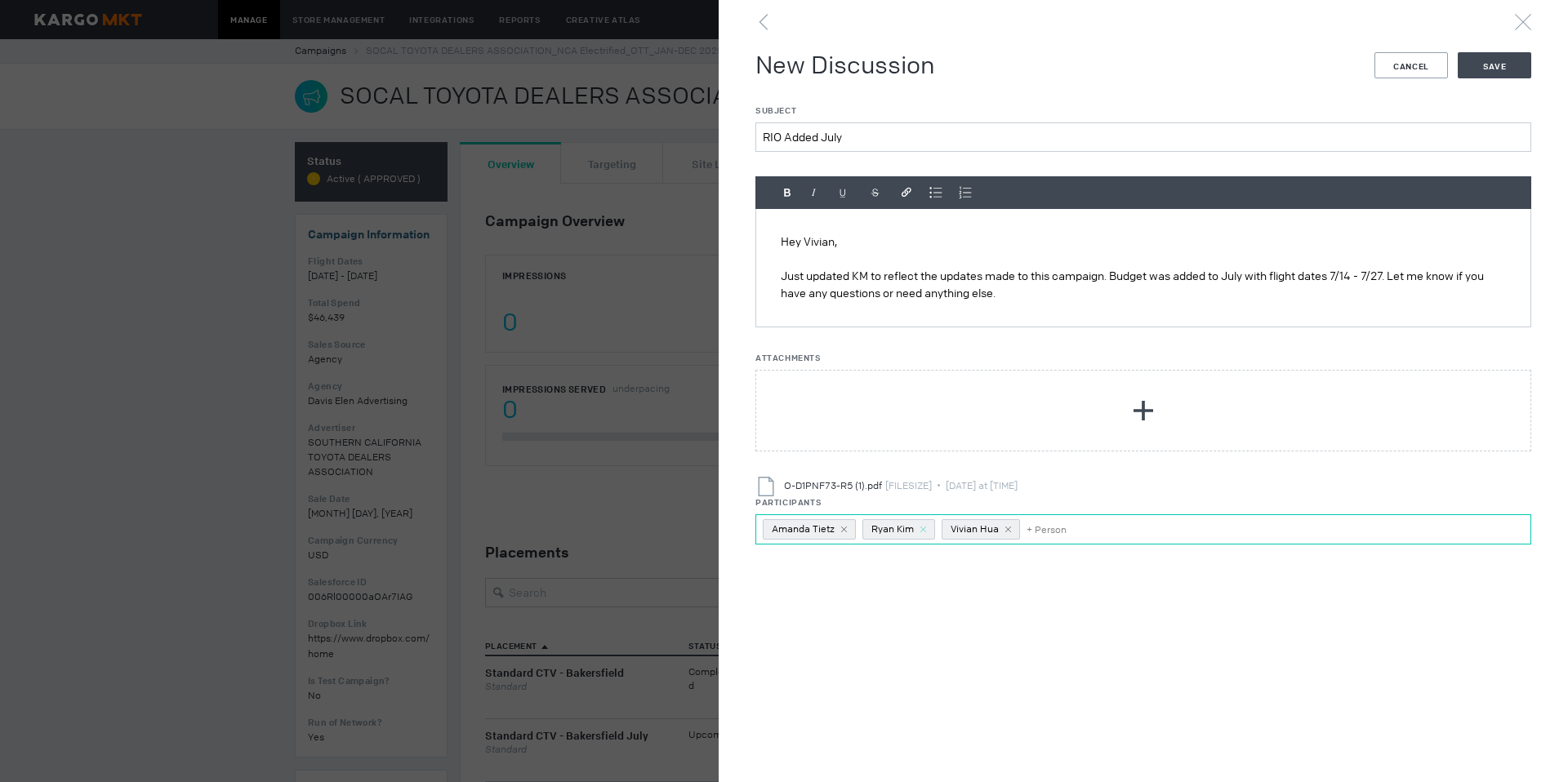 click at bounding box center [844, 529] 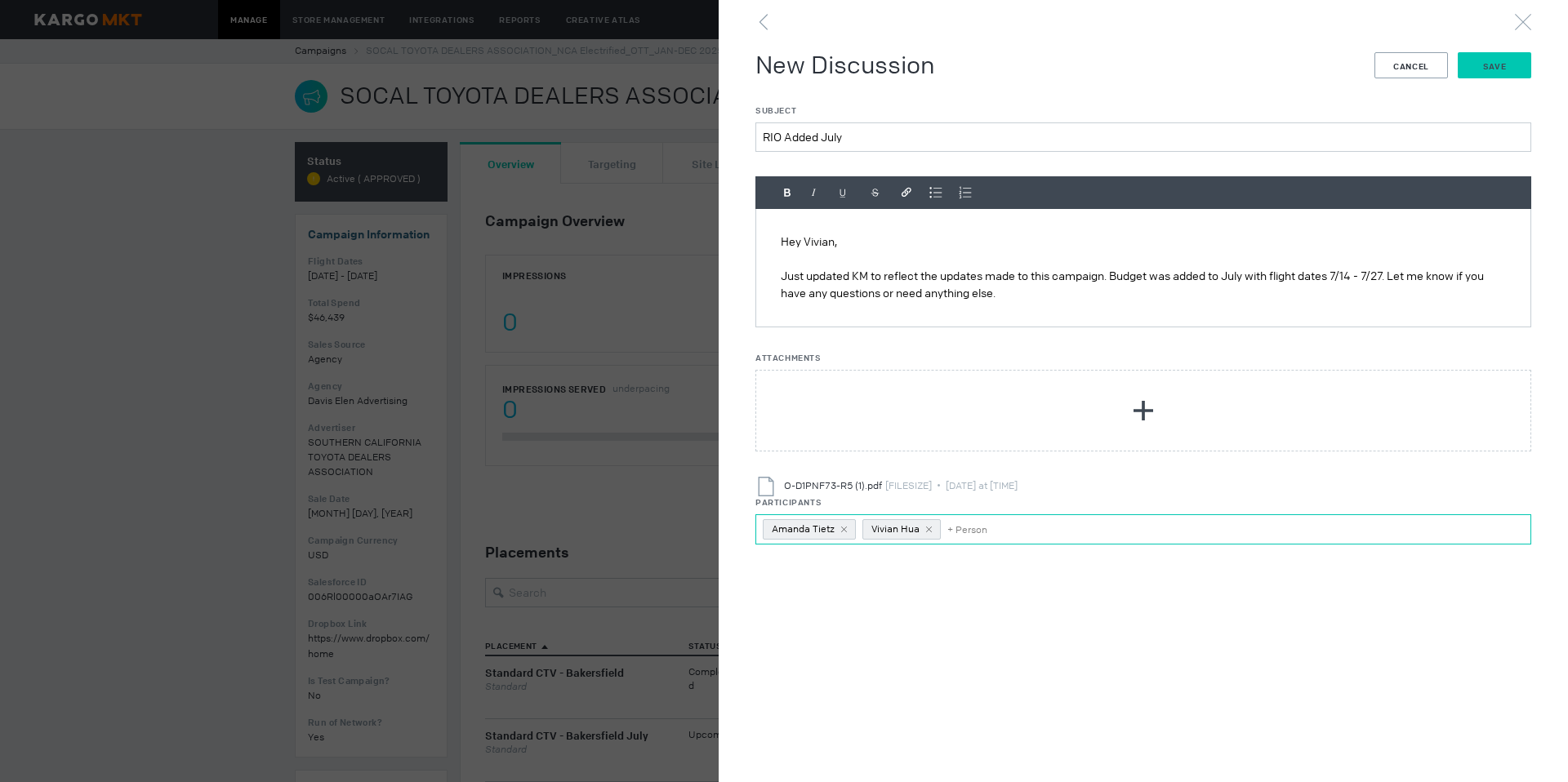 click on "Save" at bounding box center [1494, 66] 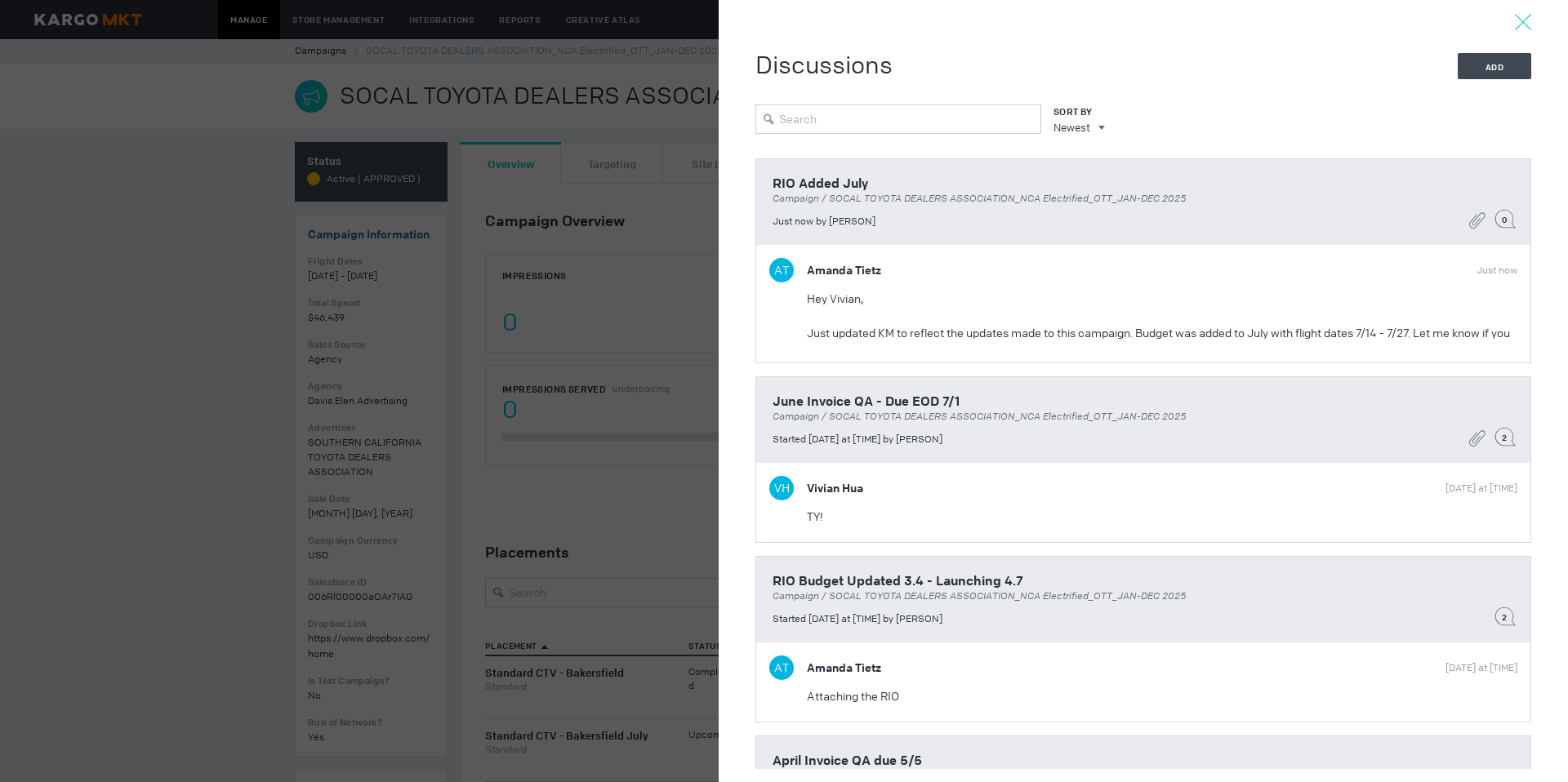 click at bounding box center [1523, 22] 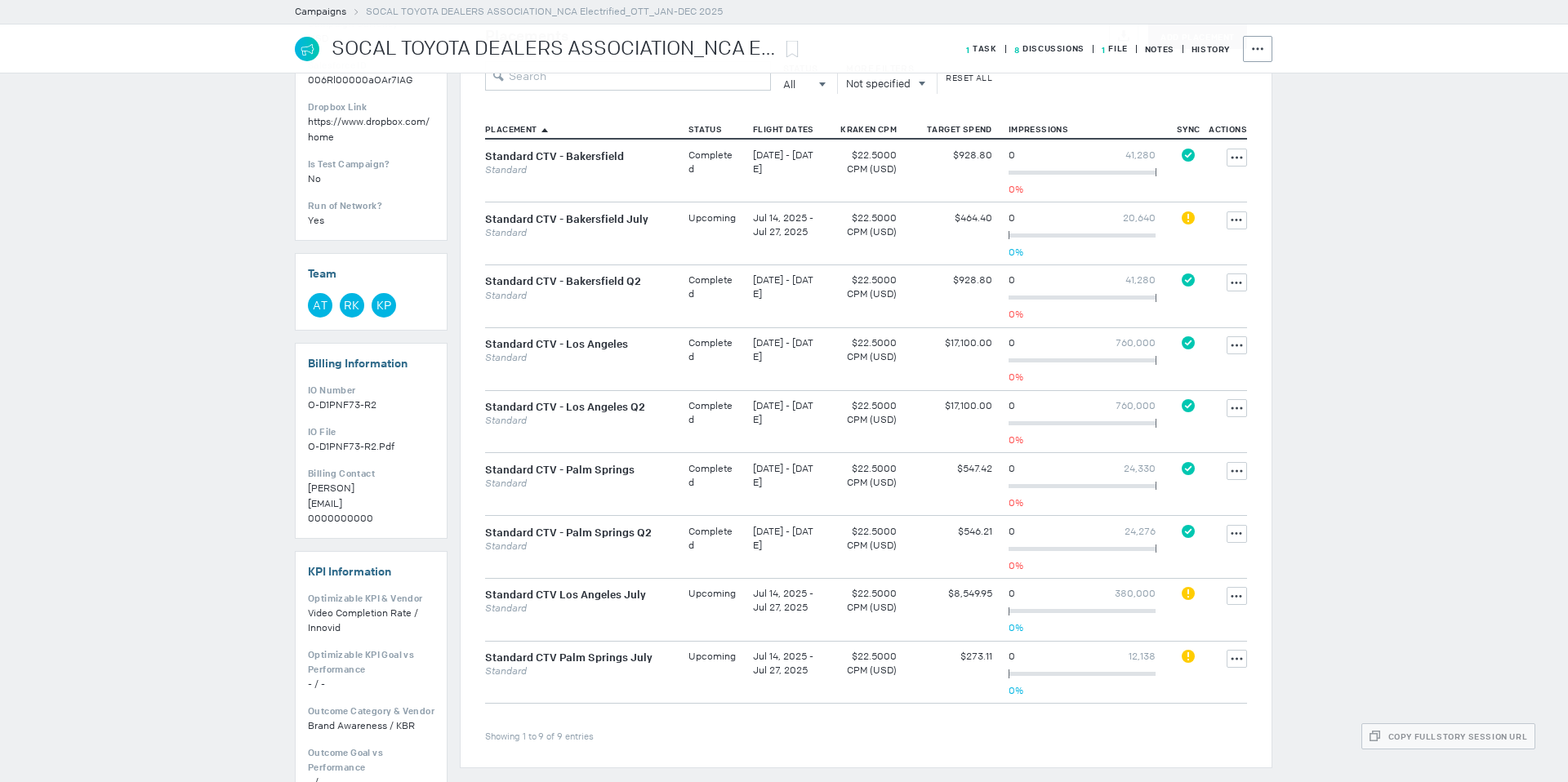 scroll, scrollTop: 545, scrollLeft: 0, axis: vertical 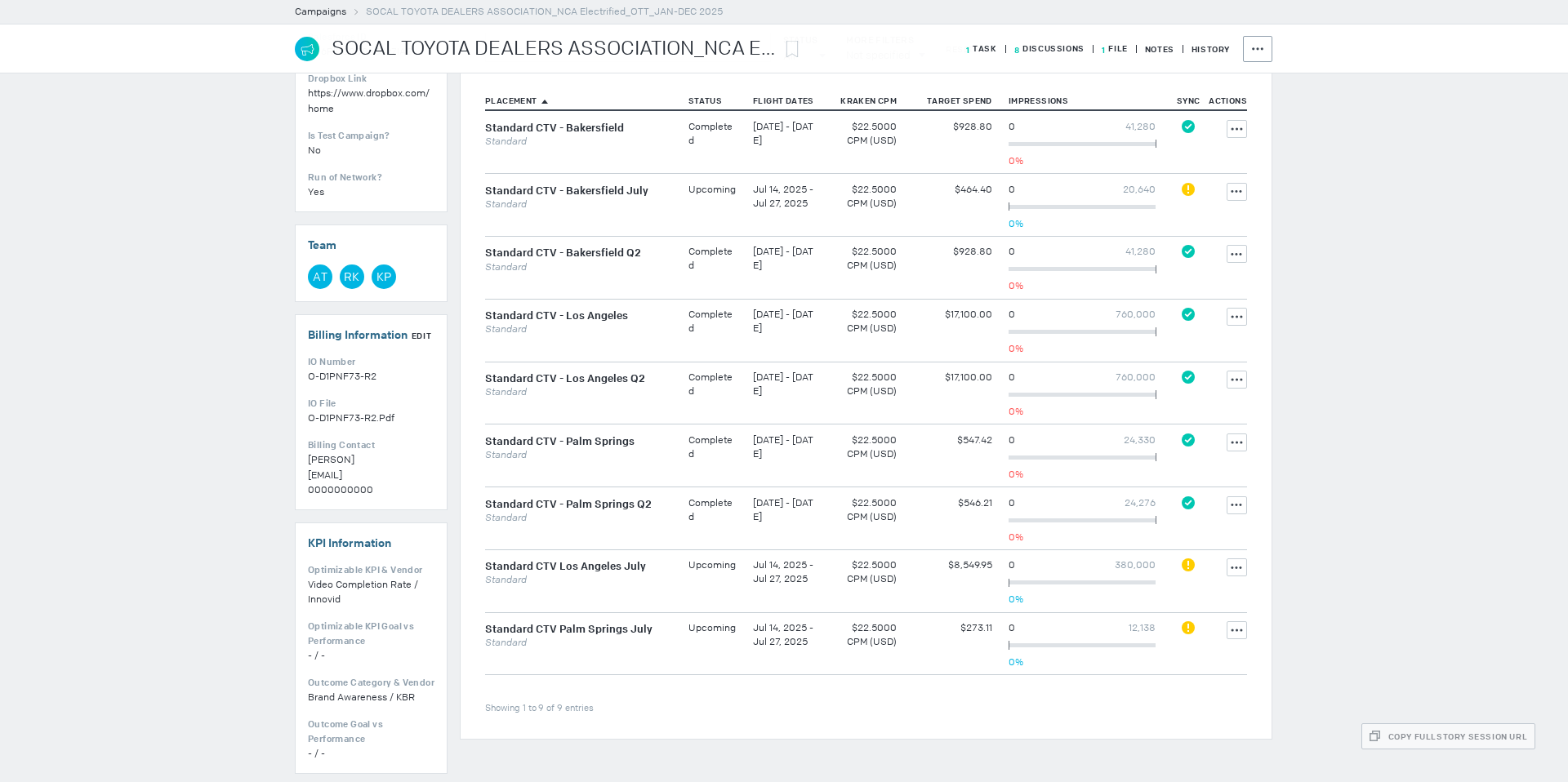 click on "Edit" at bounding box center (0, 0) 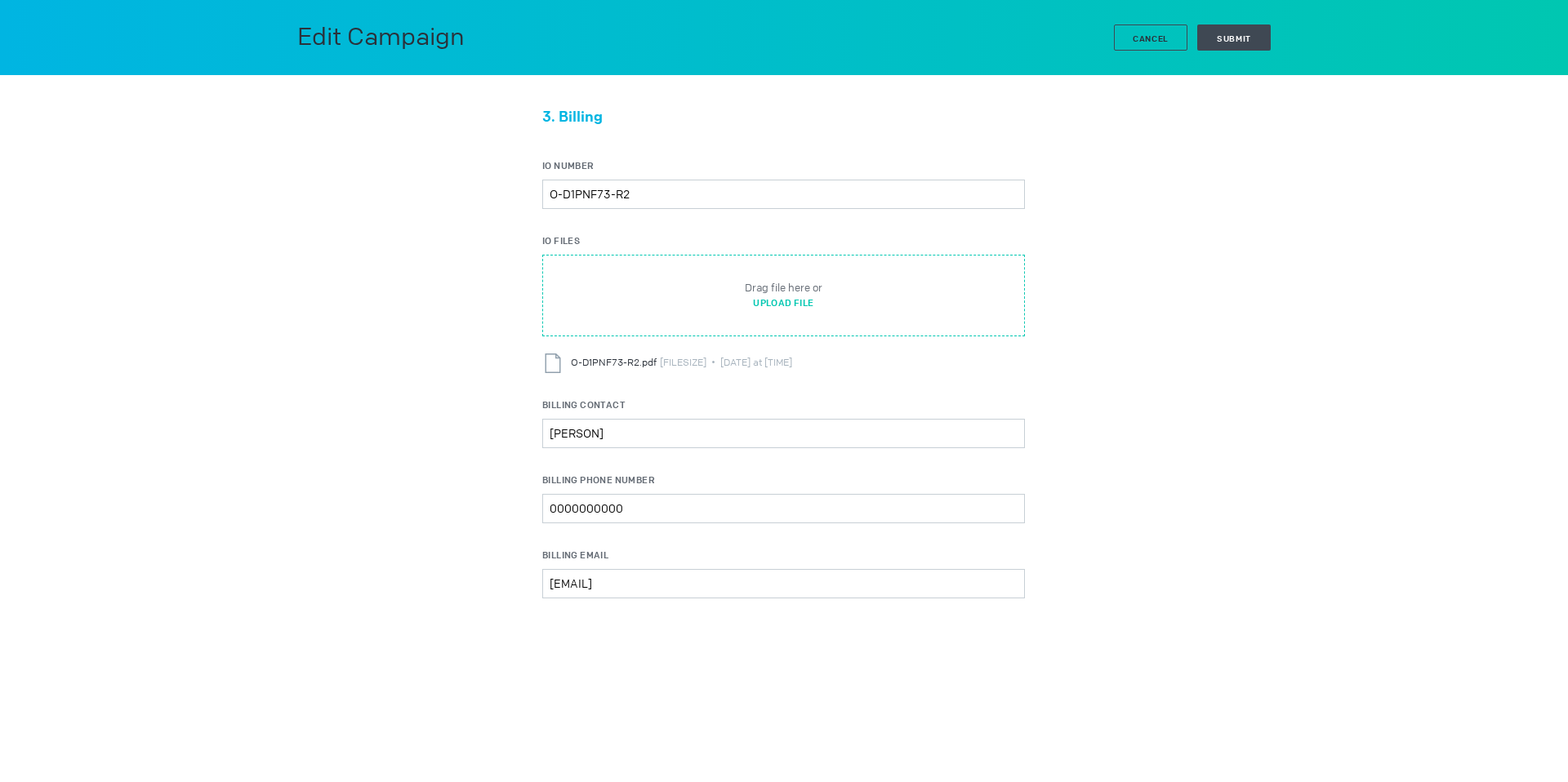 click at bounding box center [783, 295] 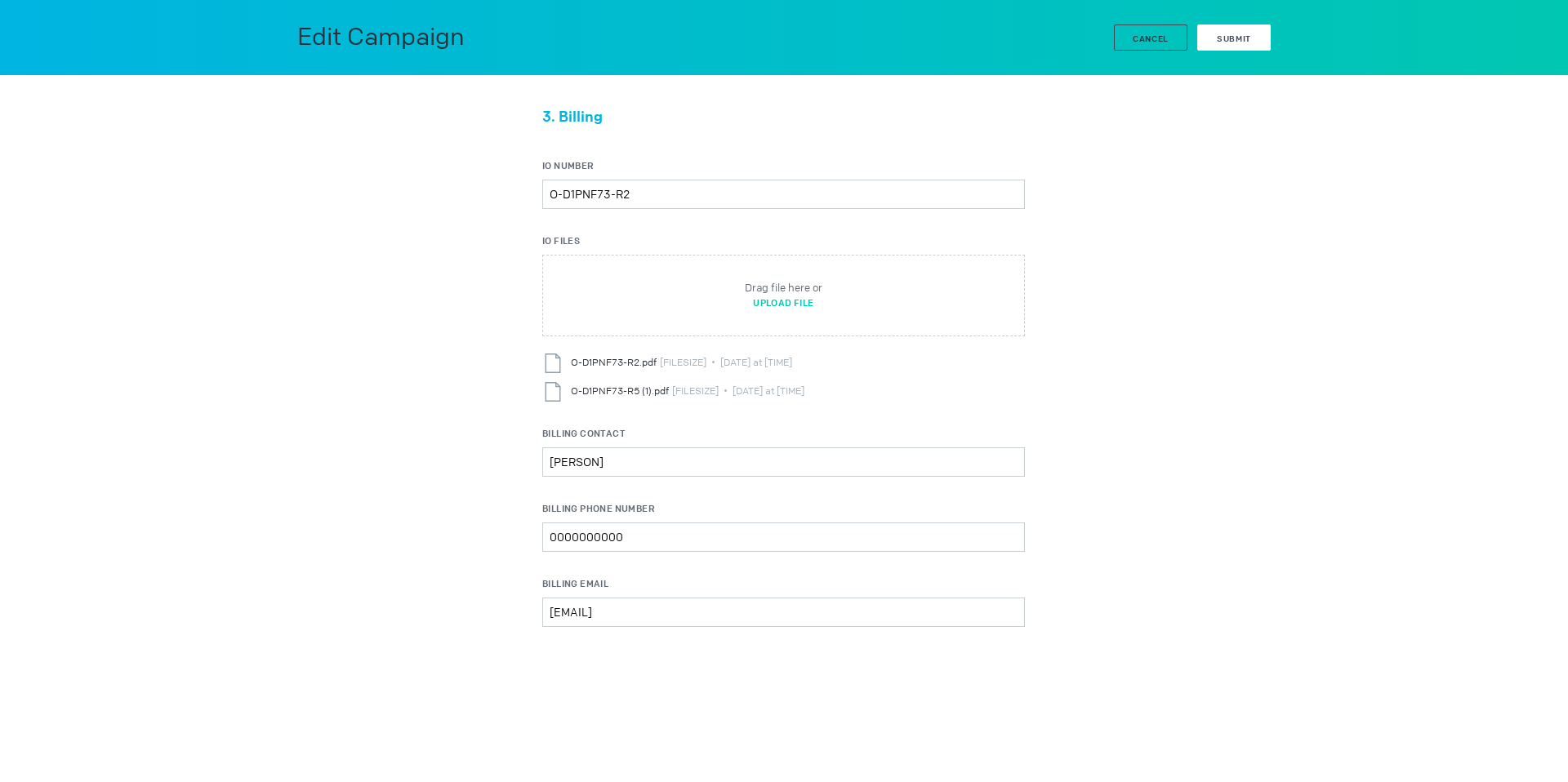 click on "Submit" at bounding box center [1234, 38] 